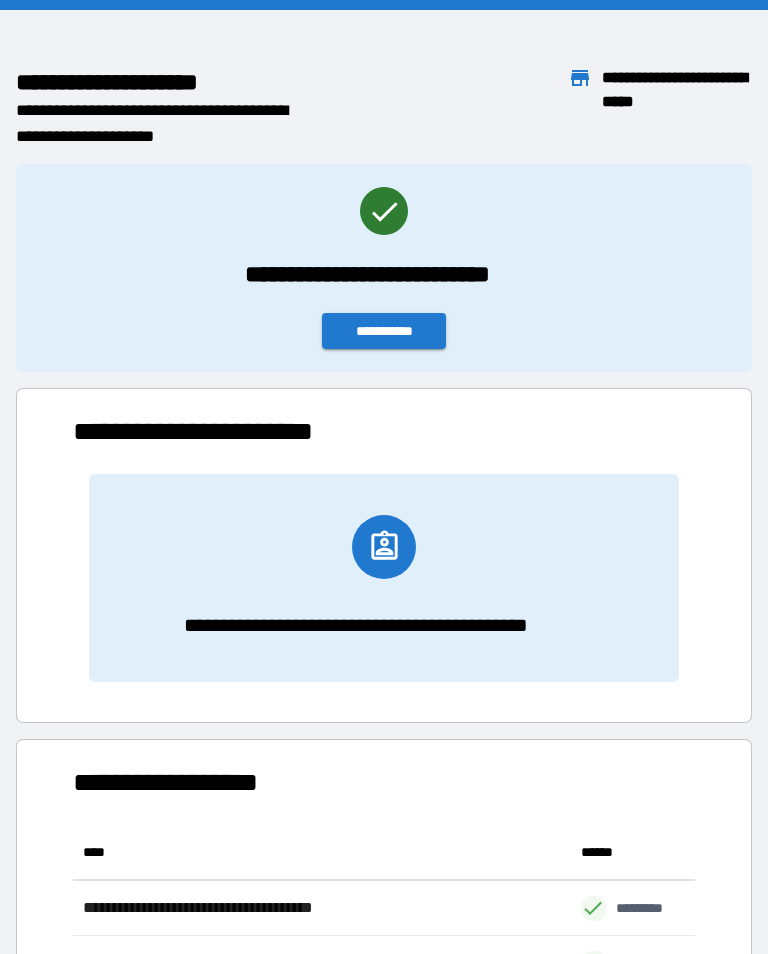 scroll, scrollTop: 31, scrollLeft: 0, axis: vertical 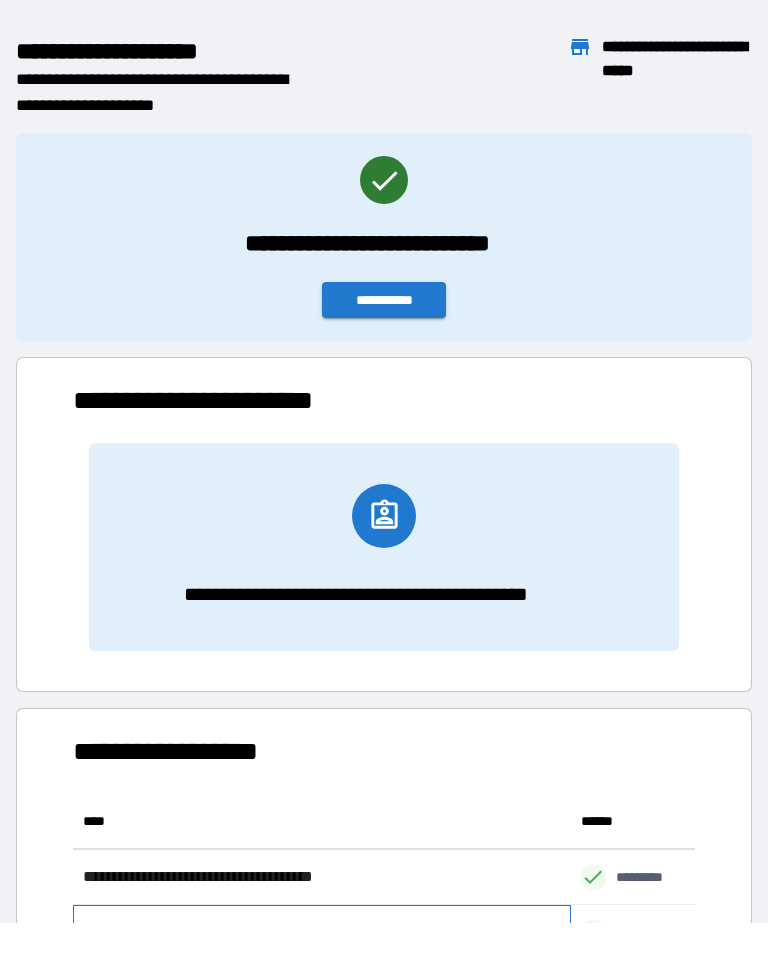 click on "**********" at bounding box center [322, 932] 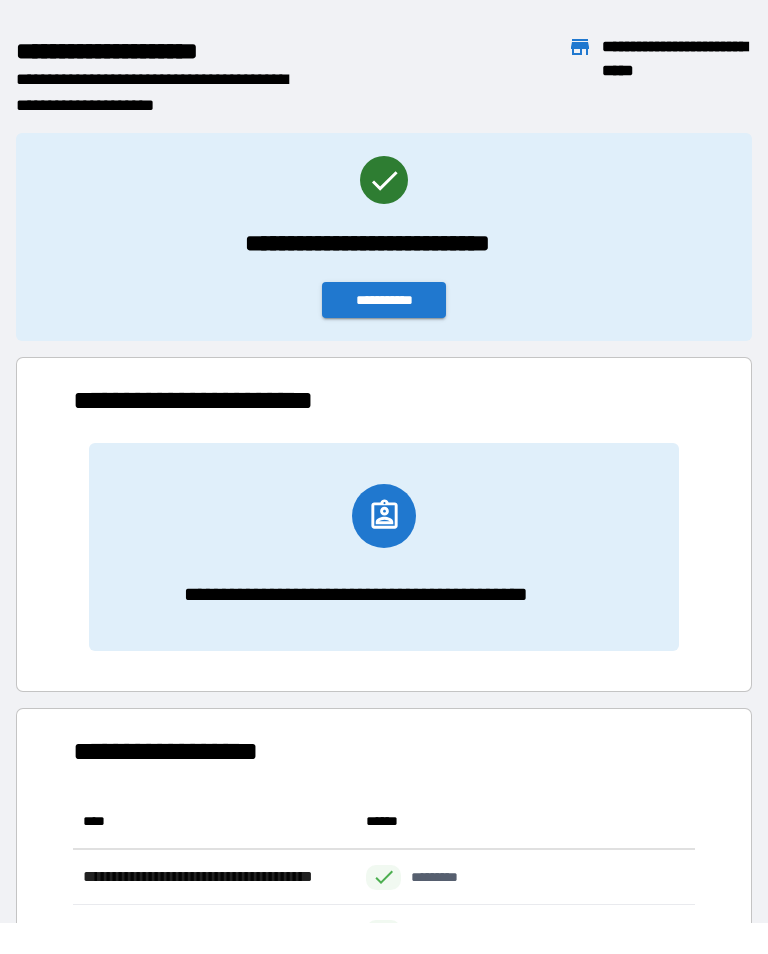 scroll, scrollTop: 331, scrollLeft: 622, axis: both 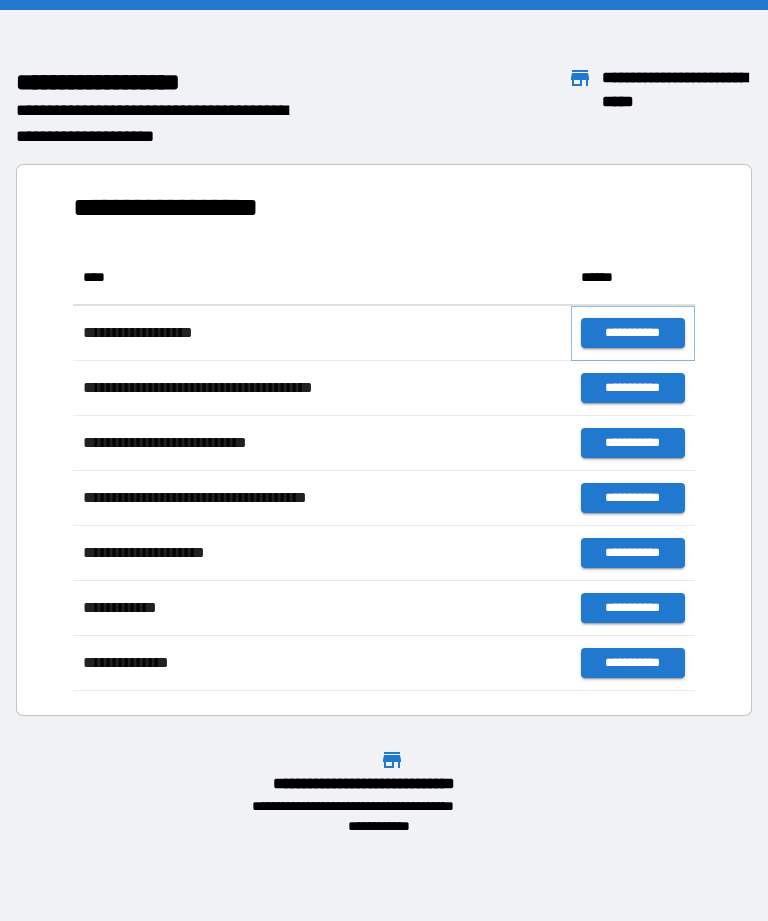click on "**********" at bounding box center [633, 333] 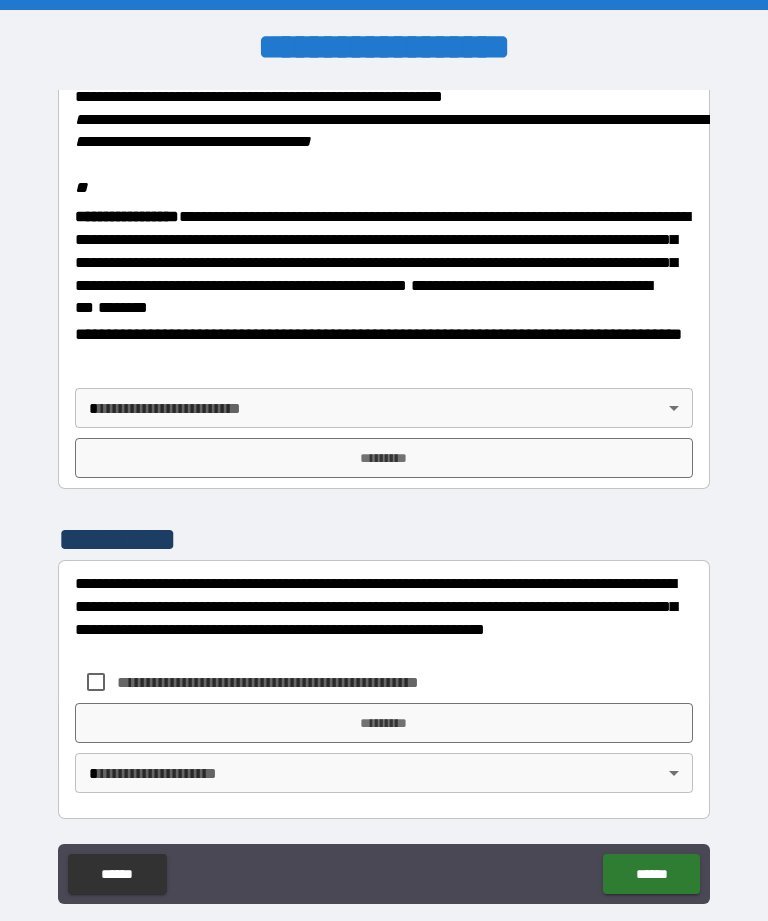 scroll, scrollTop: 2382, scrollLeft: 0, axis: vertical 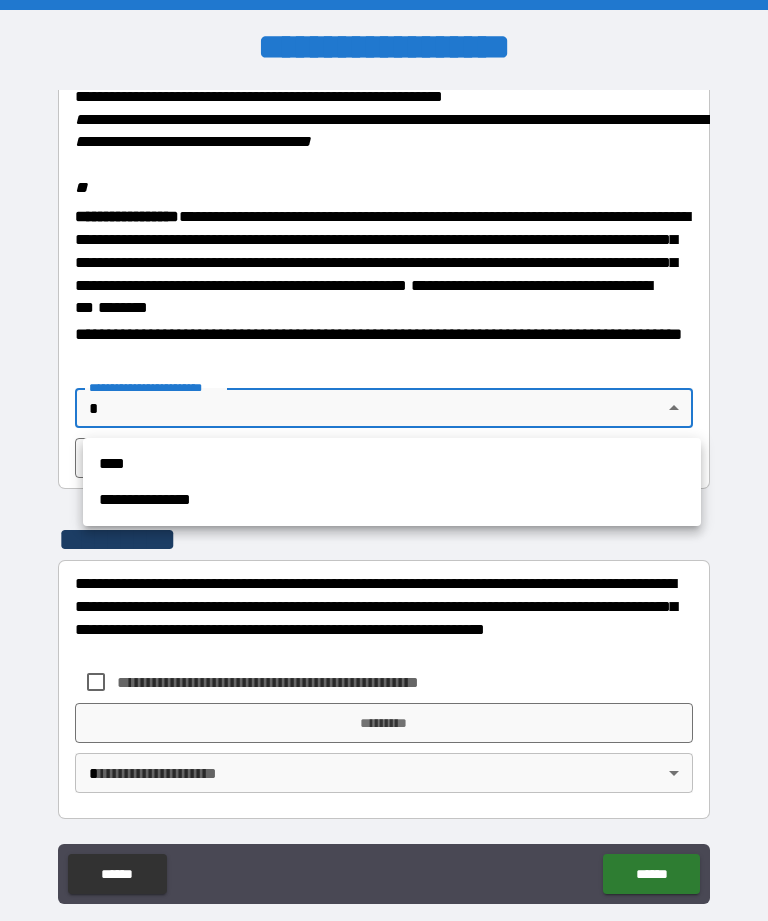 click at bounding box center (384, 460) 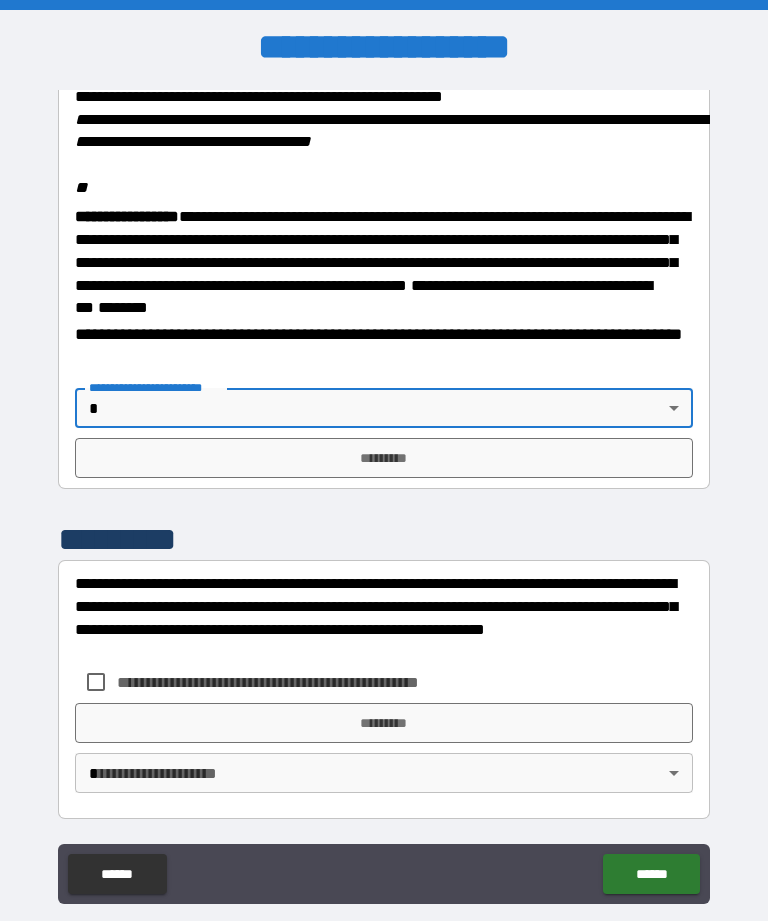 scroll, scrollTop: 2294, scrollLeft: 0, axis: vertical 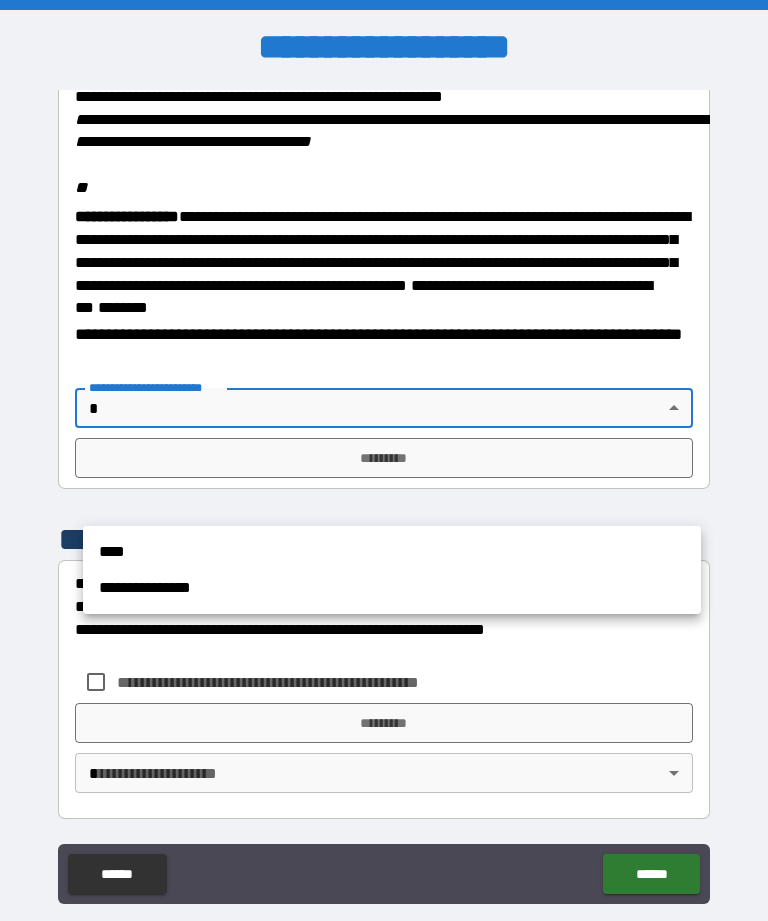 click on "****" at bounding box center [392, 552] 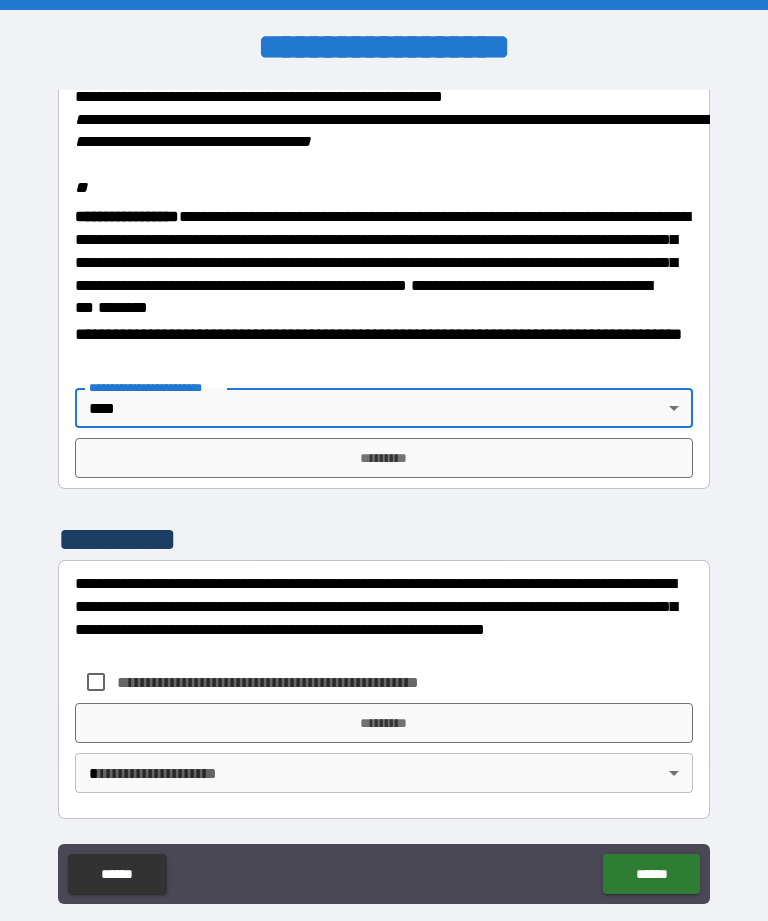 click on "*********" at bounding box center (384, 458) 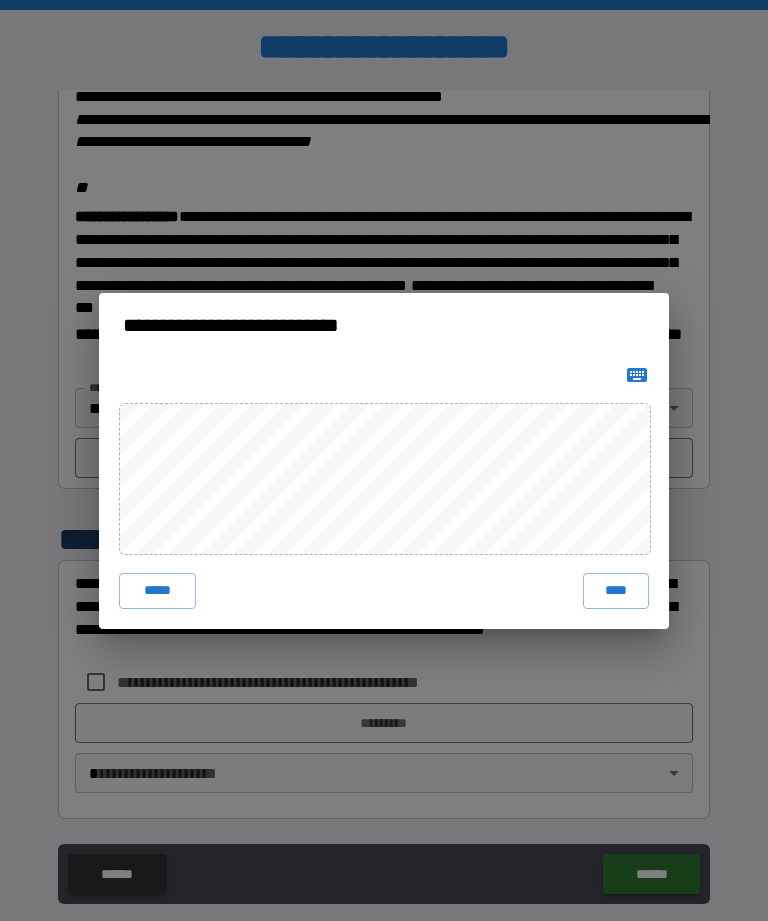 click on "****" at bounding box center [616, 591] 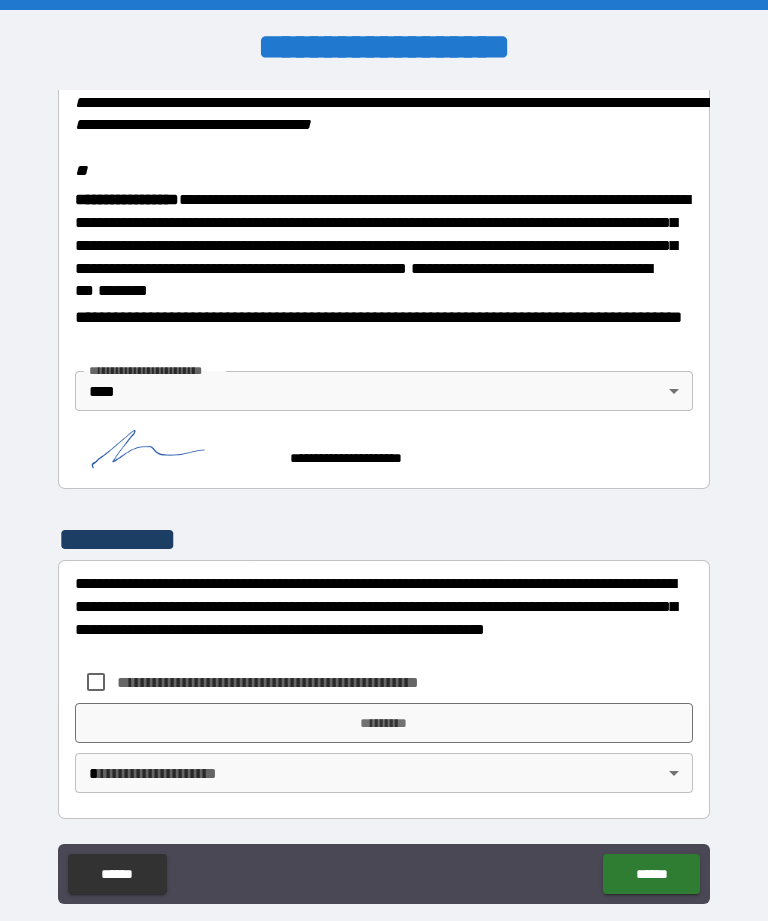 scroll, scrollTop: 2399, scrollLeft: 0, axis: vertical 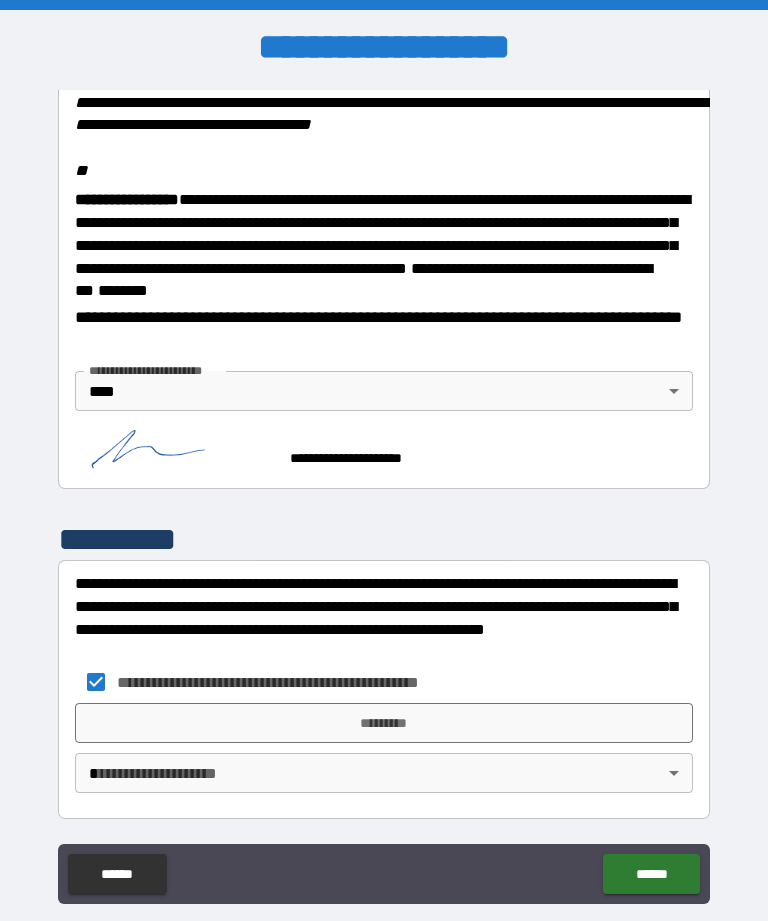 click on "**********" at bounding box center (384, 492) 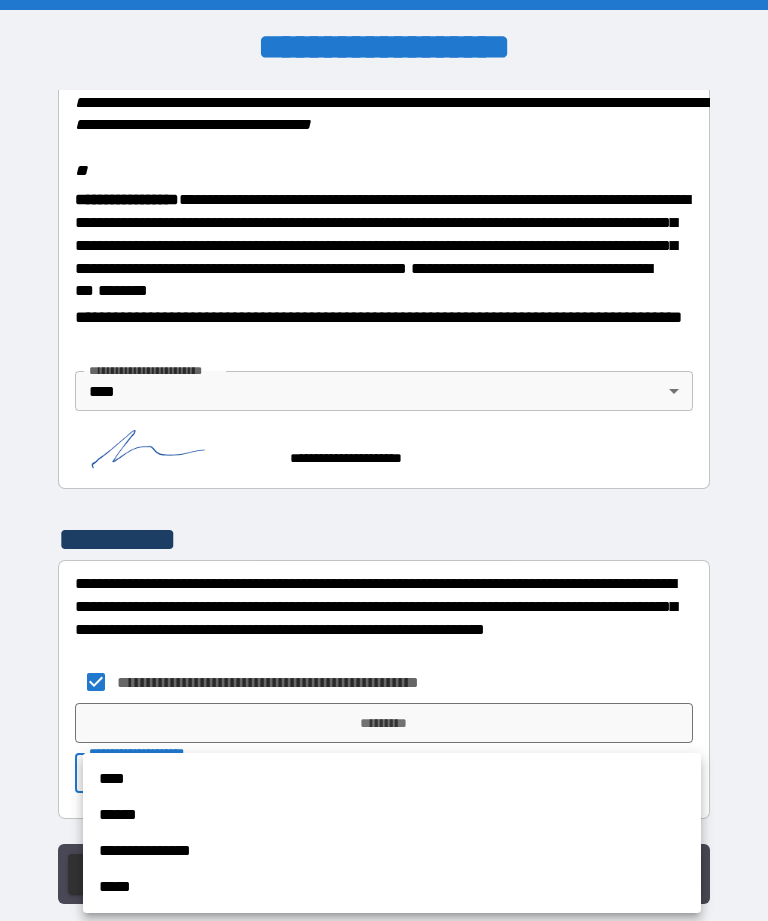 click on "****" at bounding box center [392, 779] 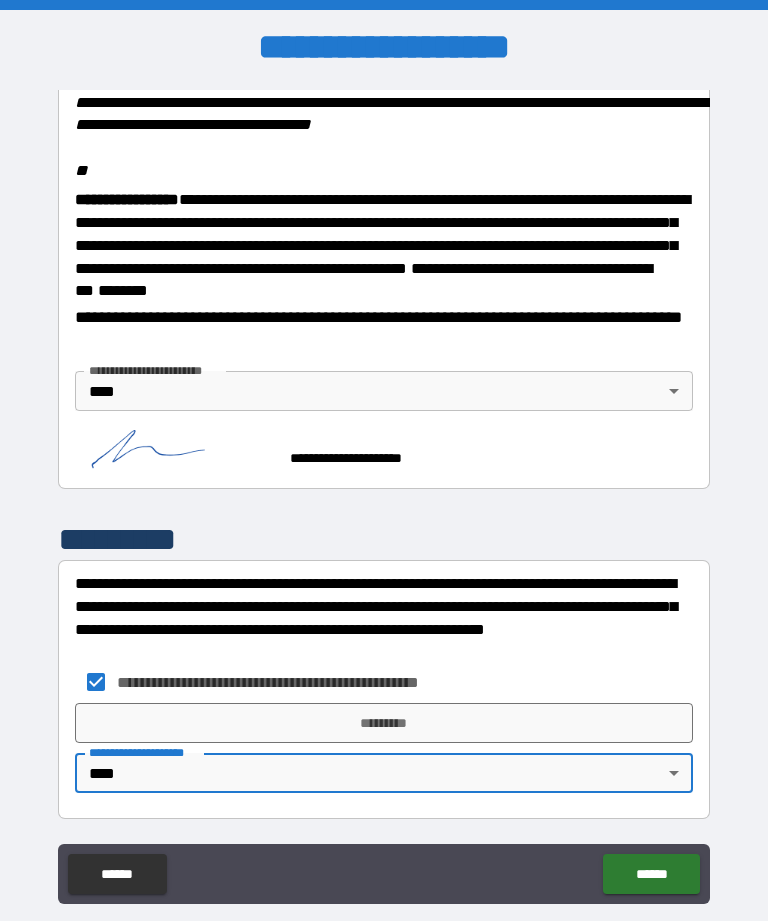 click on "******" at bounding box center (651, 874) 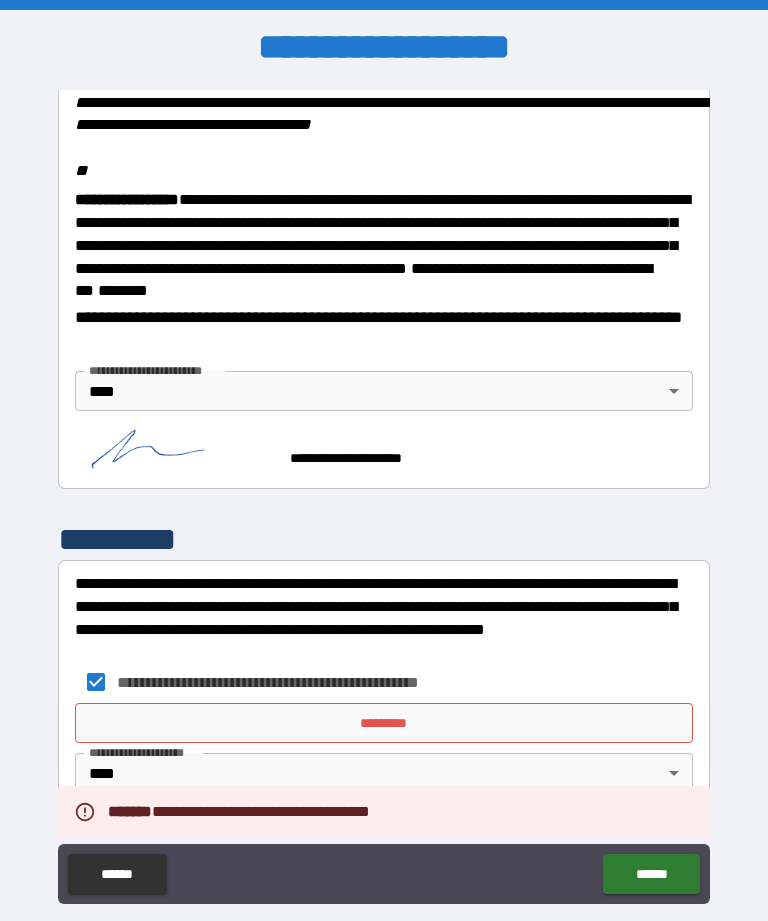 scroll, scrollTop: 2399, scrollLeft: 0, axis: vertical 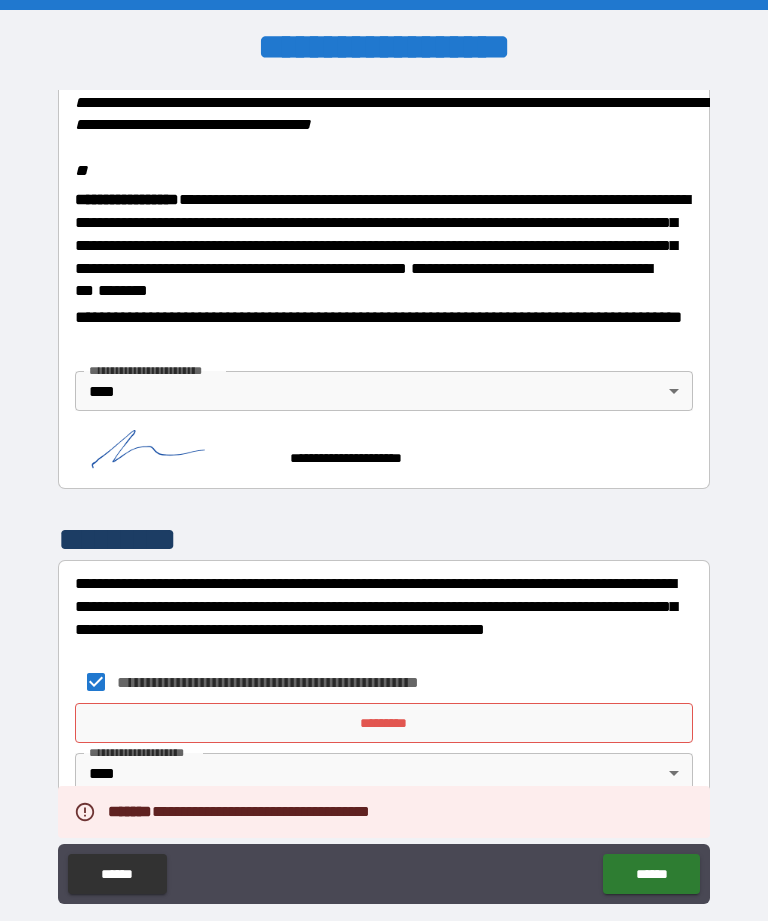 click on "*********" at bounding box center [384, 723] 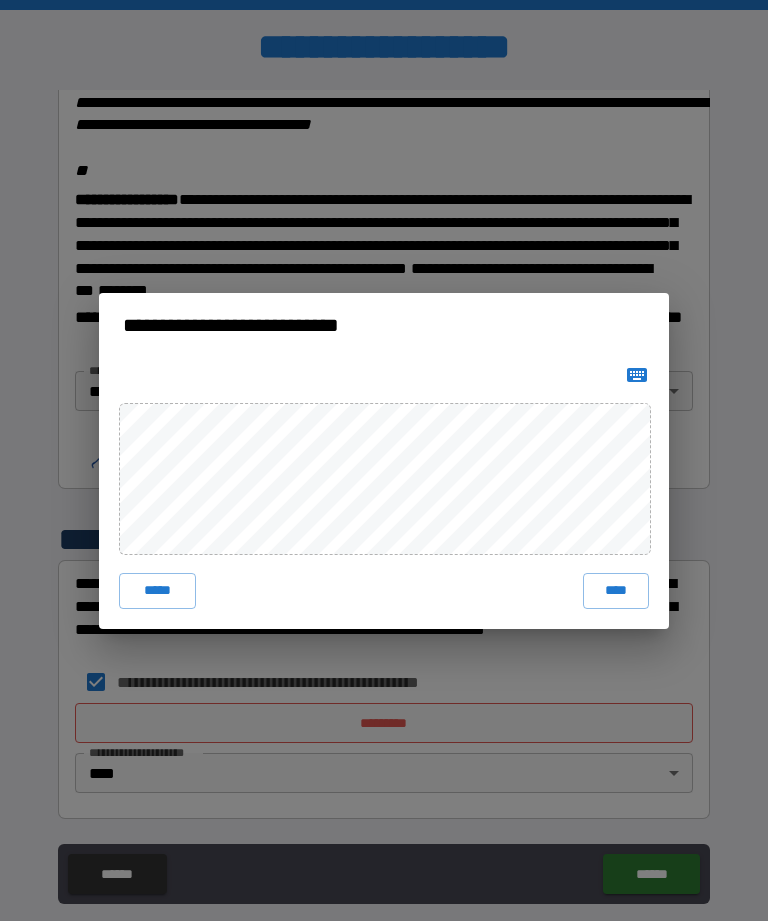 click on "****" at bounding box center (616, 591) 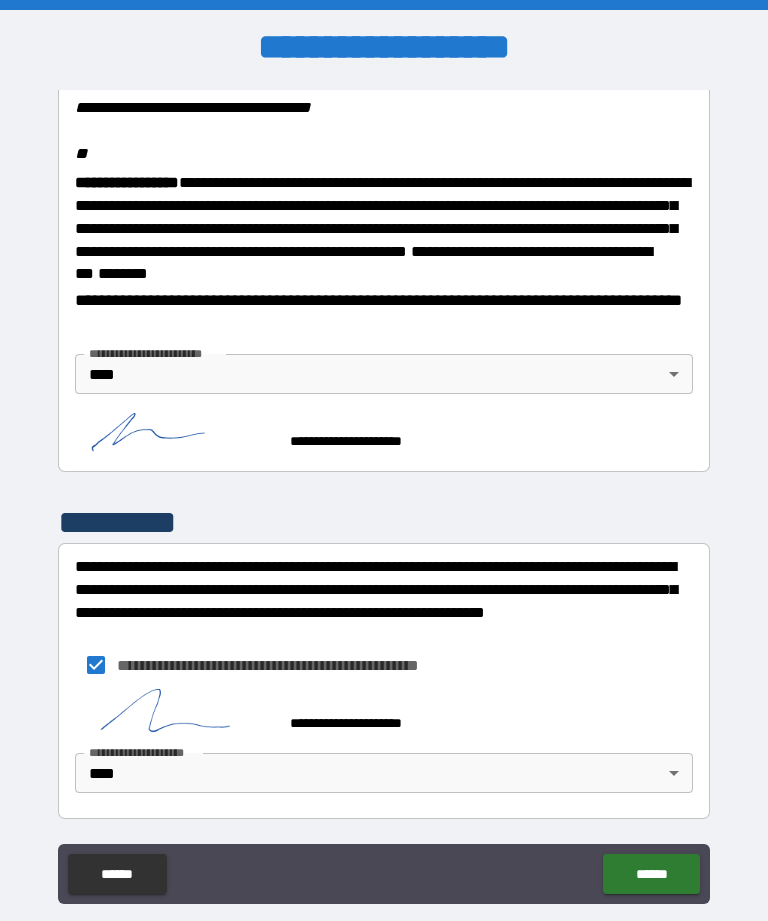 click on "******" at bounding box center [651, 874] 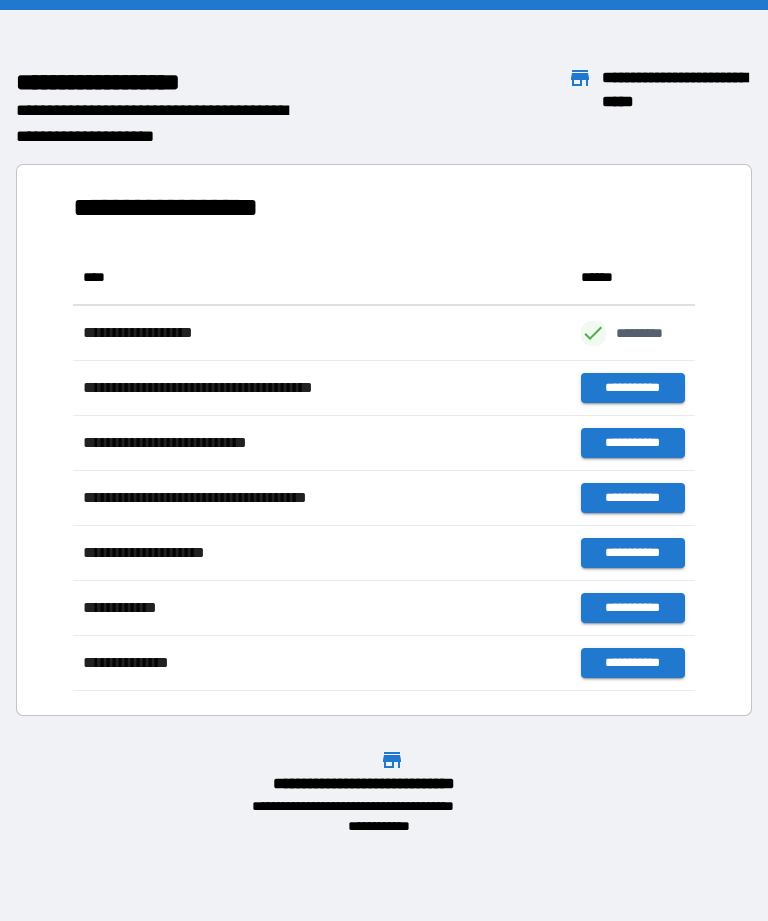 scroll, scrollTop: 441, scrollLeft: 622, axis: both 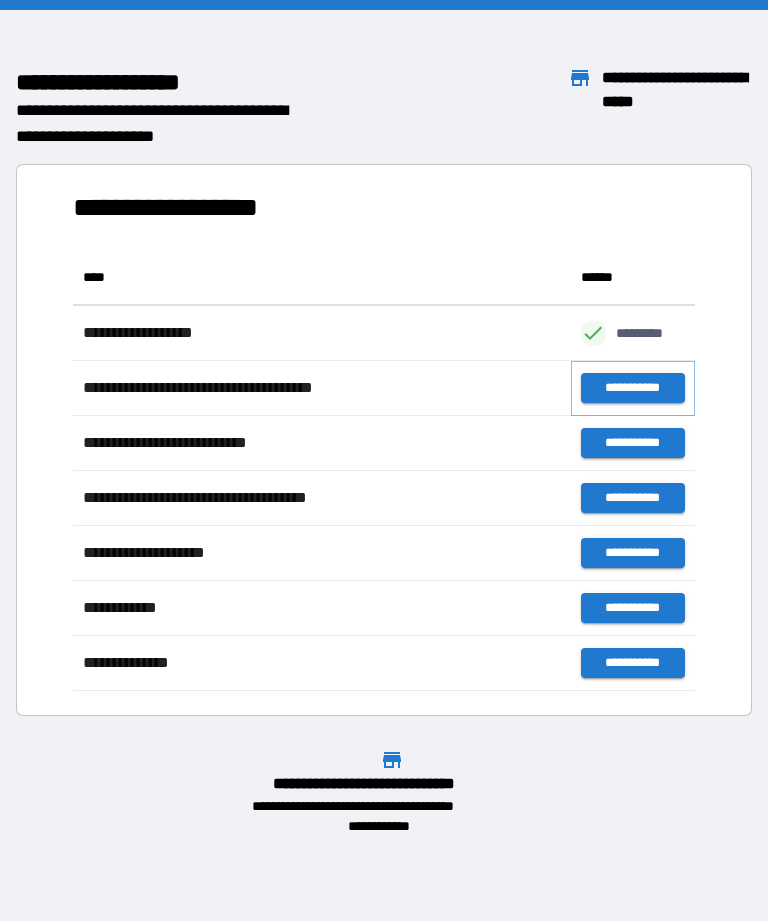 click on "**********" at bounding box center (633, 388) 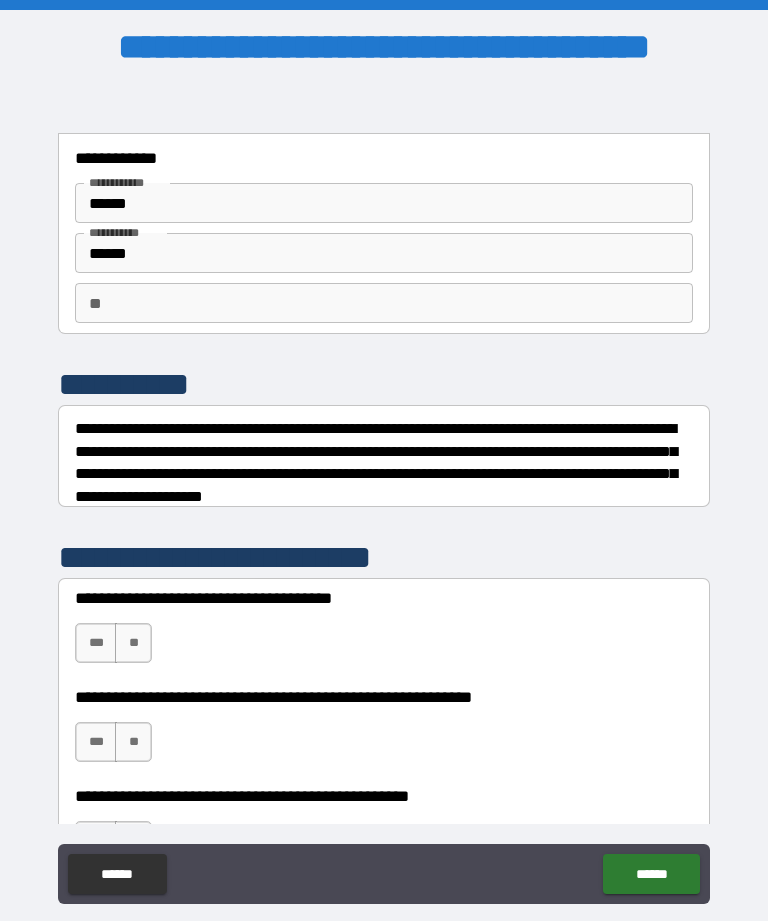 scroll, scrollTop: 56, scrollLeft: 0, axis: vertical 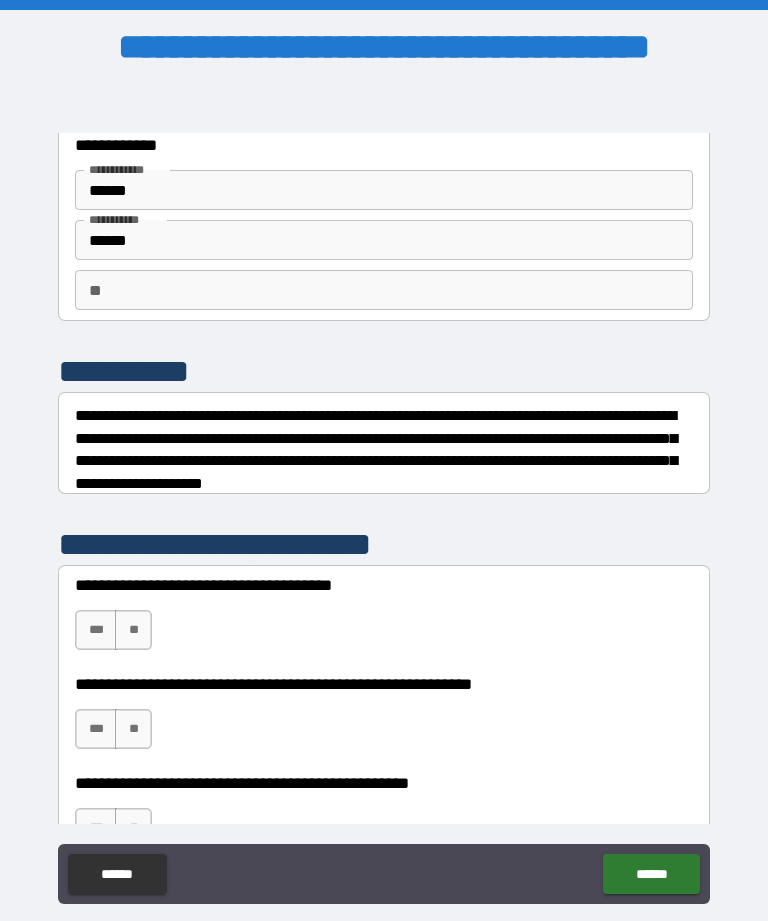 click on "**" at bounding box center [133, 630] 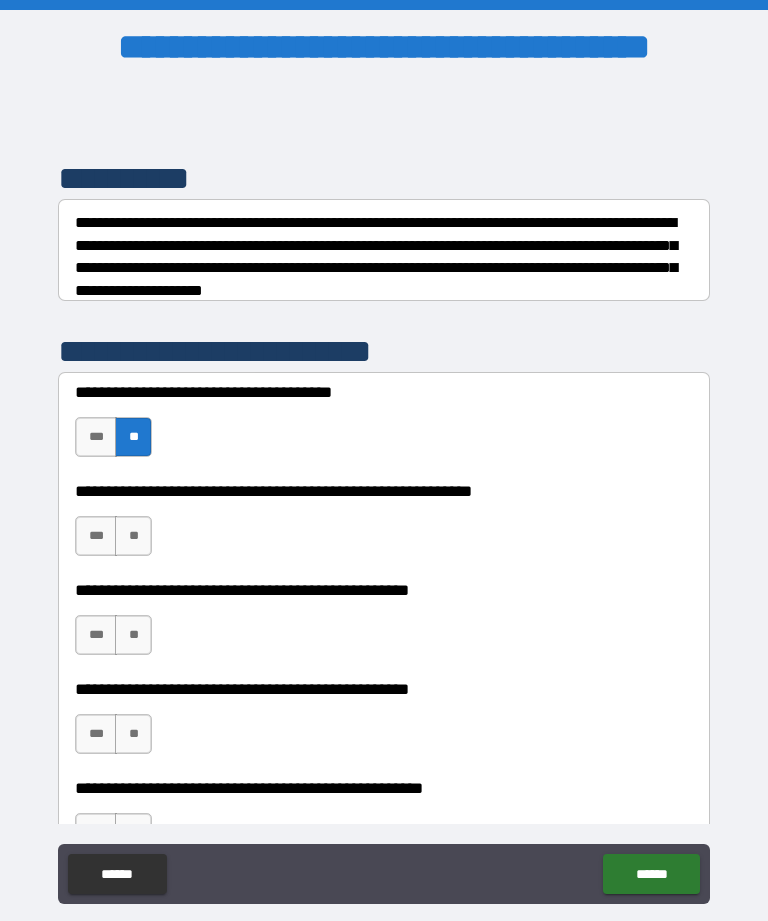 scroll, scrollTop: 281, scrollLeft: 0, axis: vertical 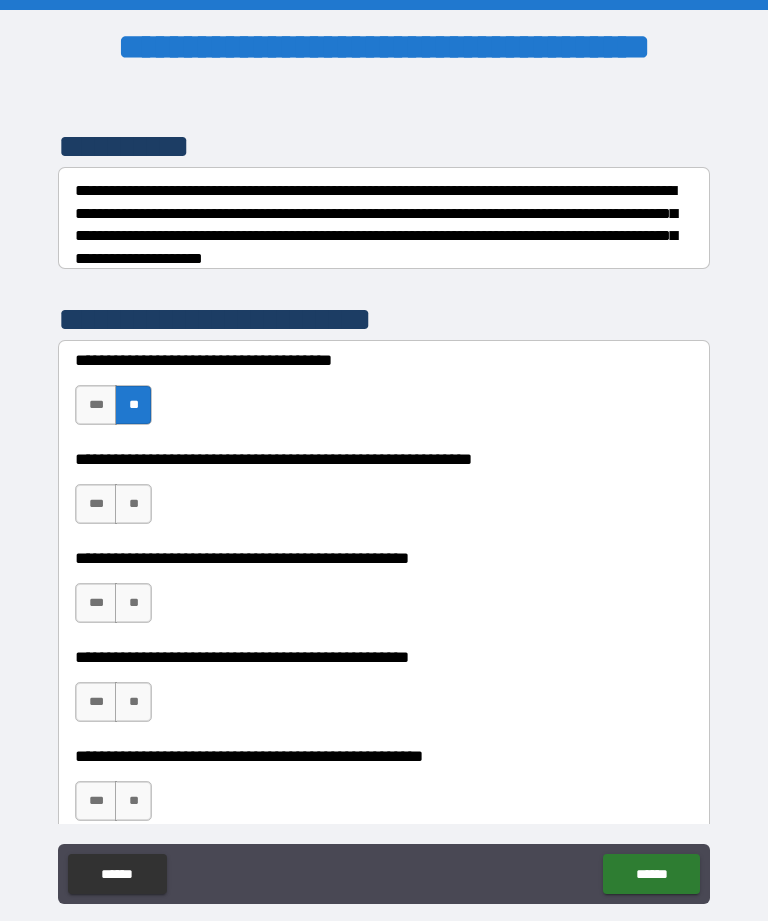 click on "**" at bounding box center [133, 504] 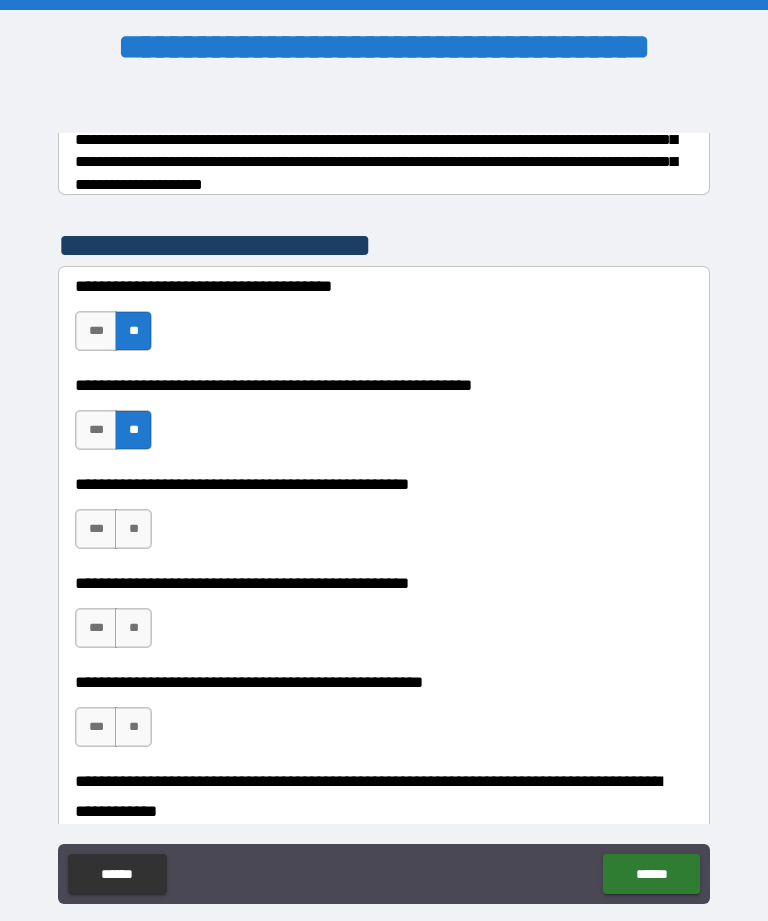 scroll, scrollTop: 357, scrollLeft: 0, axis: vertical 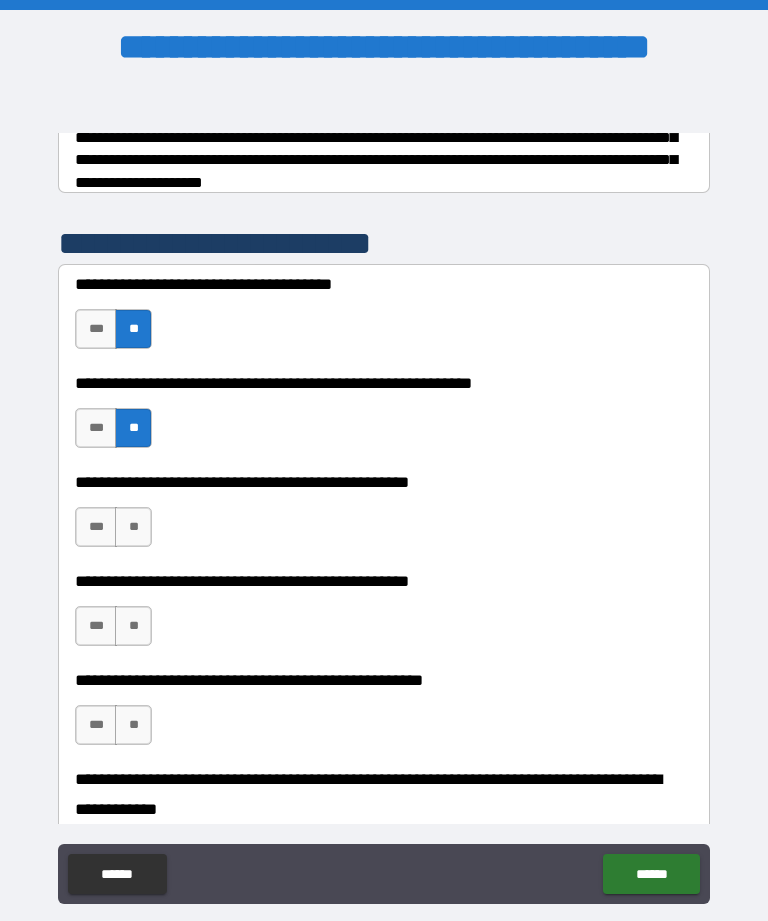 click on "**" at bounding box center [133, 527] 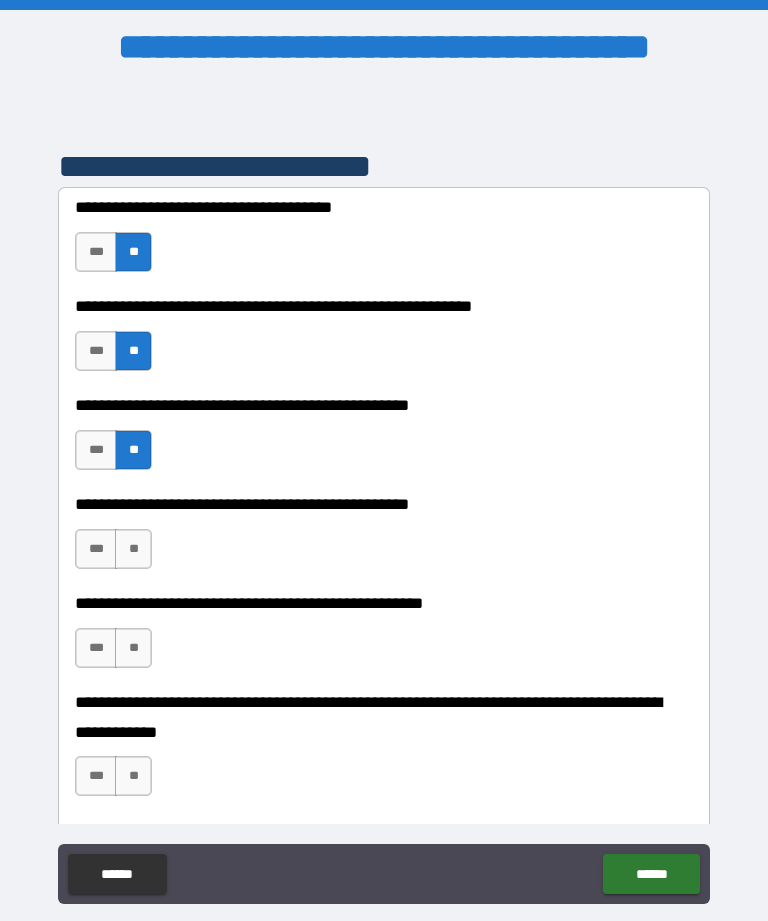 scroll, scrollTop: 443, scrollLeft: 0, axis: vertical 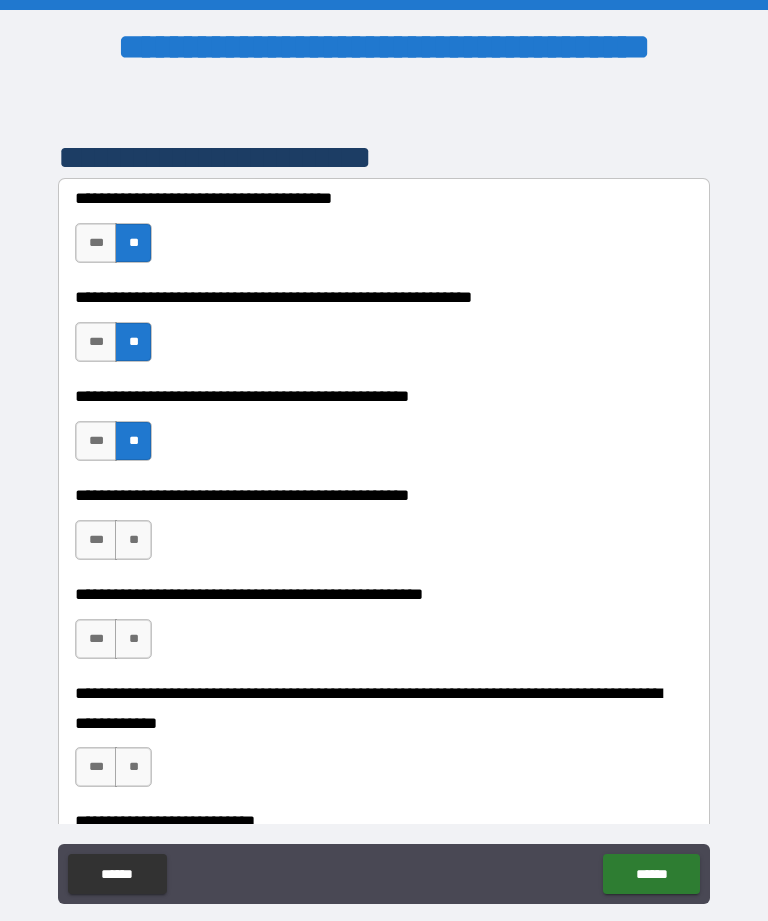 click on "**" at bounding box center (133, 540) 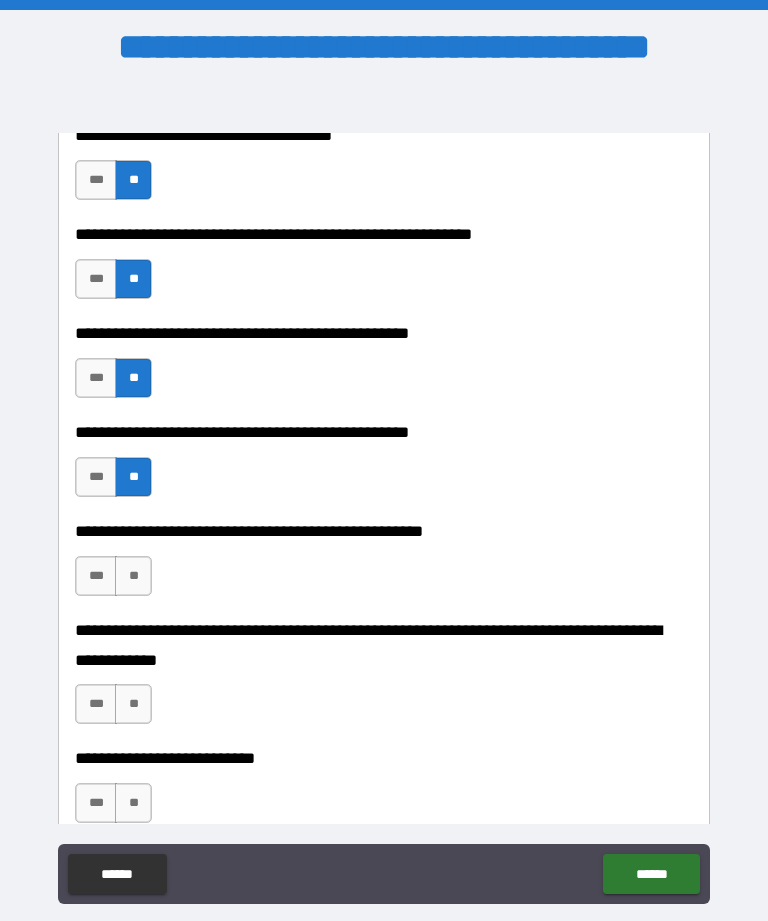 scroll, scrollTop: 504, scrollLeft: 0, axis: vertical 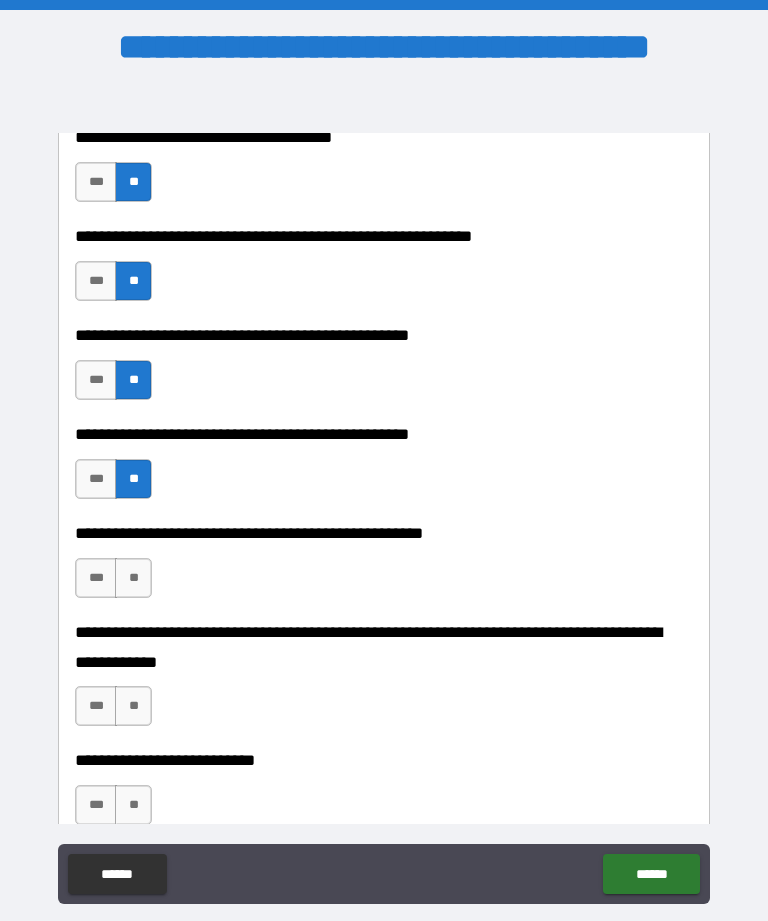click on "**" at bounding box center (133, 578) 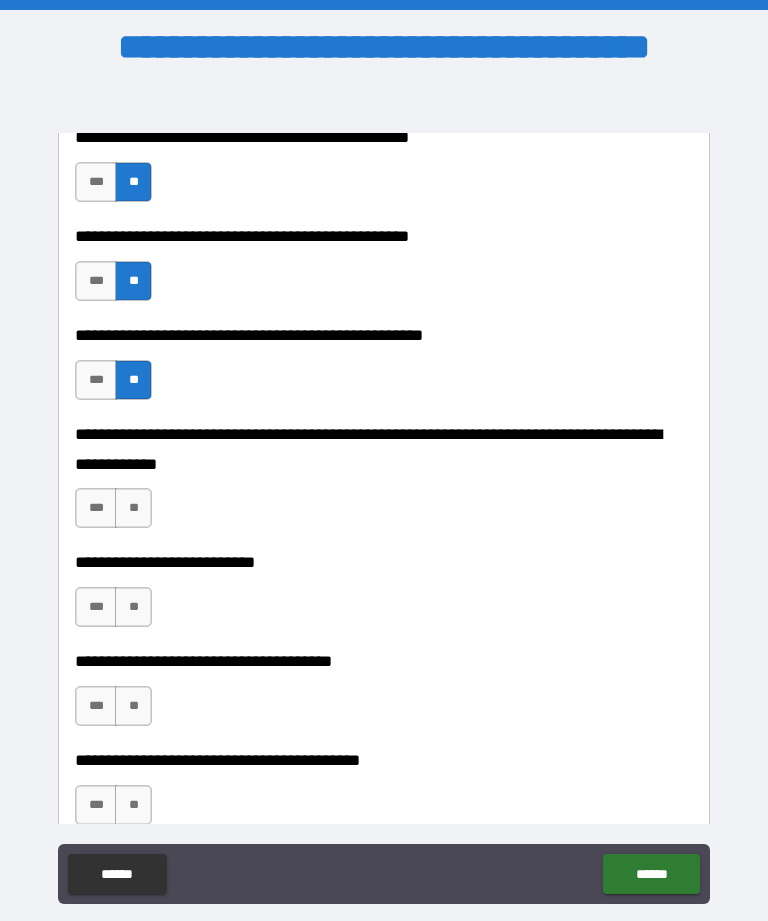 scroll, scrollTop: 705, scrollLeft: 0, axis: vertical 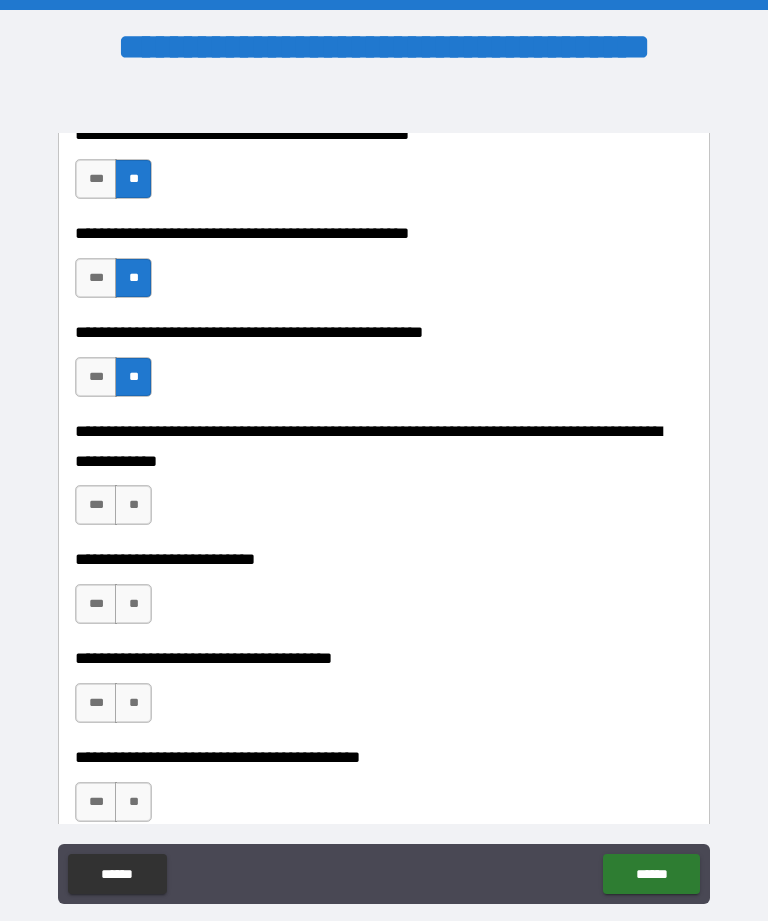 click on "**" at bounding box center (133, 505) 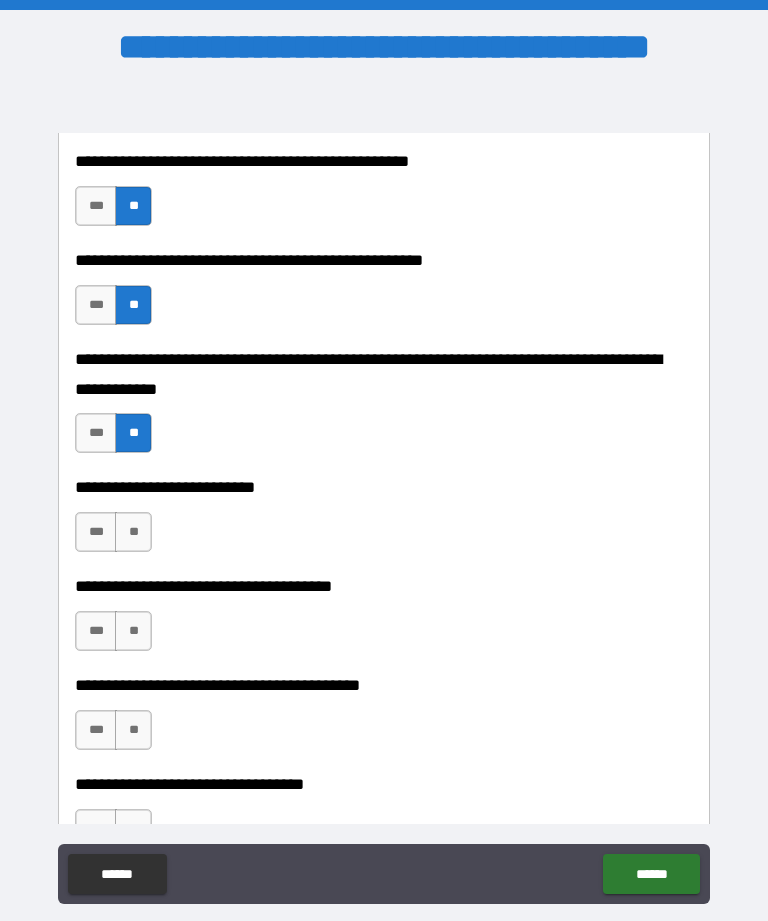 scroll, scrollTop: 779, scrollLeft: 0, axis: vertical 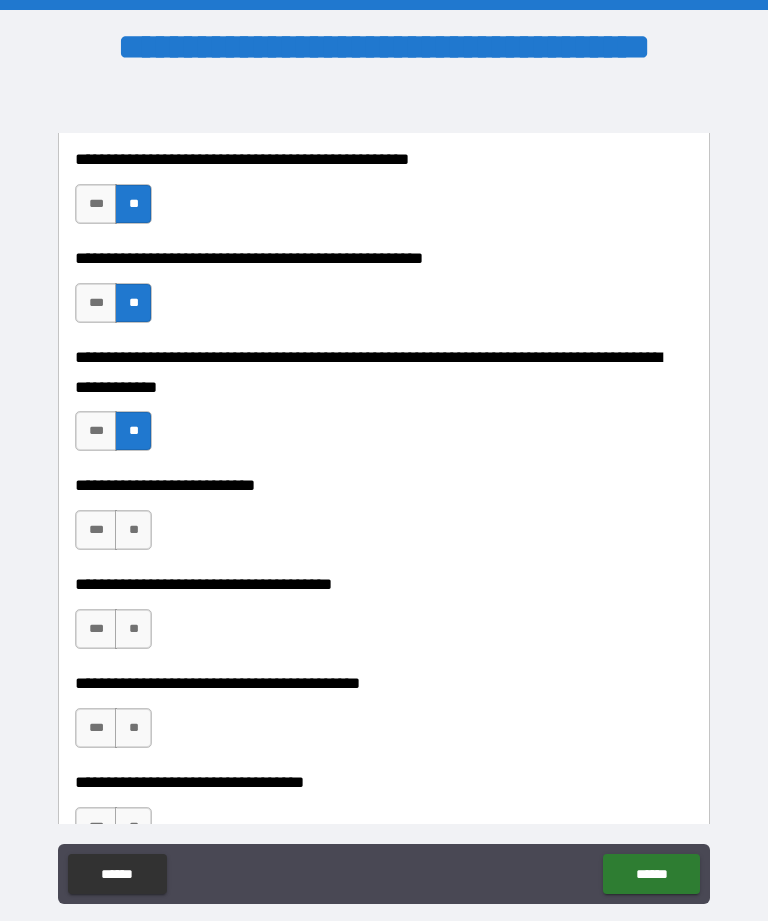 click on "**" at bounding box center [133, 530] 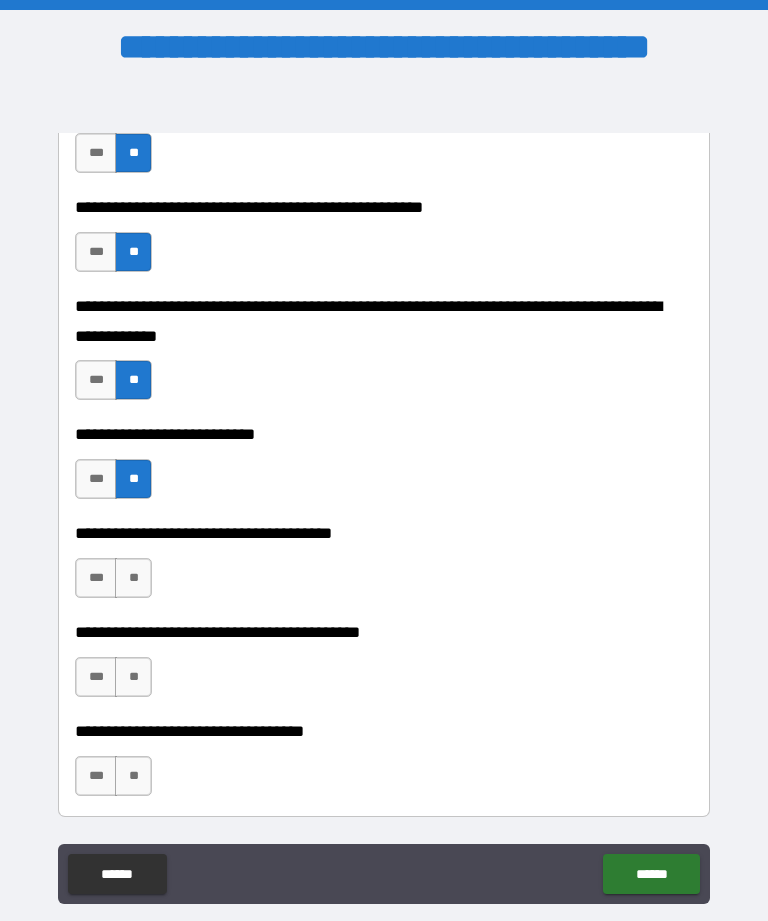 scroll, scrollTop: 847, scrollLeft: 0, axis: vertical 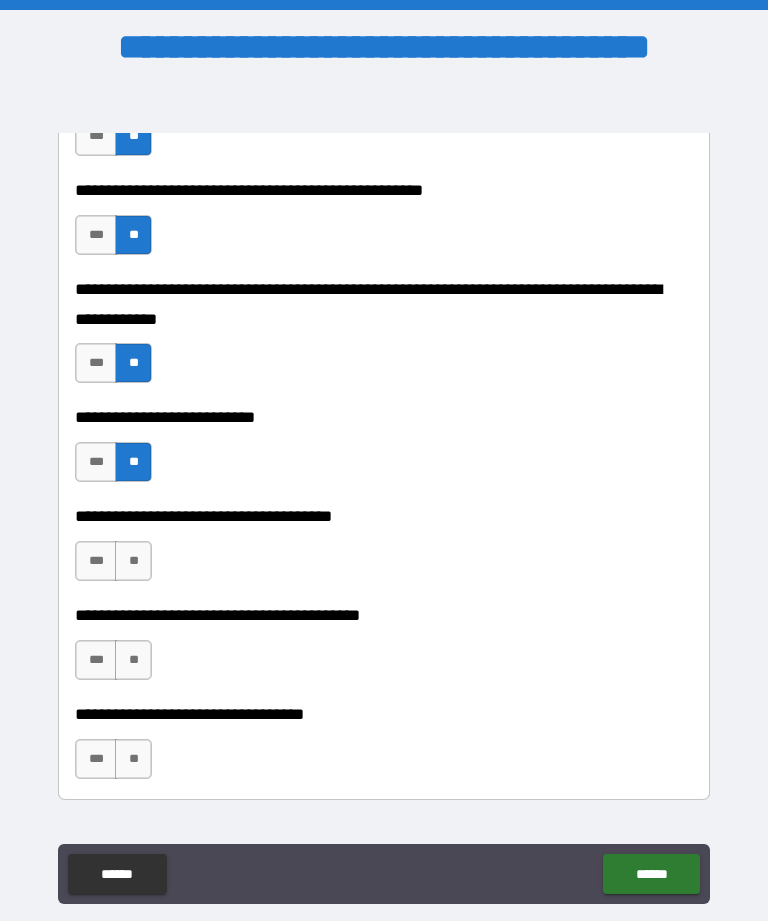 click on "***" at bounding box center (96, 561) 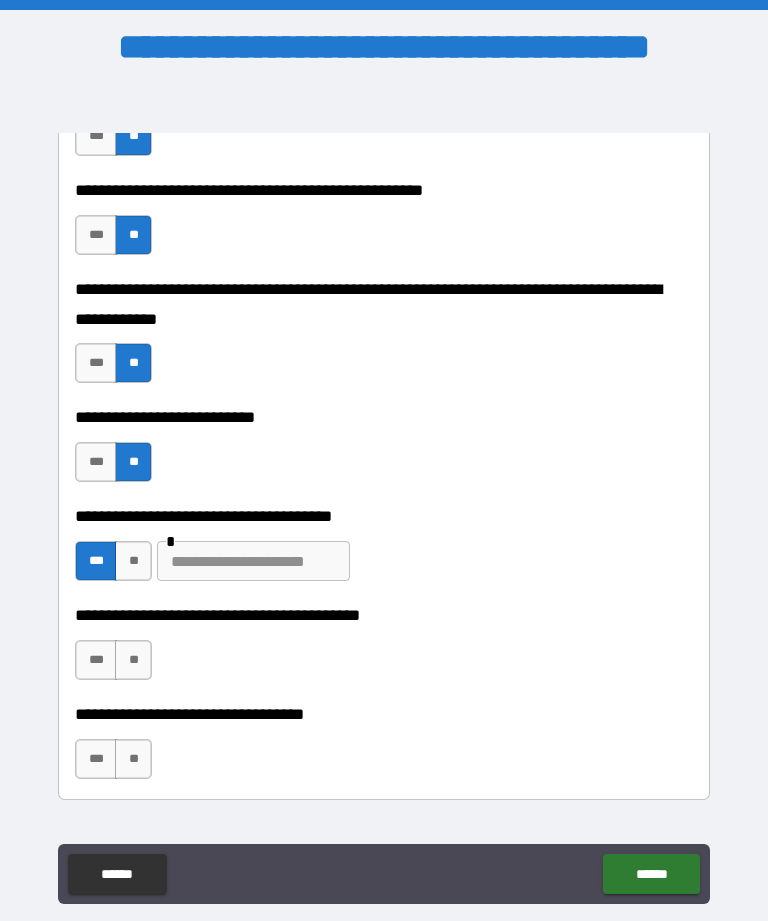 click at bounding box center [253, 561] 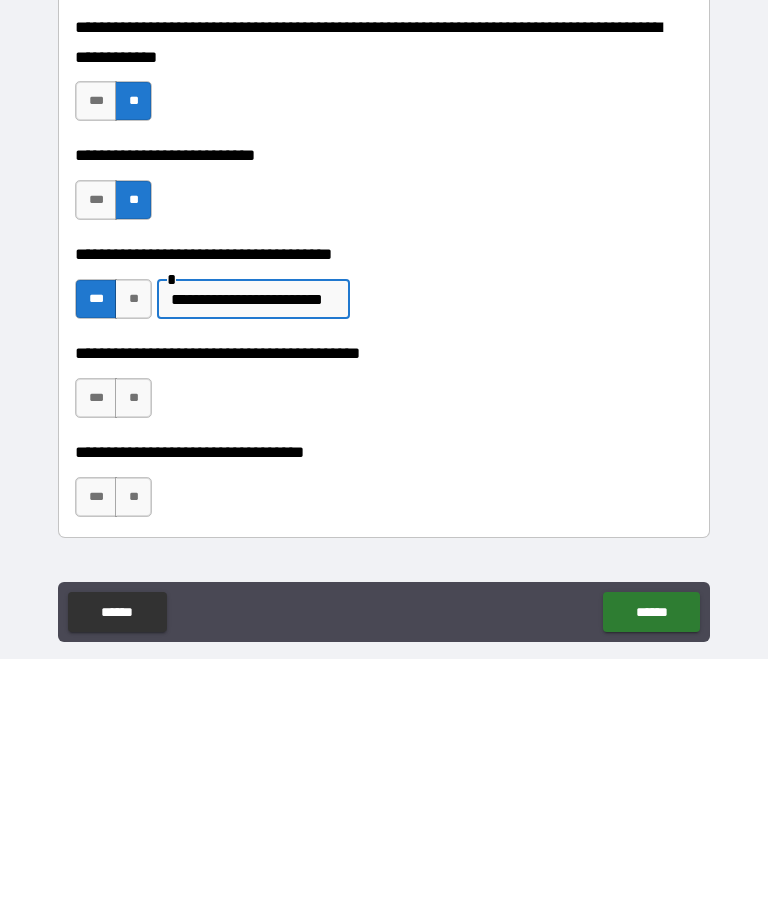type on "**********" 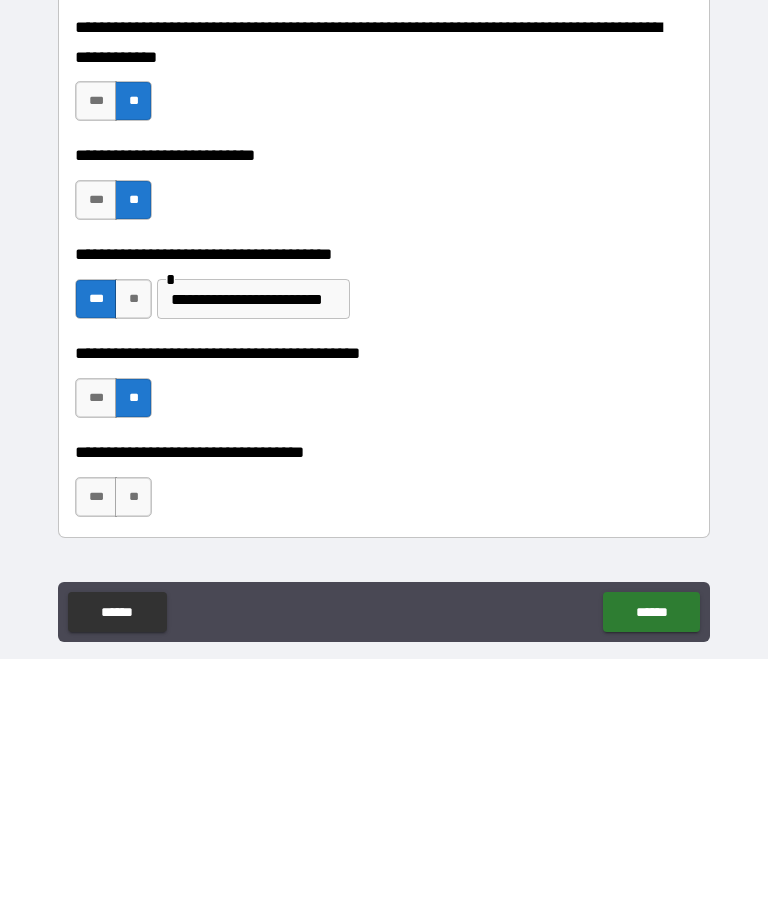 scroll, scrollTop: 64, scrollLeft: 0, axis: vertical 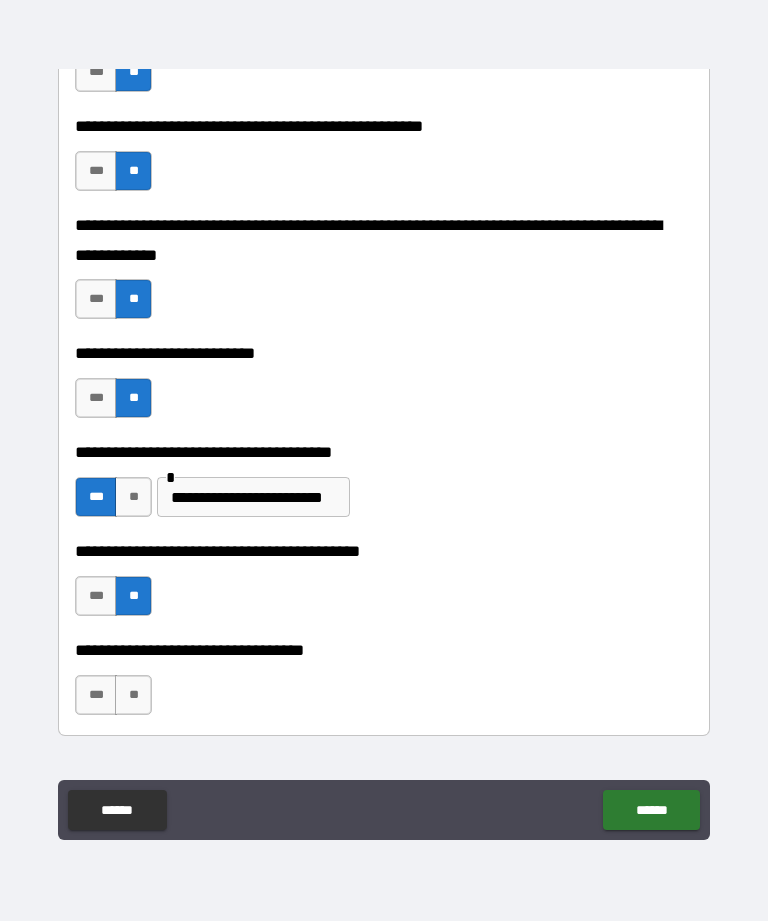 click on "**" at bounding box center [133, 695] 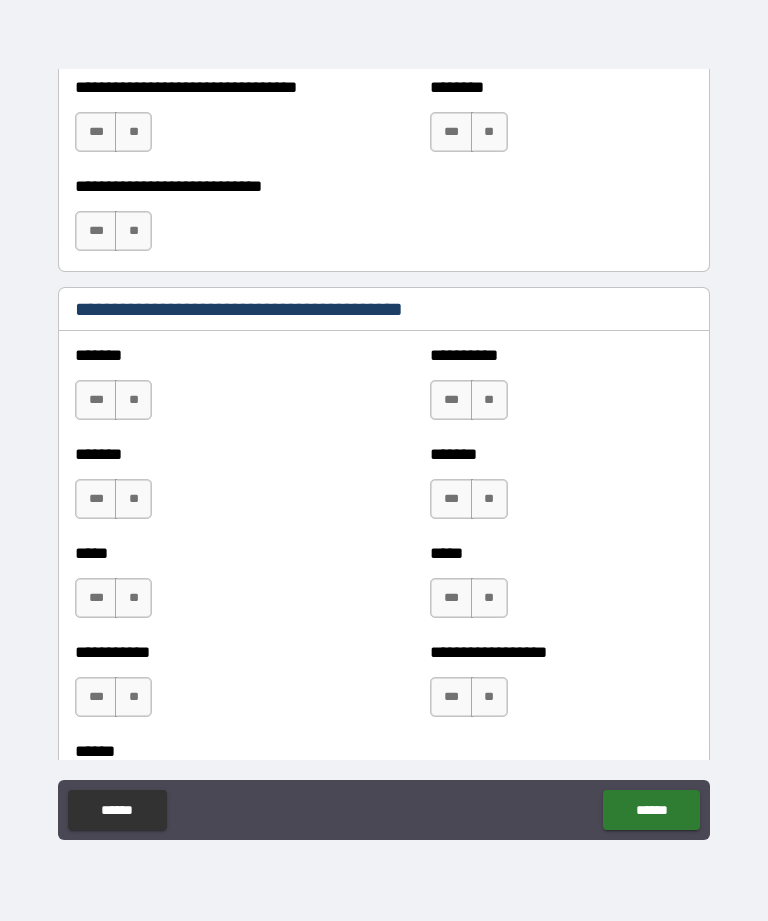 scroll, scrollTop: 1653, scrollLeft: 0, axis: vertical 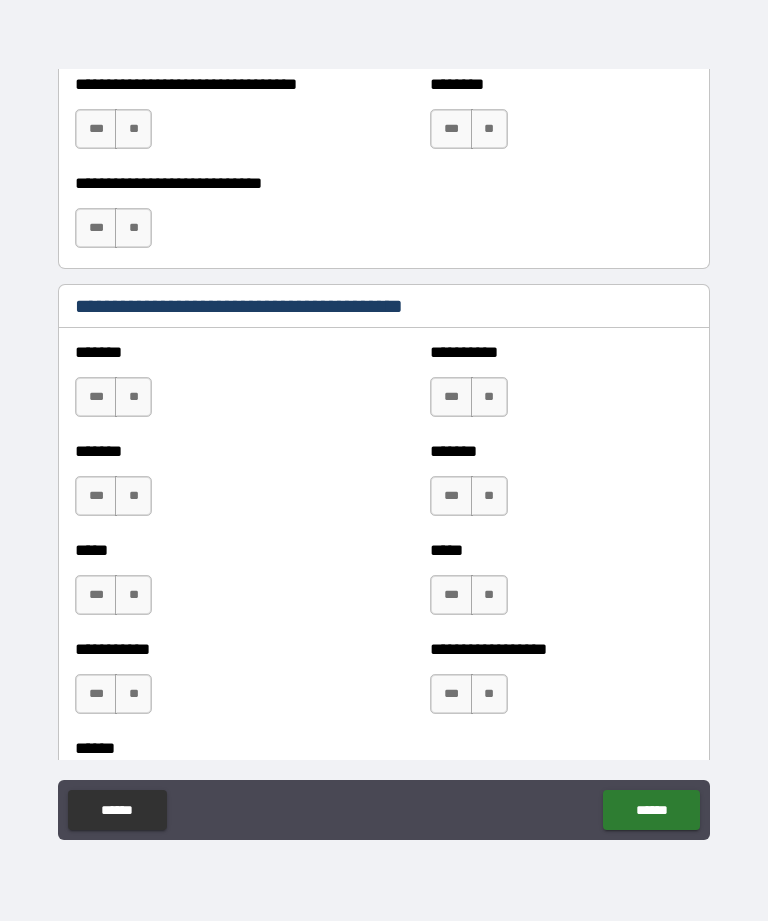 click on "**" at bounding box center (133, 397) 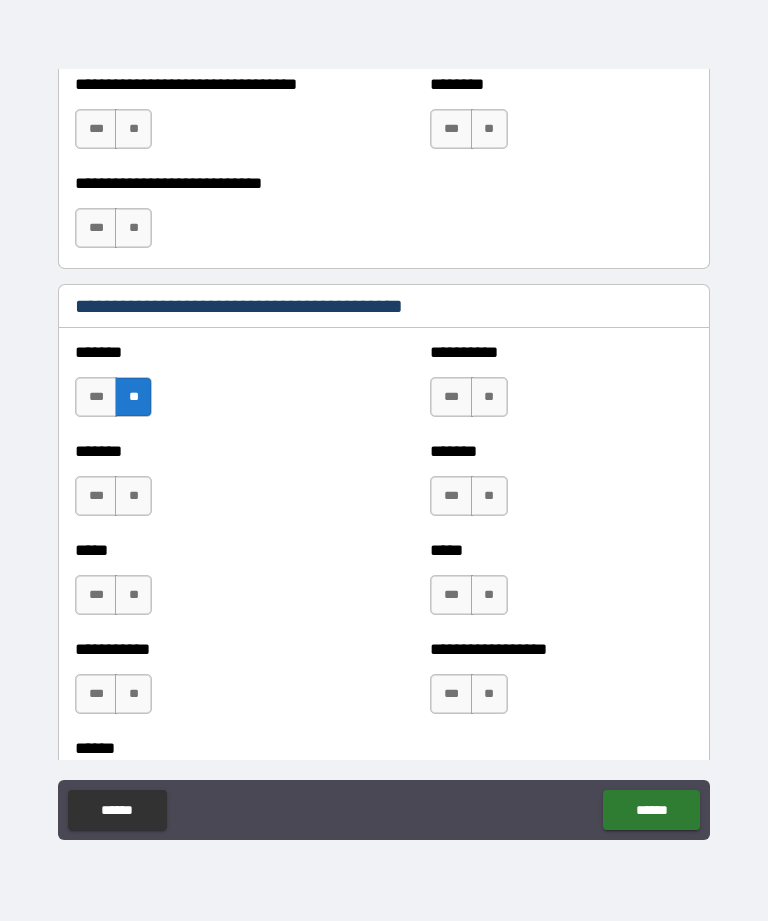 click on "**" at bounding box center [133, 496] 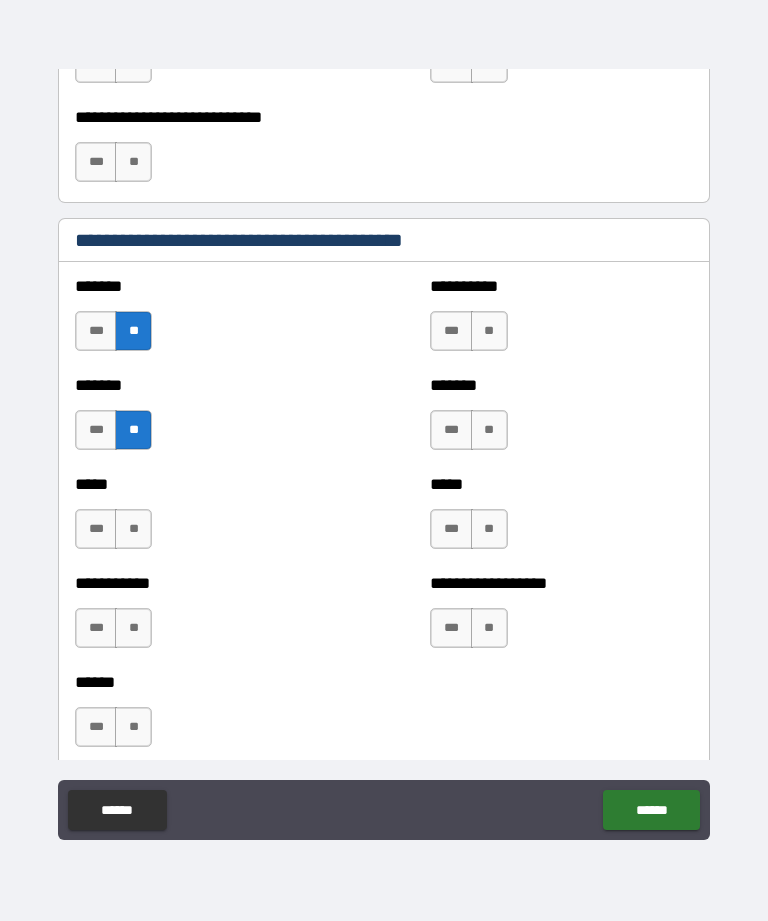 scroll, scrollTop: 1721, scrollLeft: 0, axis: vertical 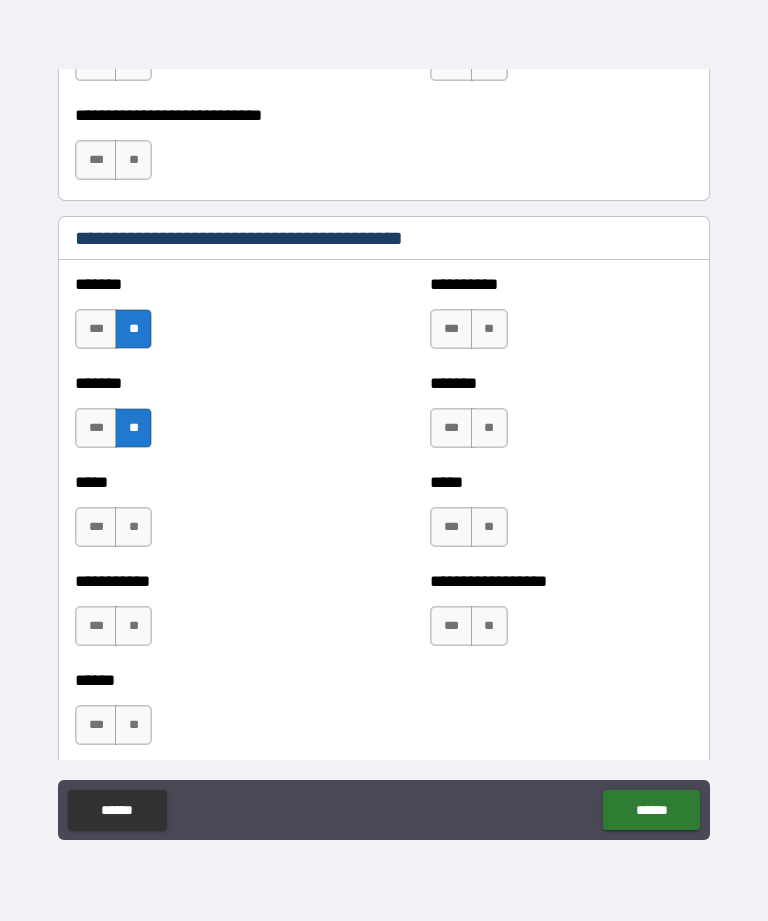 click on "**" at bounding box center (489, 329) 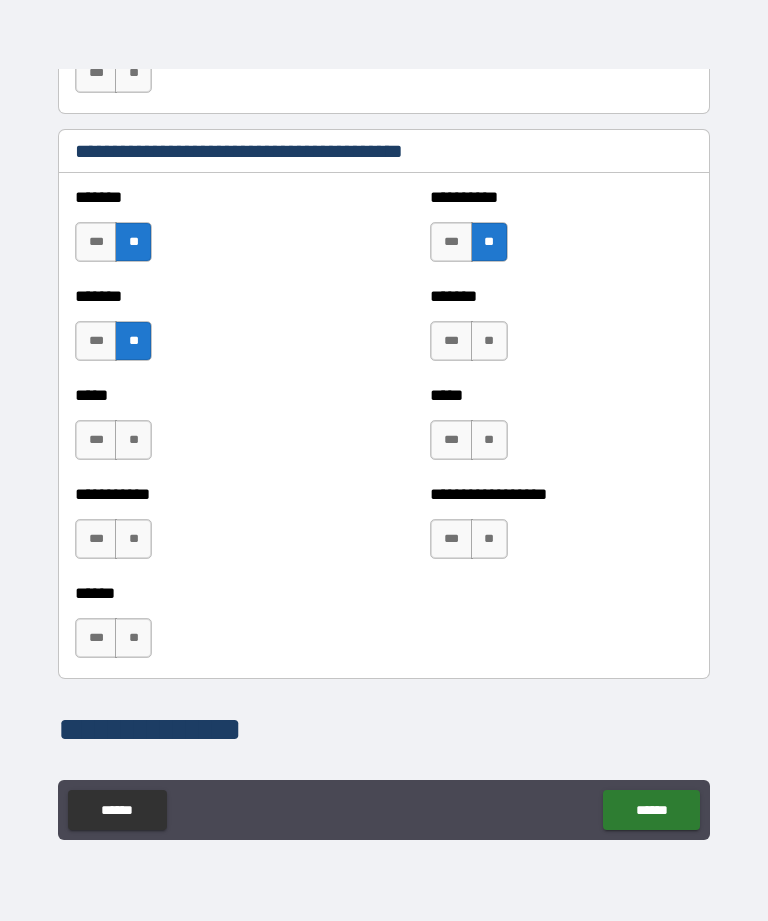 scroll, scrollTop: 1809, scrollLeft: 0, axis: vertical 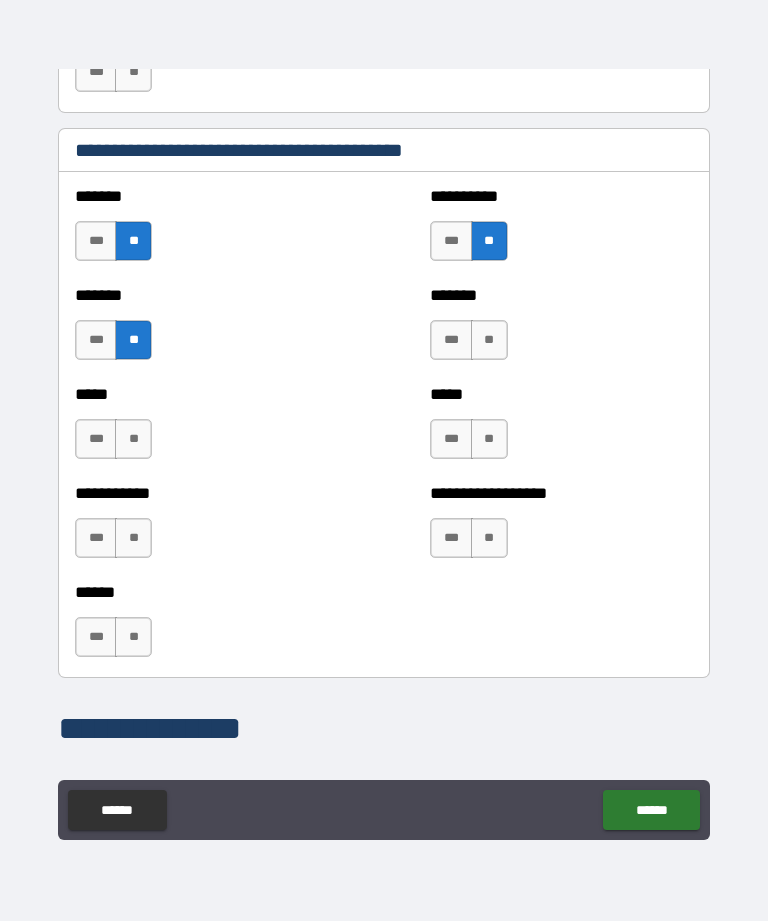 click on "**" at bounding box center (133, 538) 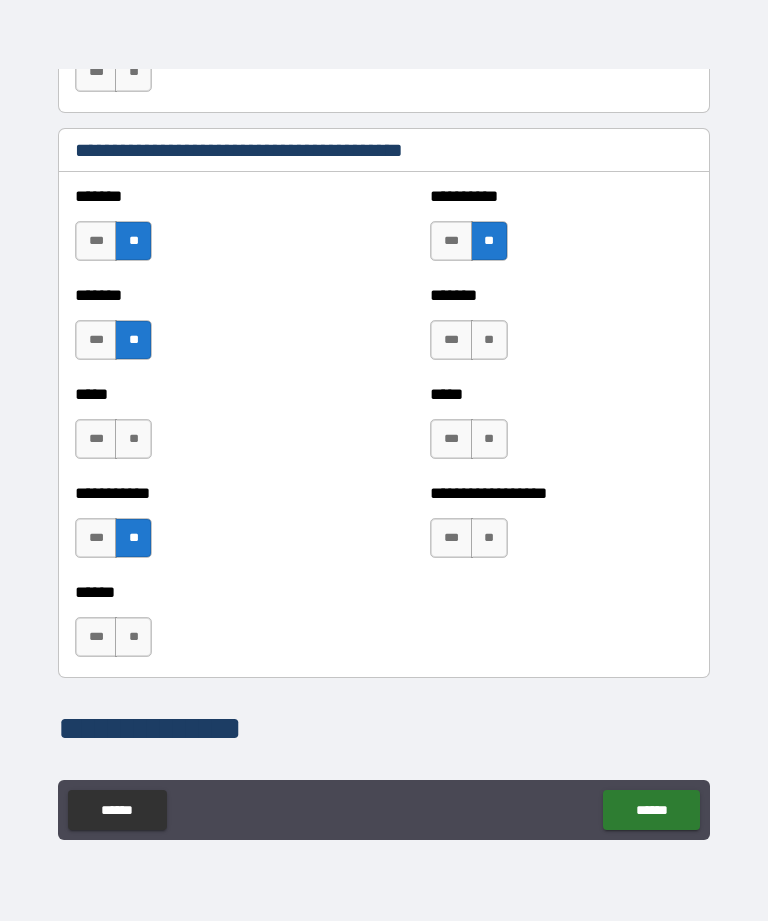 click on "**" at bounding box center (133, 439) 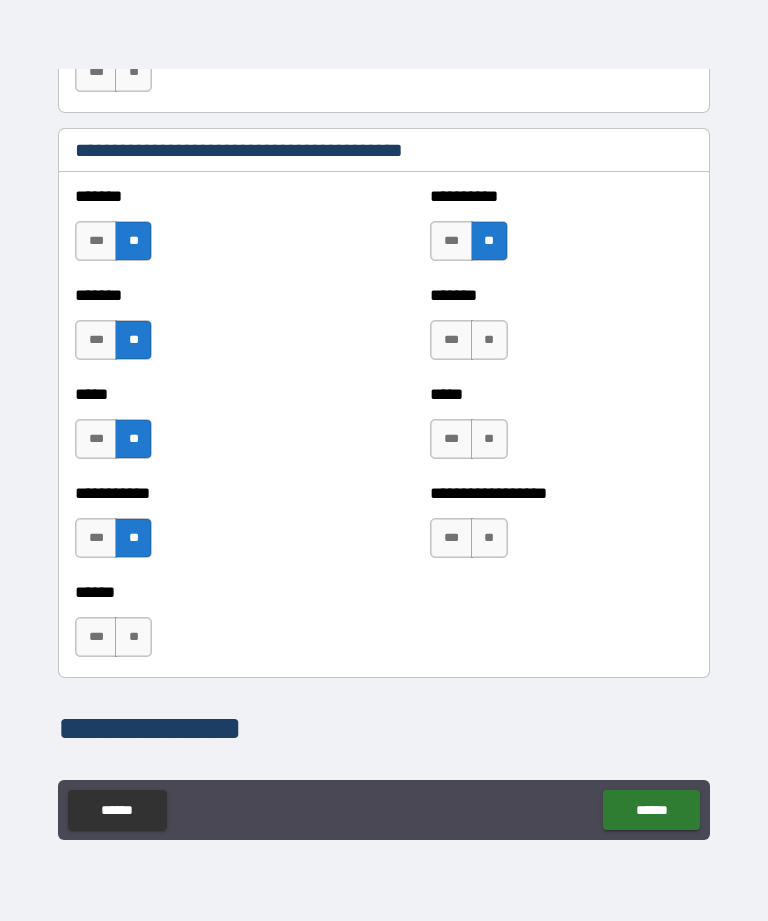 click on "**" at bounding box center (489, 439) 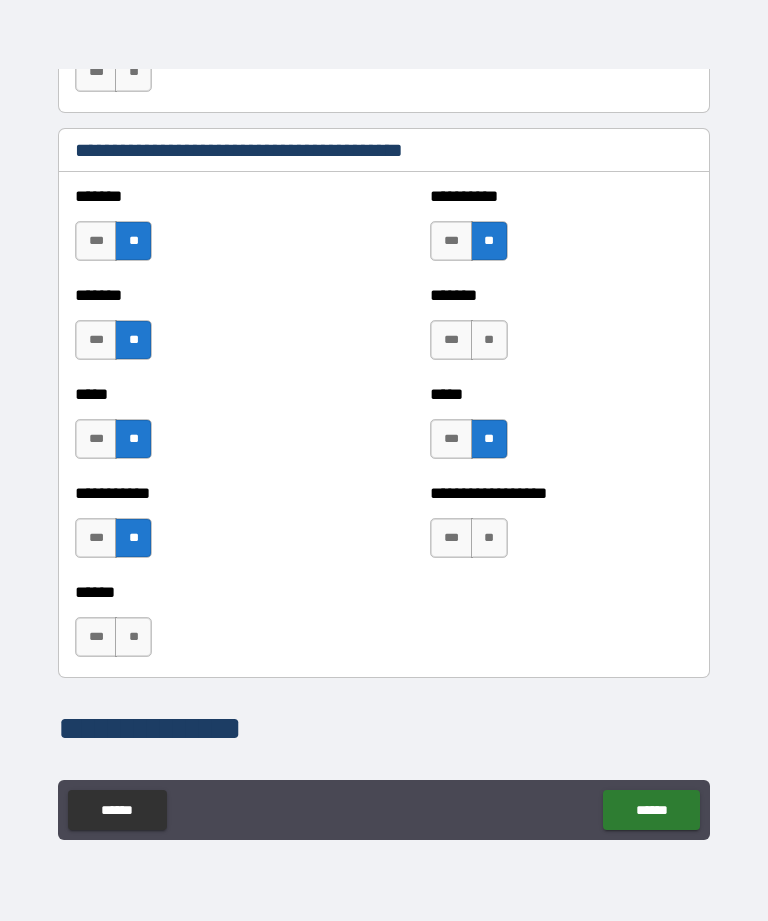click on "**" at bounding box center [489, 340] 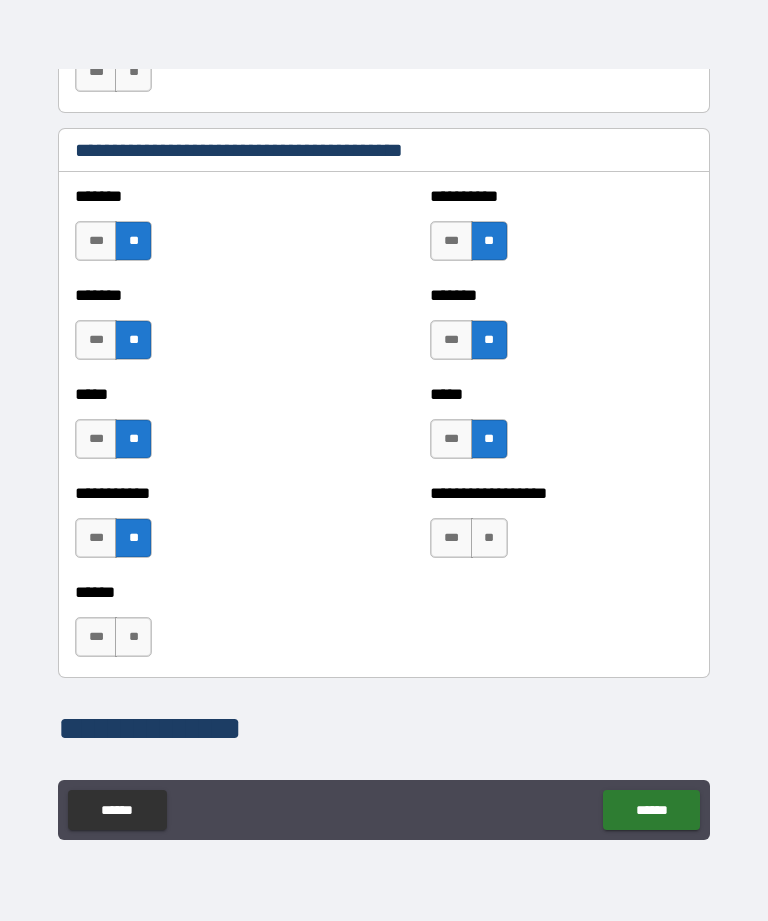 click on "**" at bounding box center (489, 538) 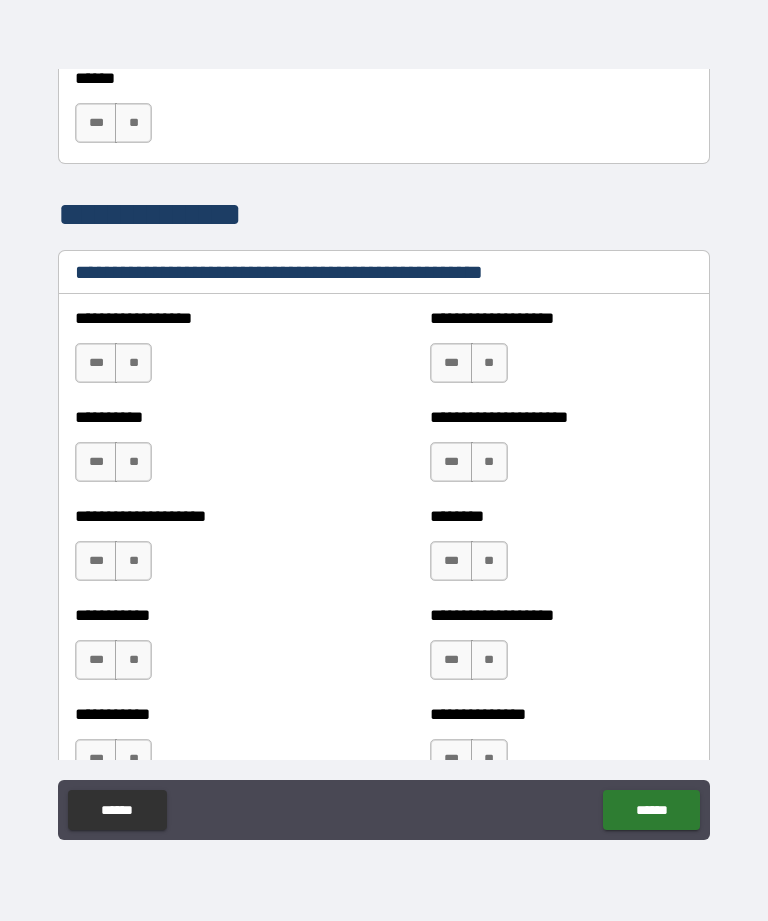 scroll, scrollTop: 2323, scrollLeft: 0, axis: vertical 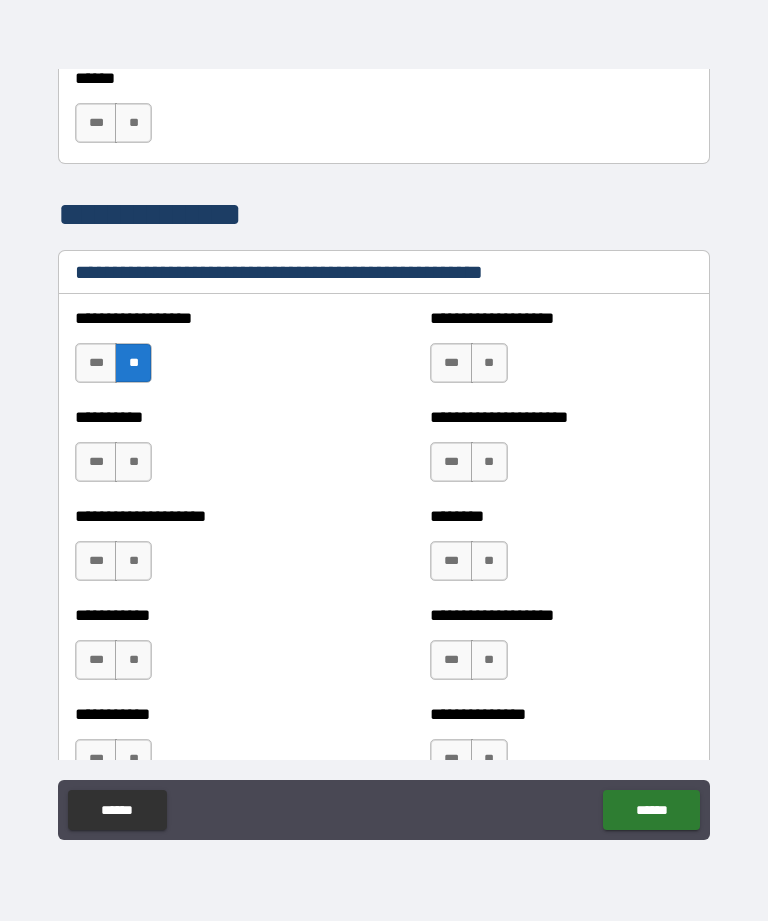 click on "**" at bounding box center (489, 363) 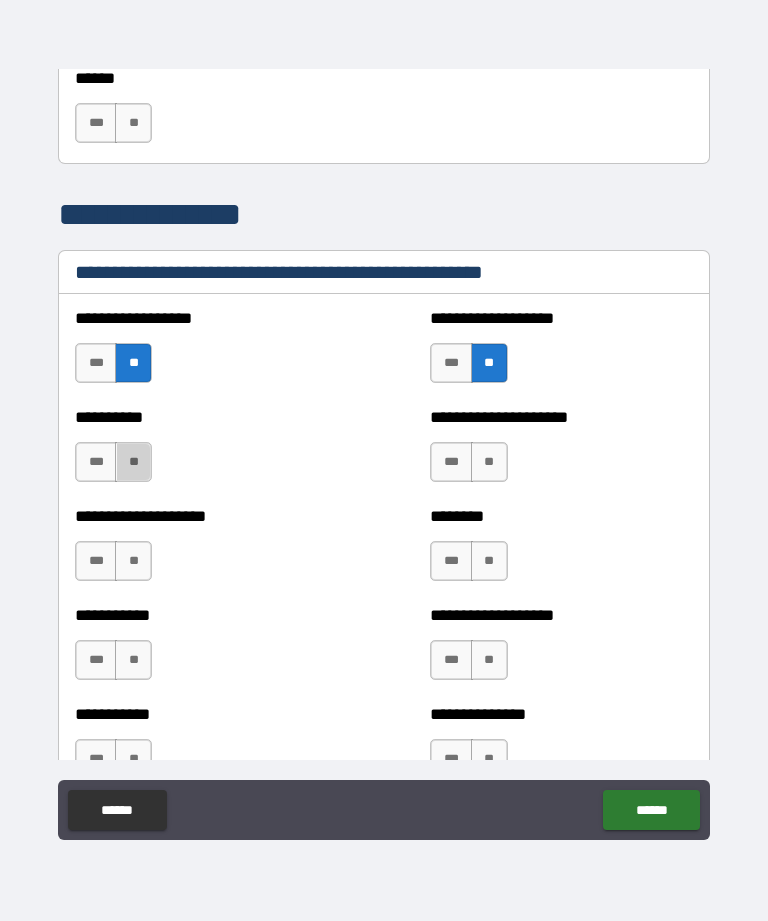 click on "**" at bounding box center [133, 462] 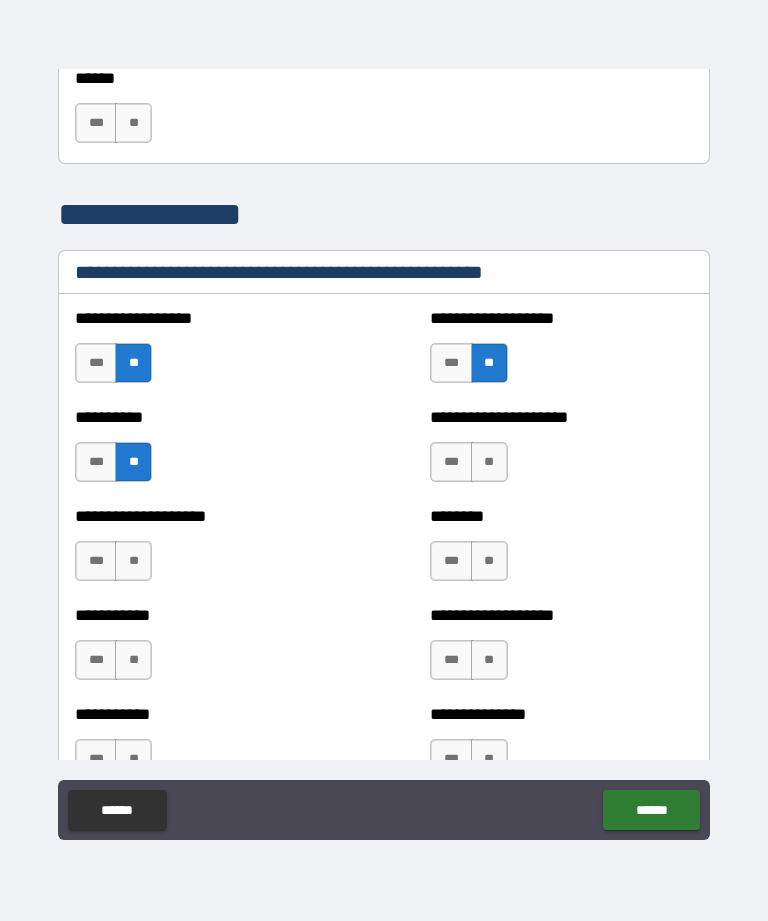 click on "**" at bounding box center [489, 462] 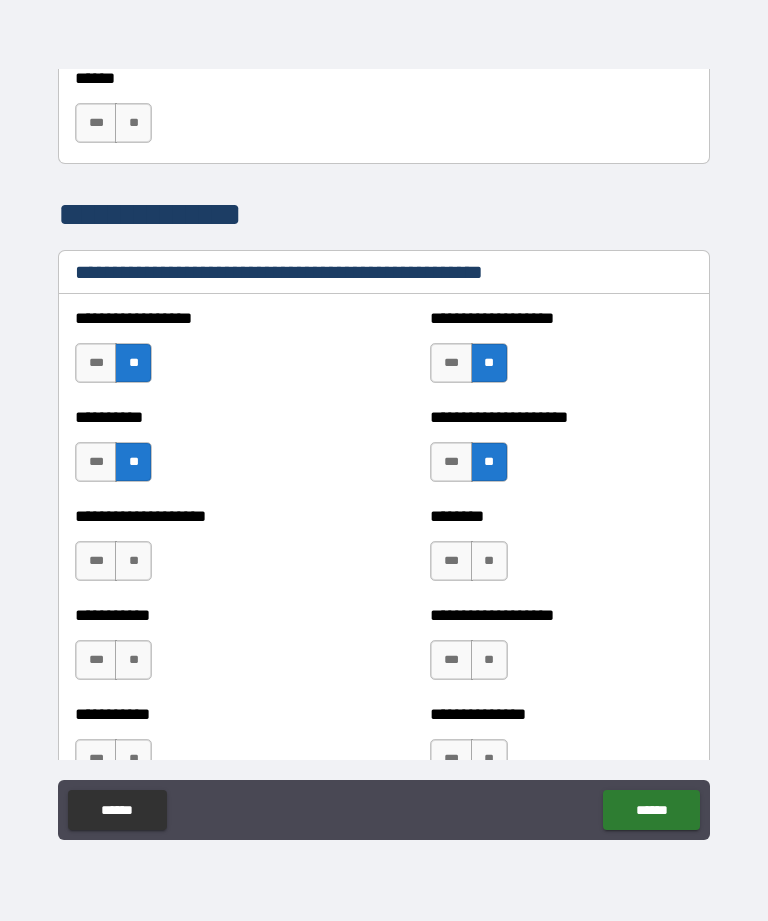 click on "**" at bounding box center [133, 561] 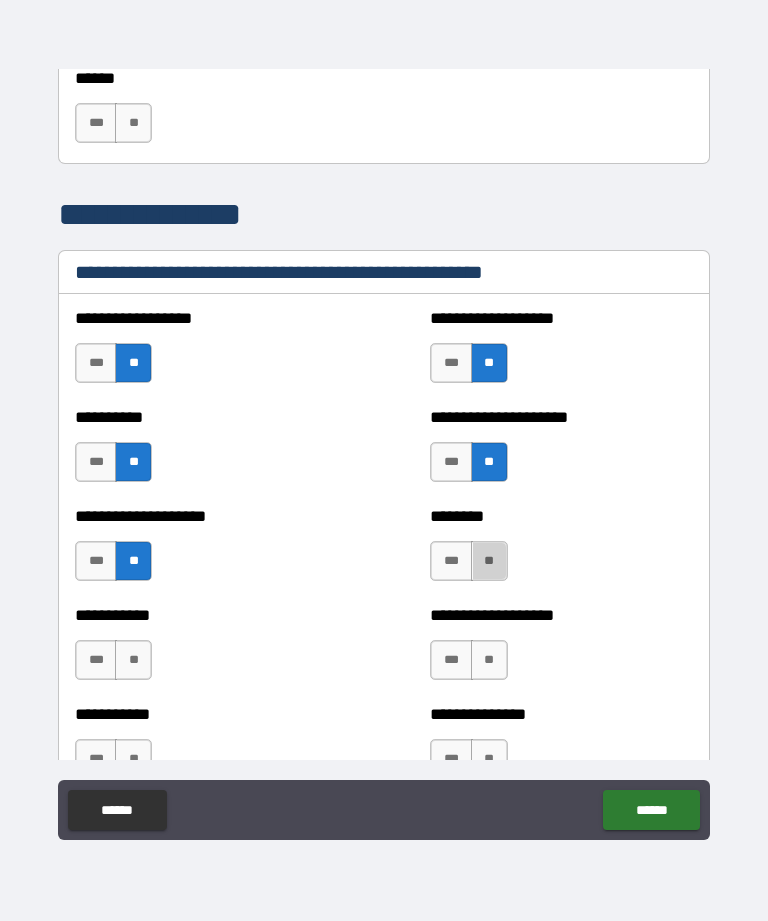 click on "**" at bounding box center [489, 561] 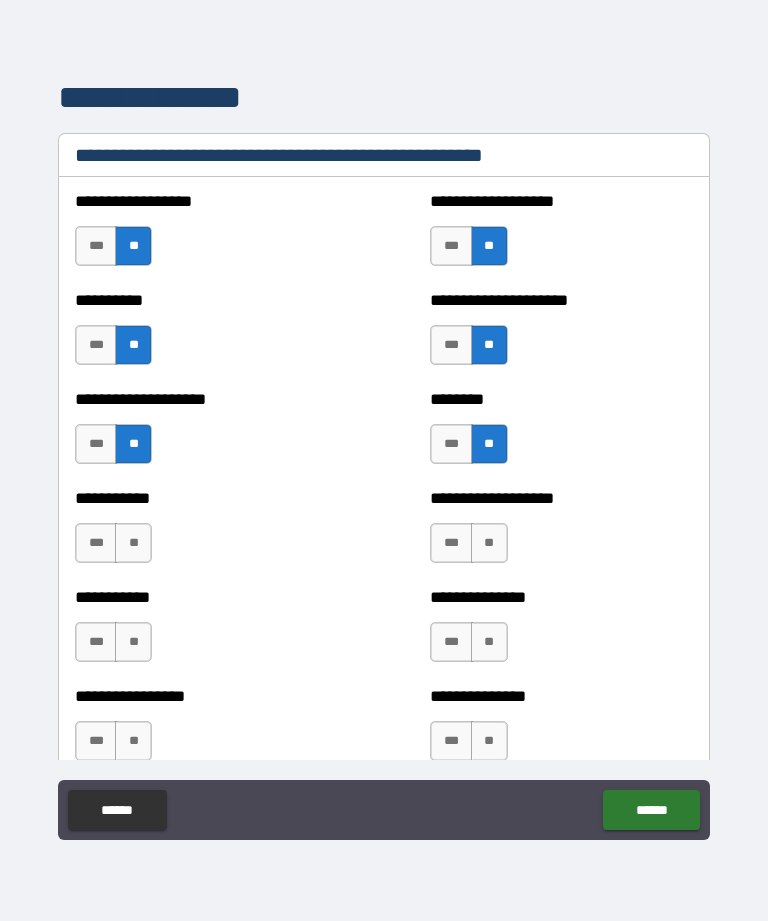 scroll, scrollTop: 2475, scrollLeft: 0, axis: vertical 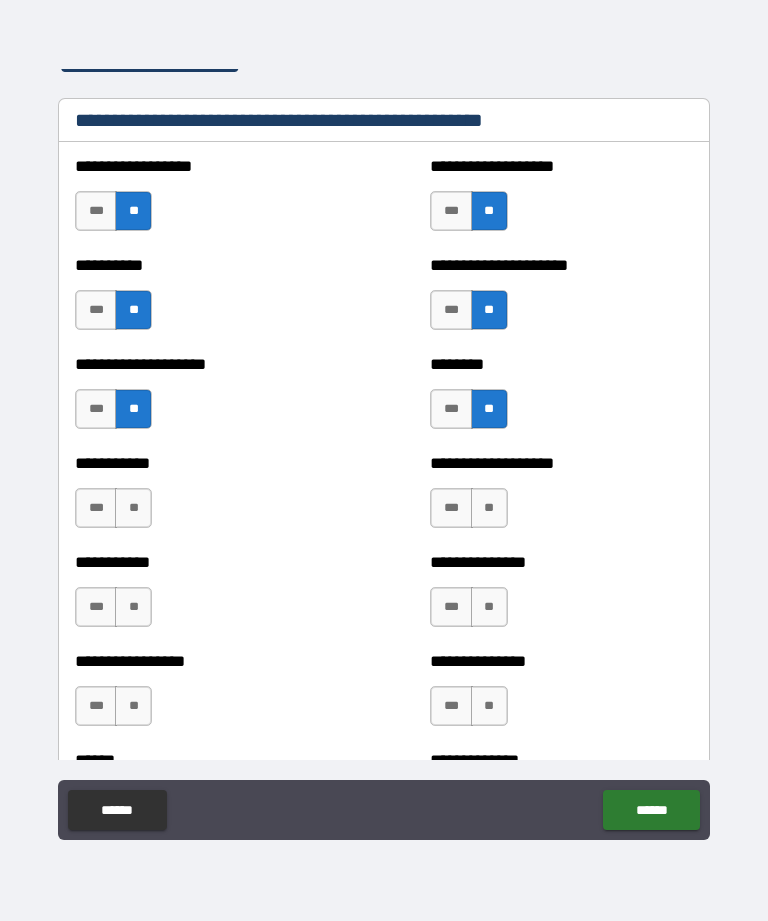 click on "**" at bounding box center (489, 508) 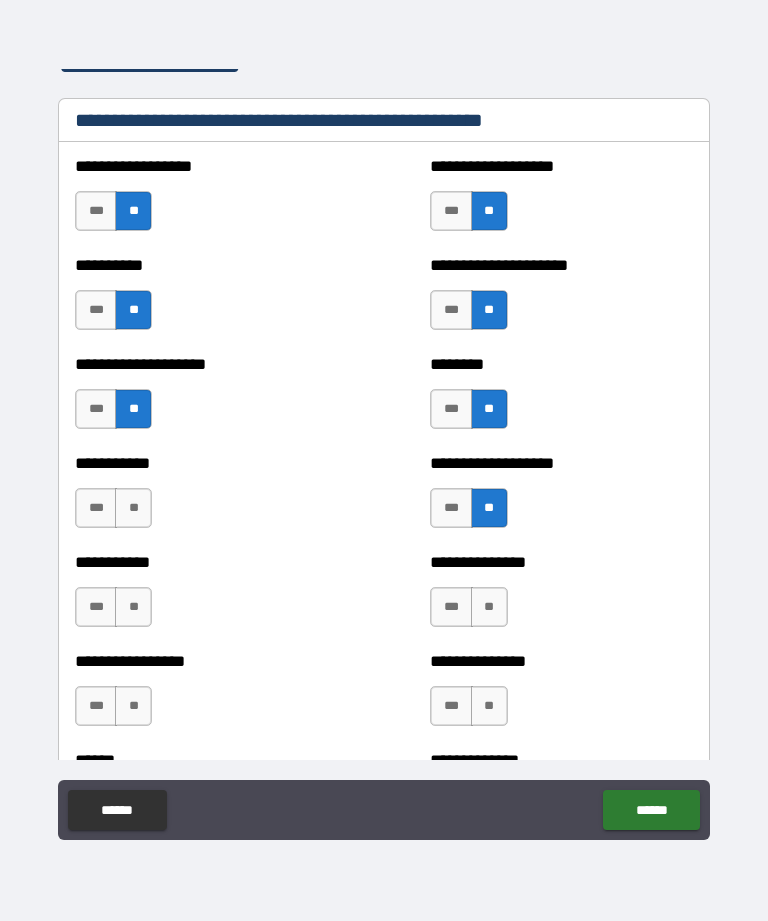 click on "**" at bounding box center (133, 508) 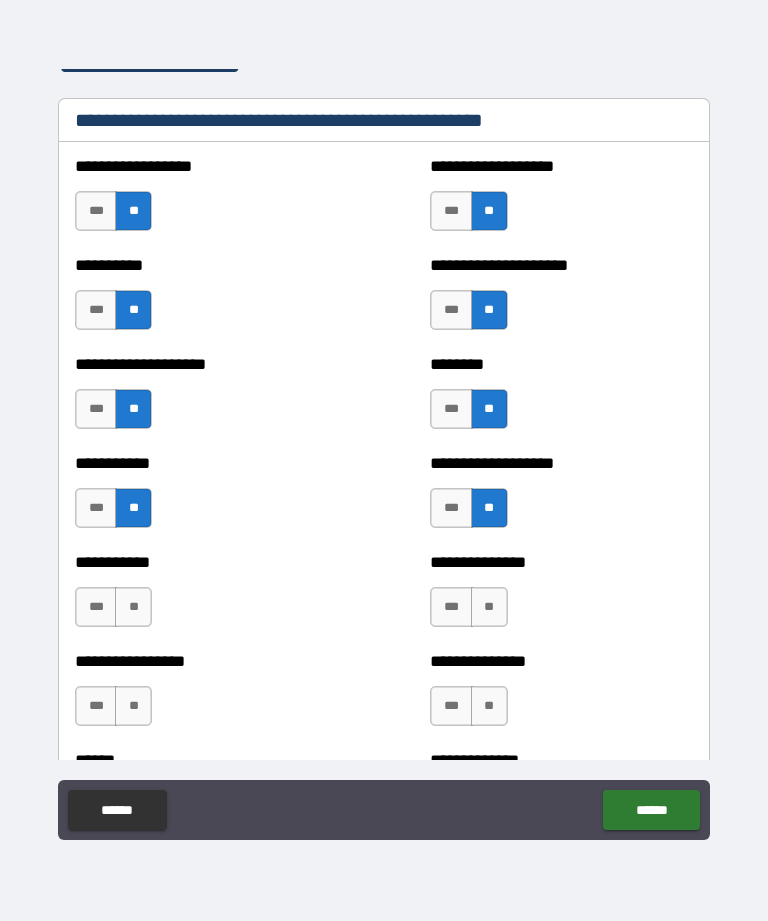click on "**" at bounding box center (133, 607) 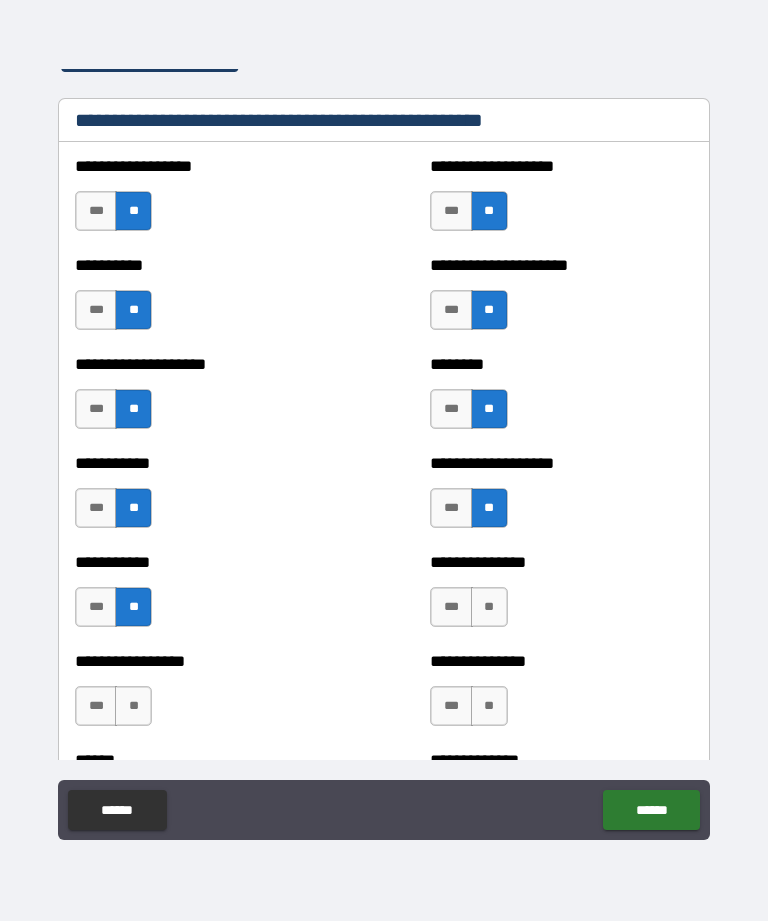 click on "**" at bounding box center (489, 607) 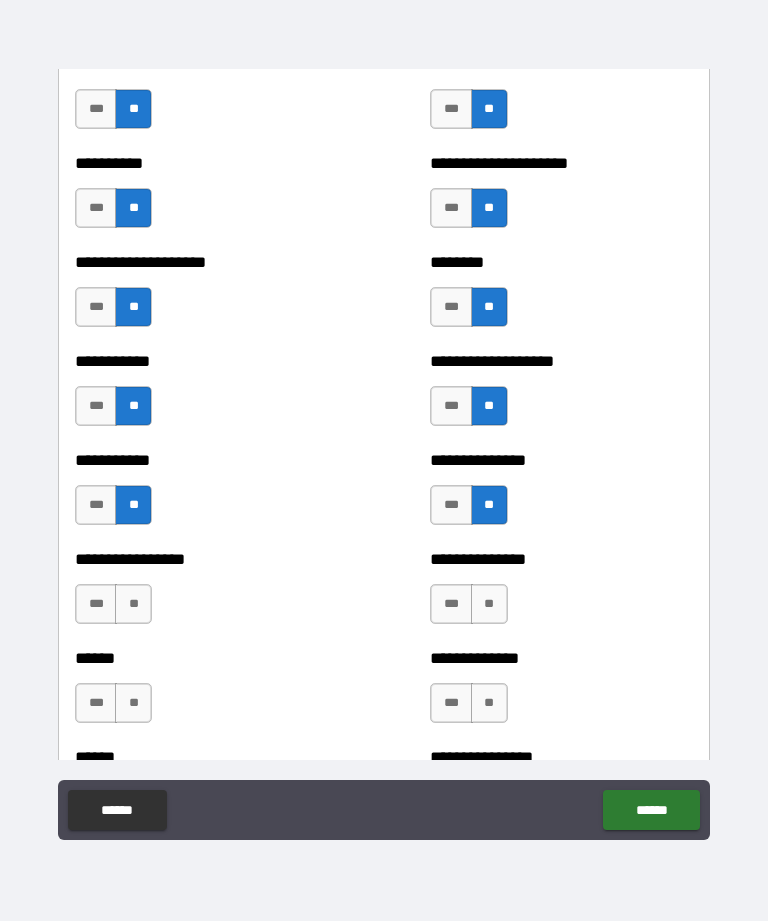scroll, scrollTop: 2595, scrollLeft: 0, axis: vertical 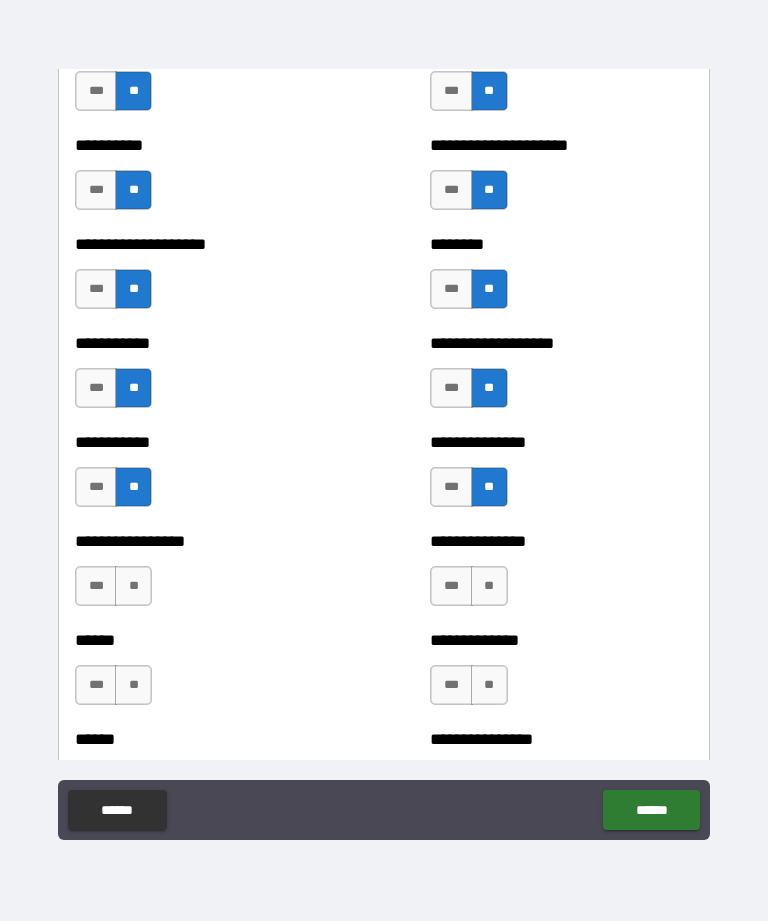 click on "**" at bounding box center [133, 586] 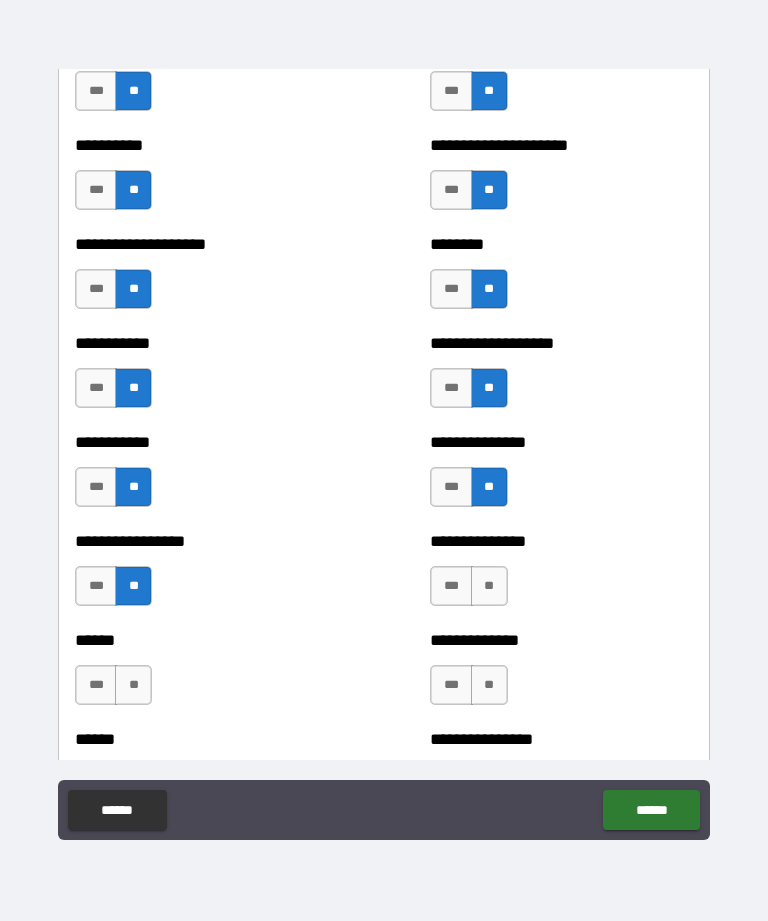 click on "**" at bounding box center (489, 586) 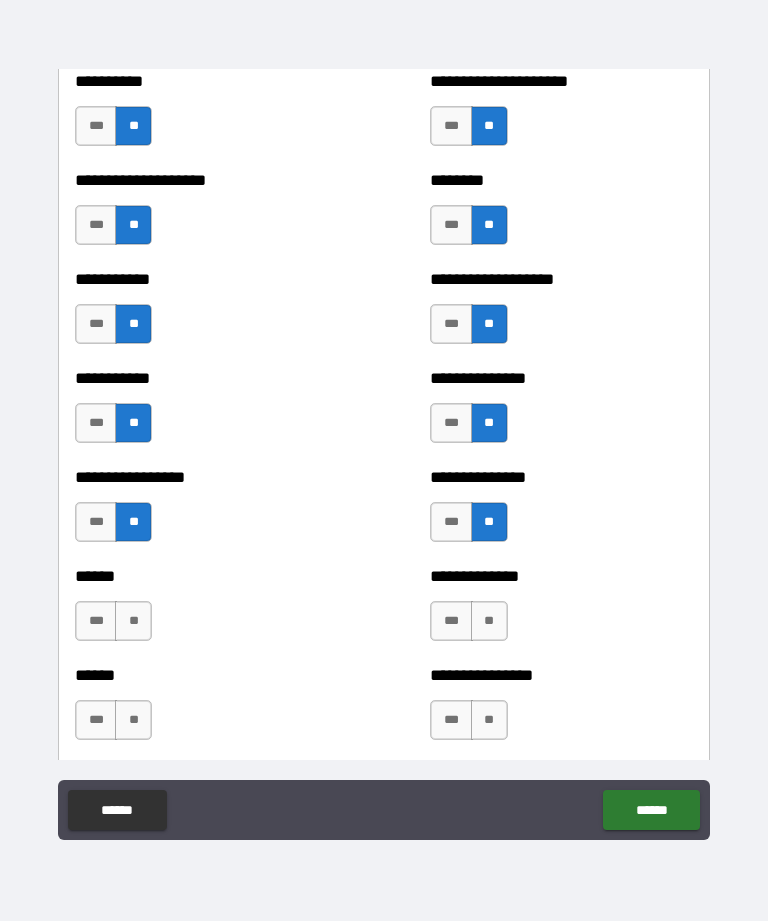 scroll, scrollTop: 2701, scrollLeft: 0, axis: vertical 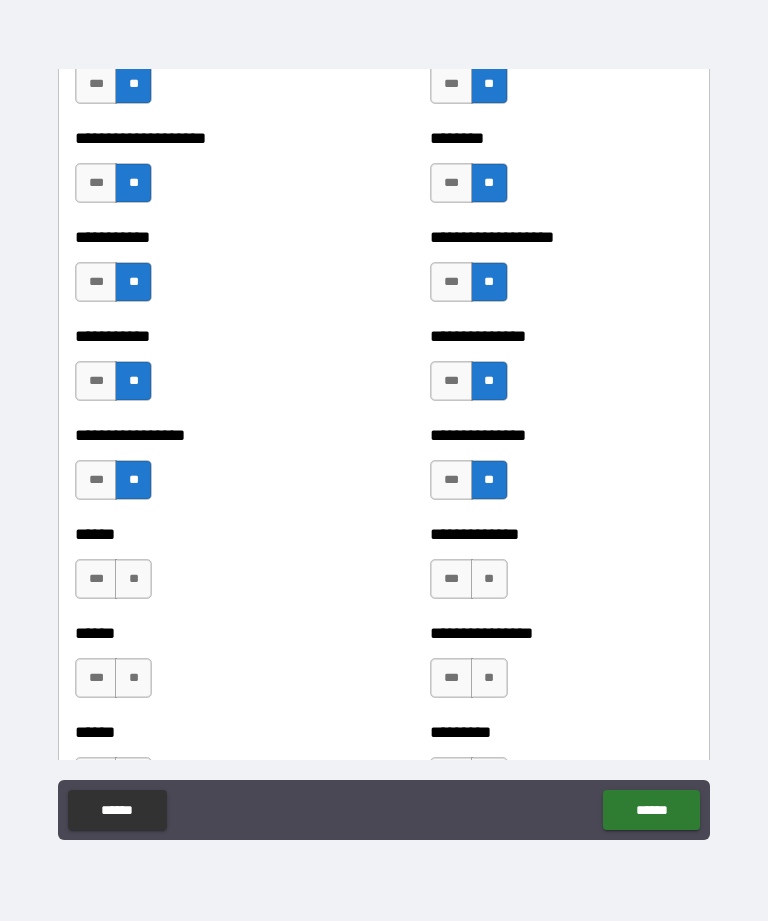 click on "**" at bounding box center (133, 579) 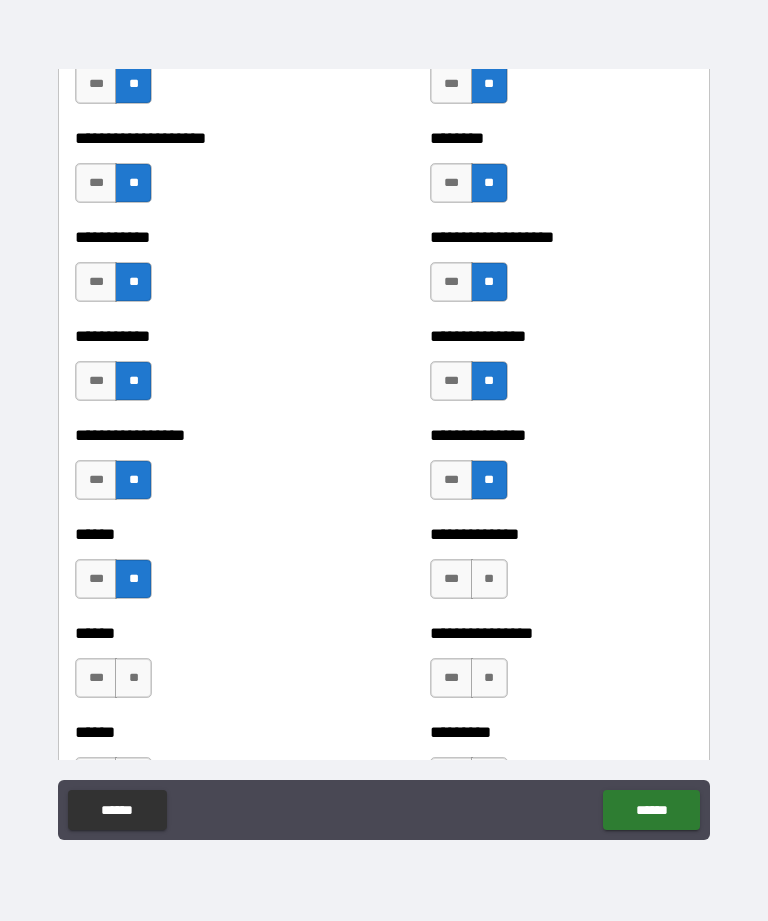 click on "***" at bounding box center (451, 579) 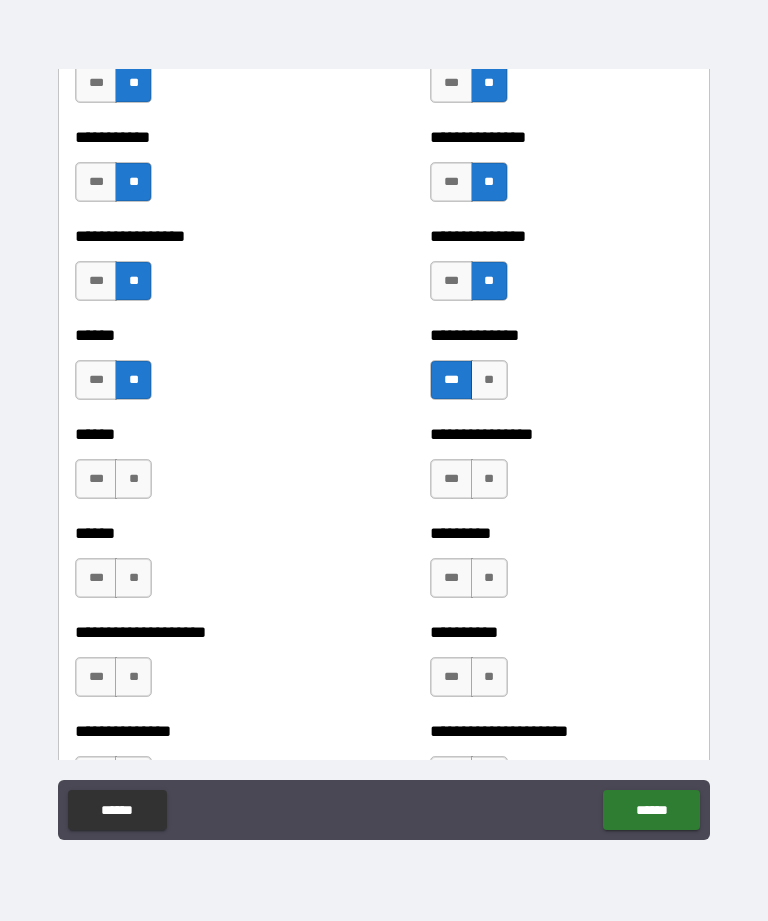 scroll, scrollTop: 2904, scrollLeft: 0, axis: vertical 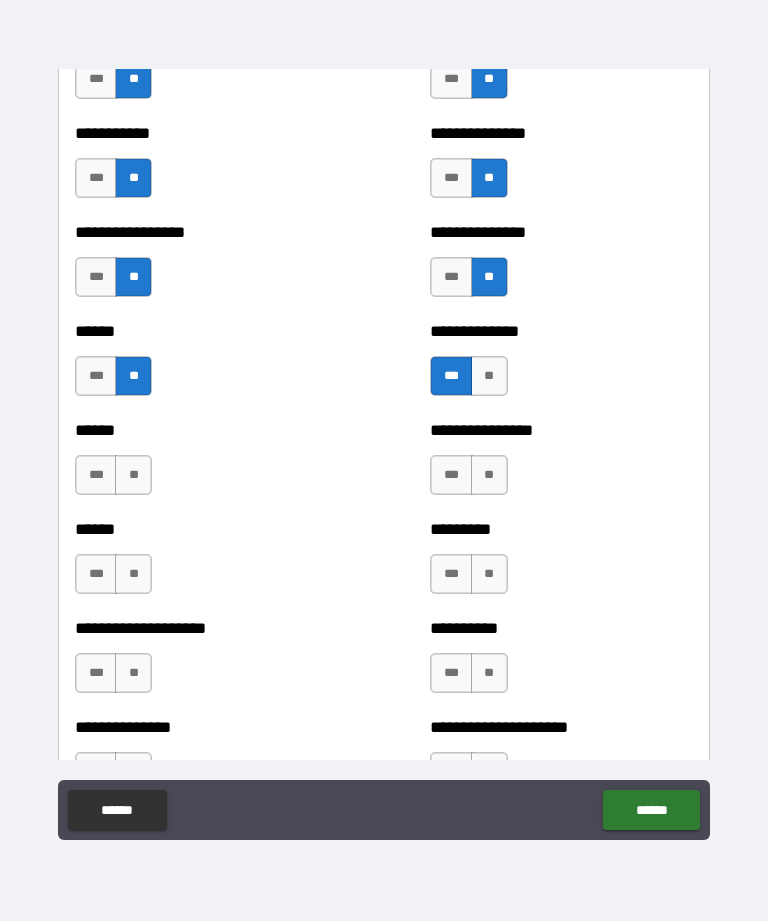 click on "**" at bounding box center [489, 475] 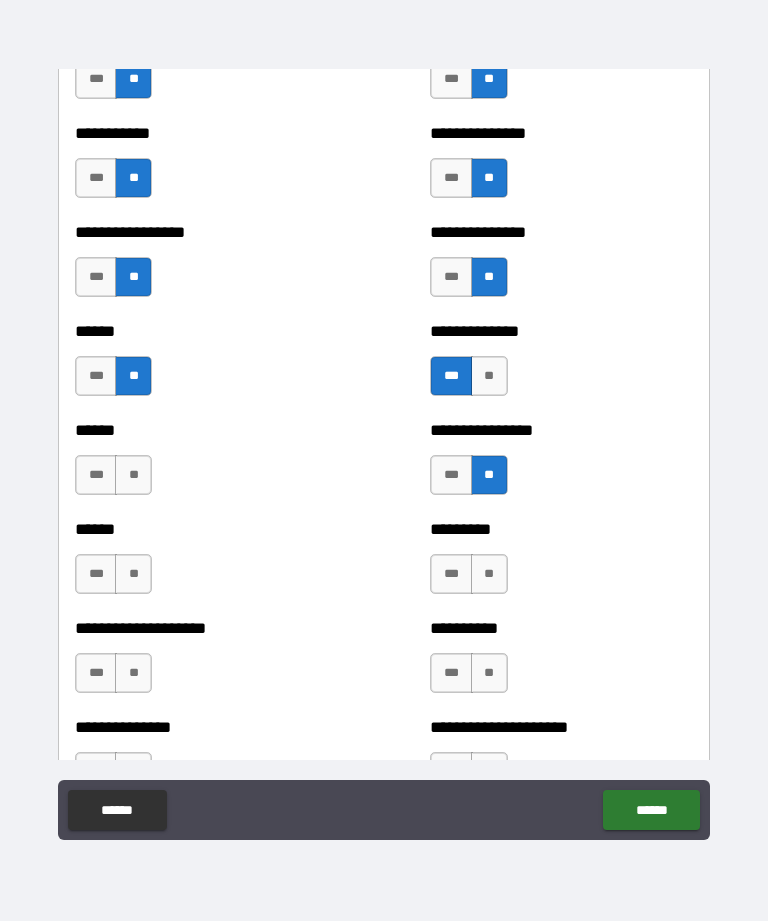 click on "**" at bounding box center [133, 475] 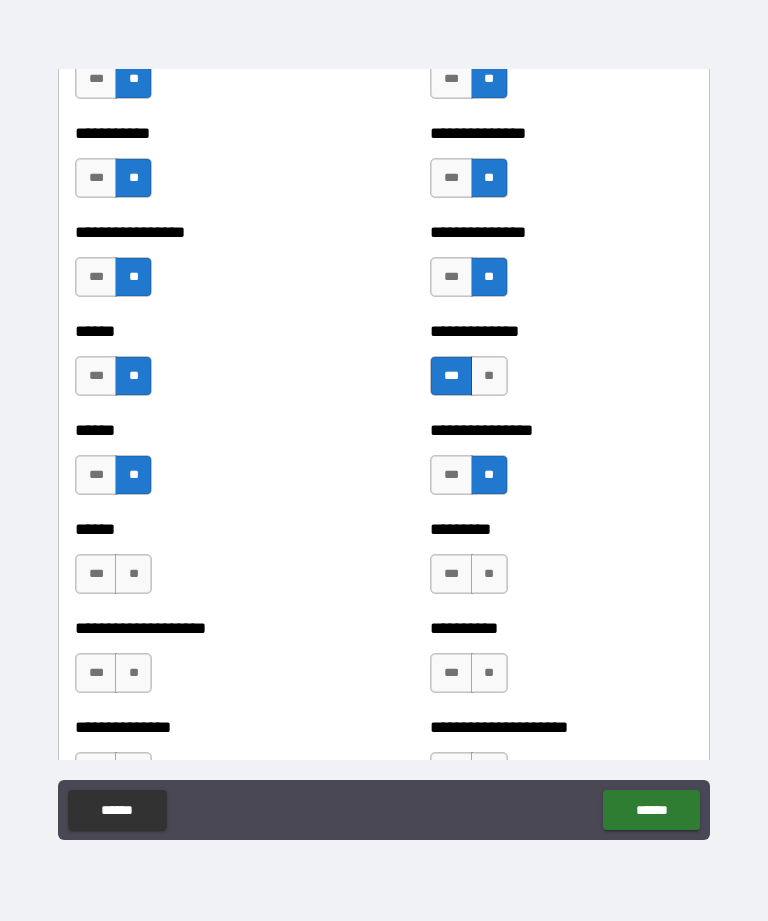 click on "**" at bounding box center [133, 574] 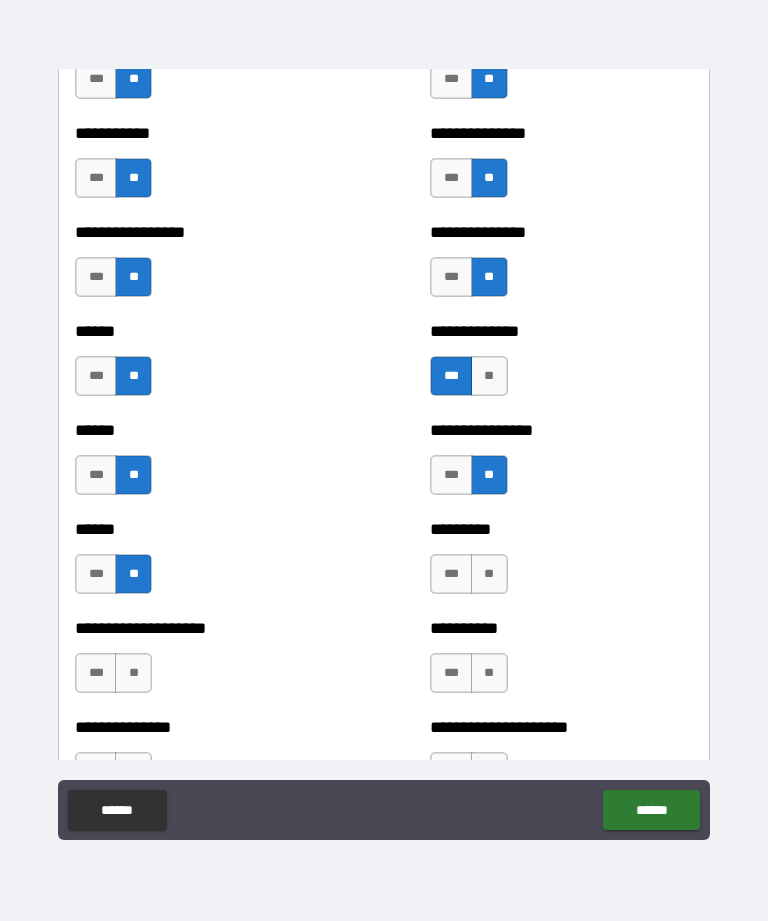 click on "**" at bounding box center (489, 574) 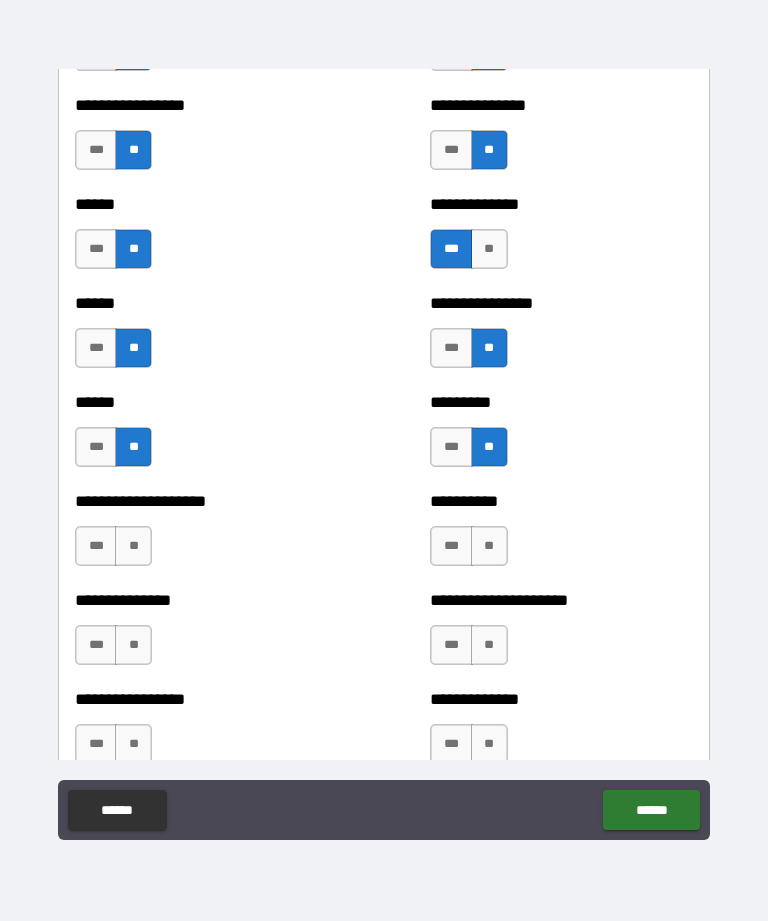scroll, scrollTop: 3041, scrollLeft: 0, axis: vertical 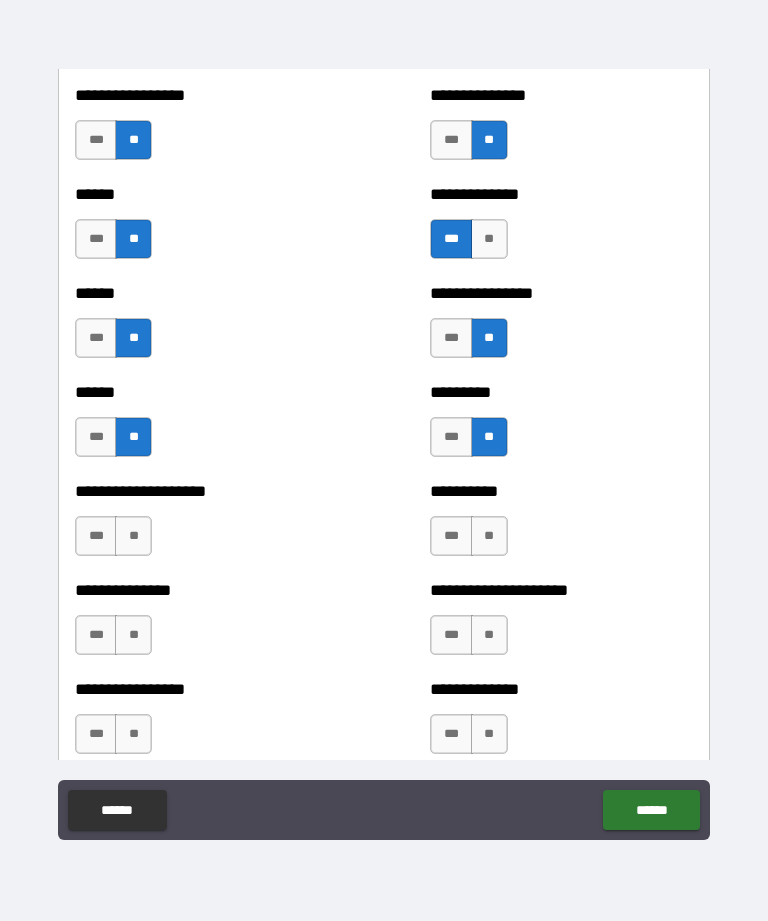 click on "**" at bounding box center [489, 536] 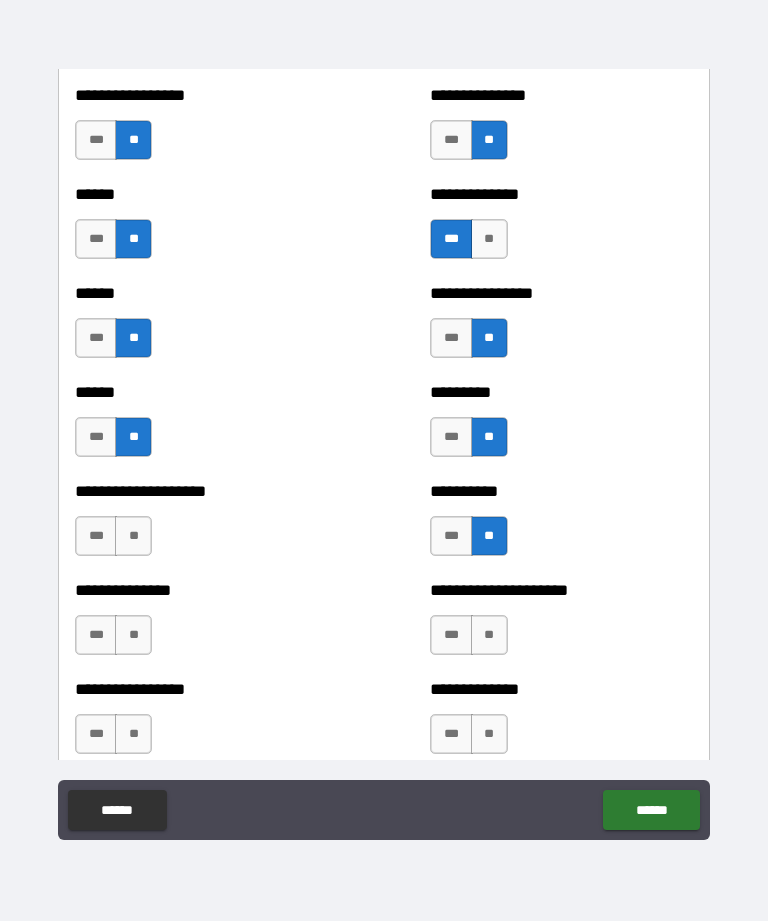 click on "**" at bounding box center [133, 536] 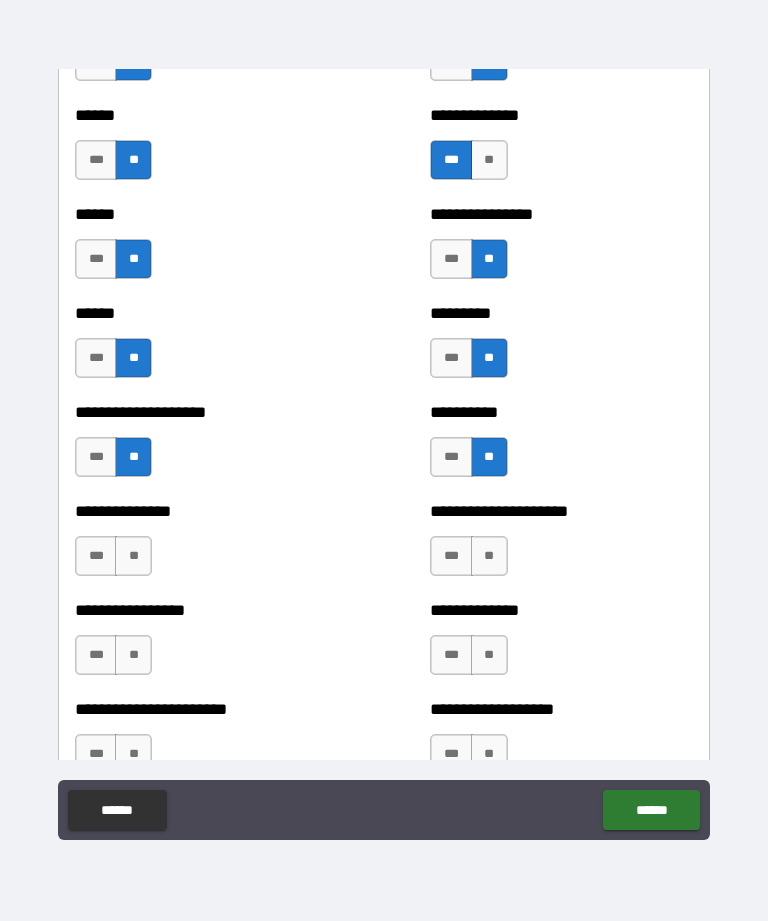 scroll, scrollTop: 3127, scrollLeft: 0, axis: vertical 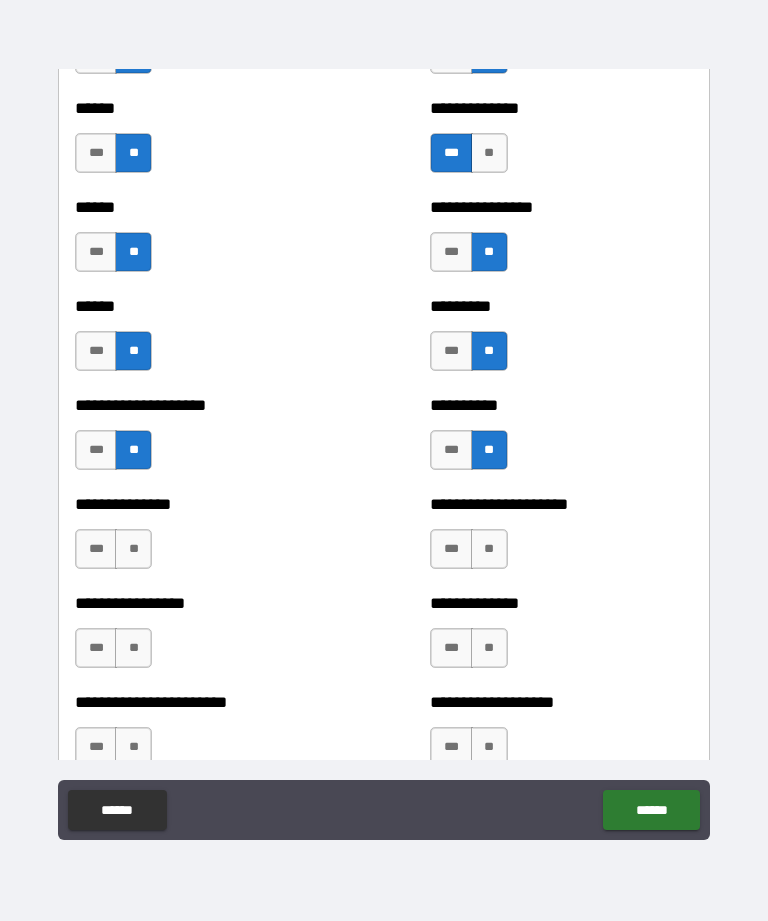 click on "**" at bounding box center (489, 549) 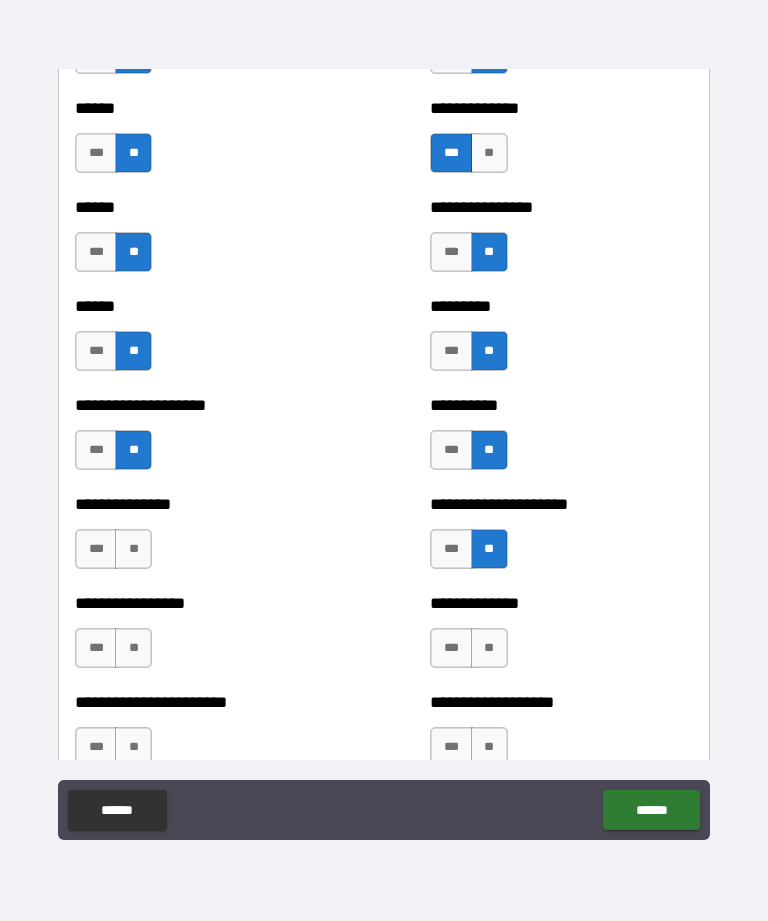 click on "**" at bounding box center (133, 549) 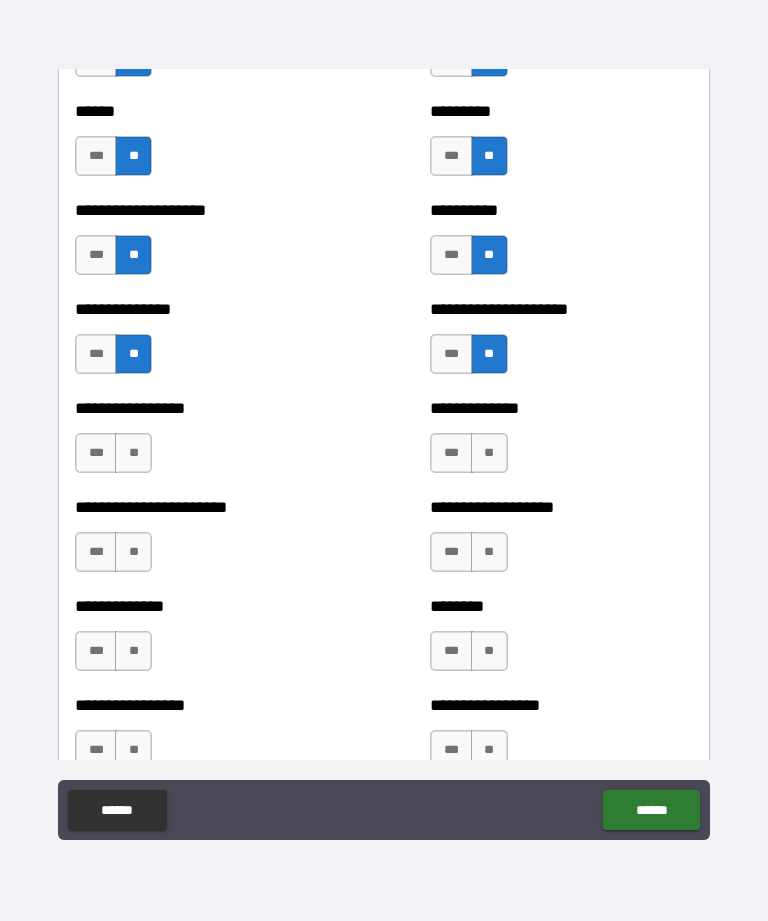 scroll, scrollTop: 3324, scrollLeft: 0, axis: vertical 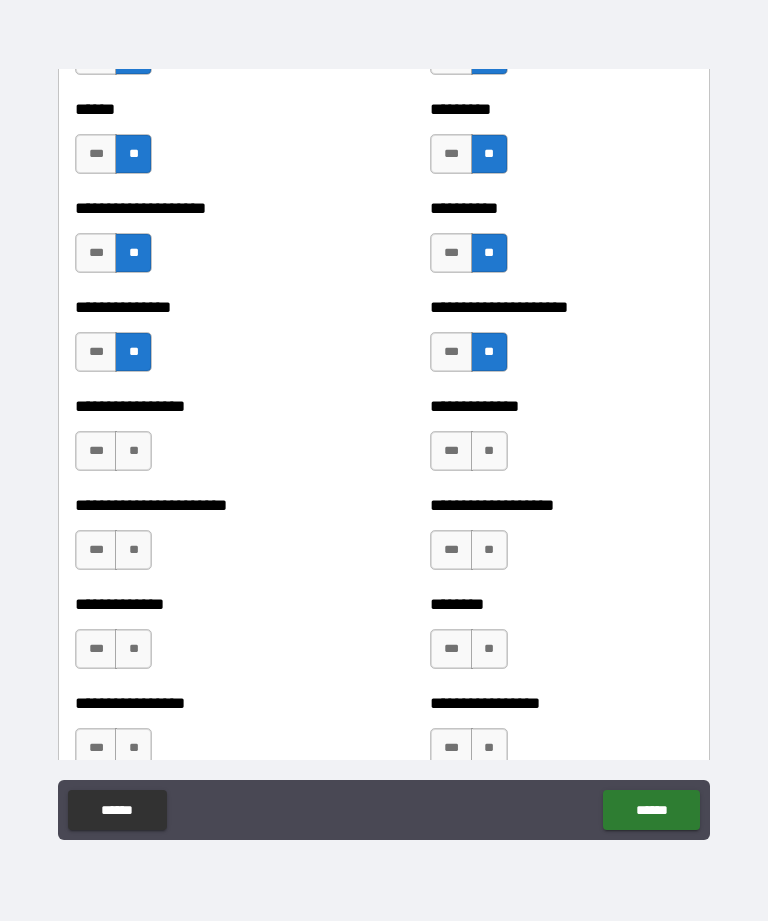 click on "**" at bounding box center [133, 451] 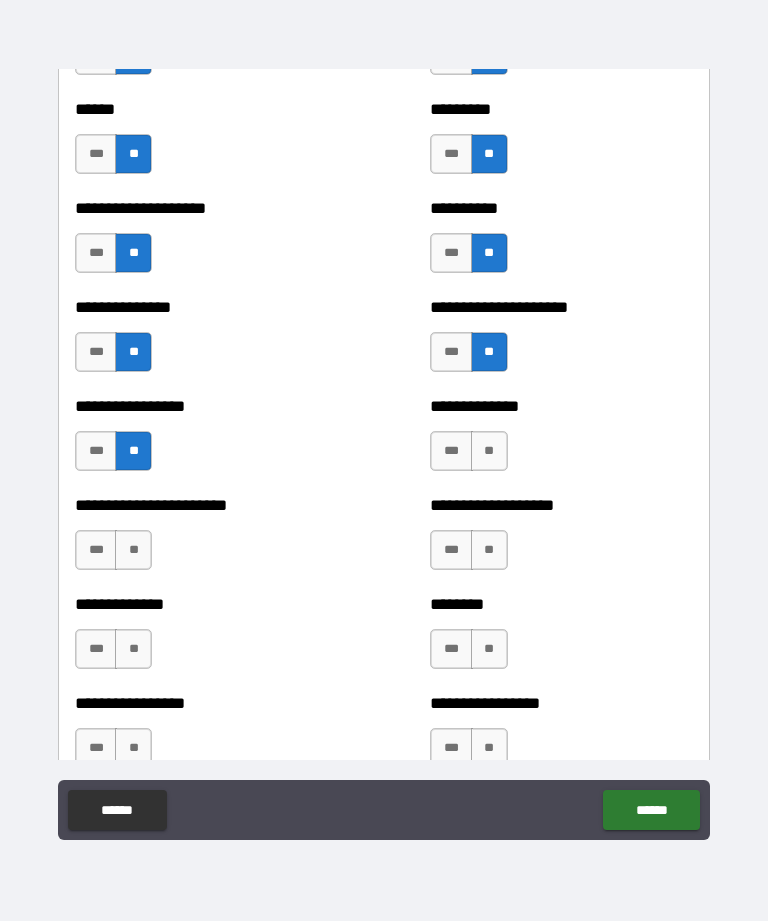 click on "**" at bounding box center (489, 451) 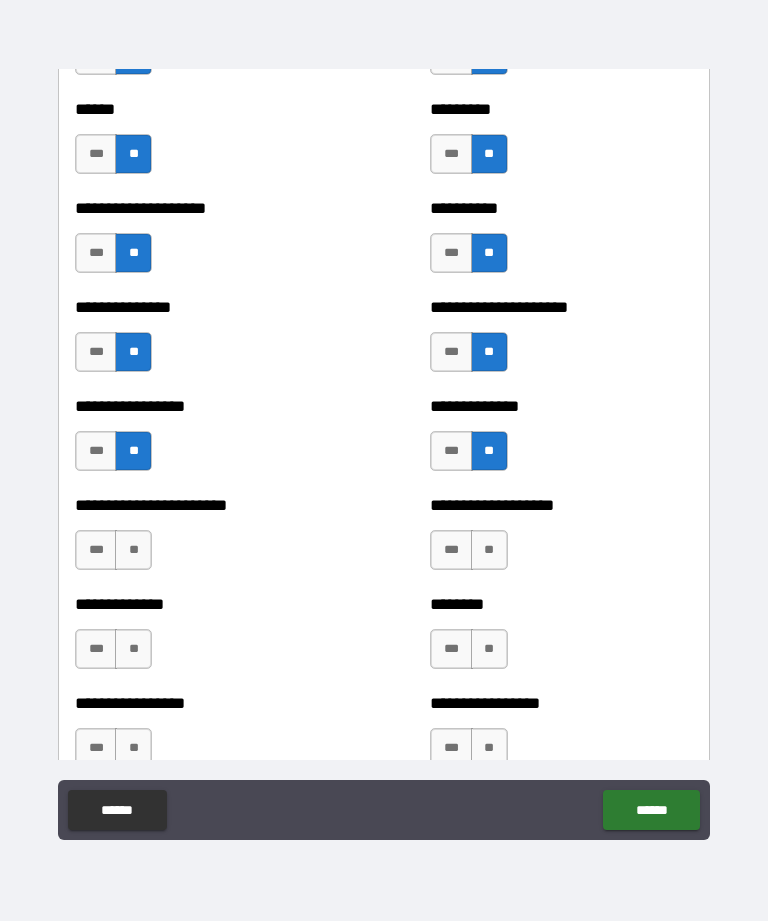 click on "**" at bounding box center (133, 550) 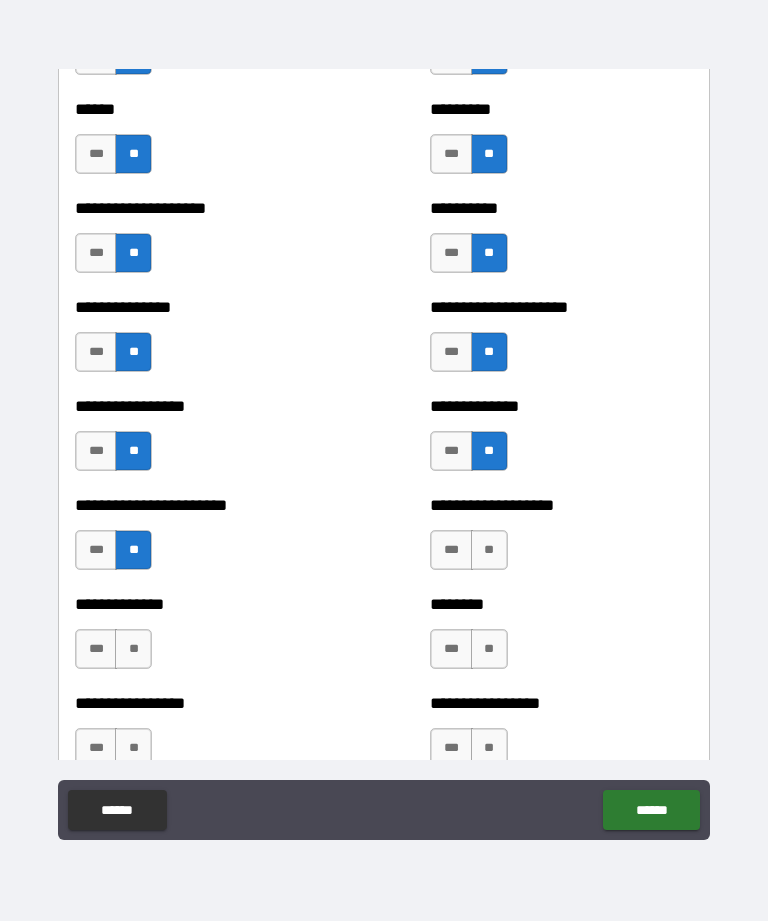 click on "**" at bounding box center (489, 550) 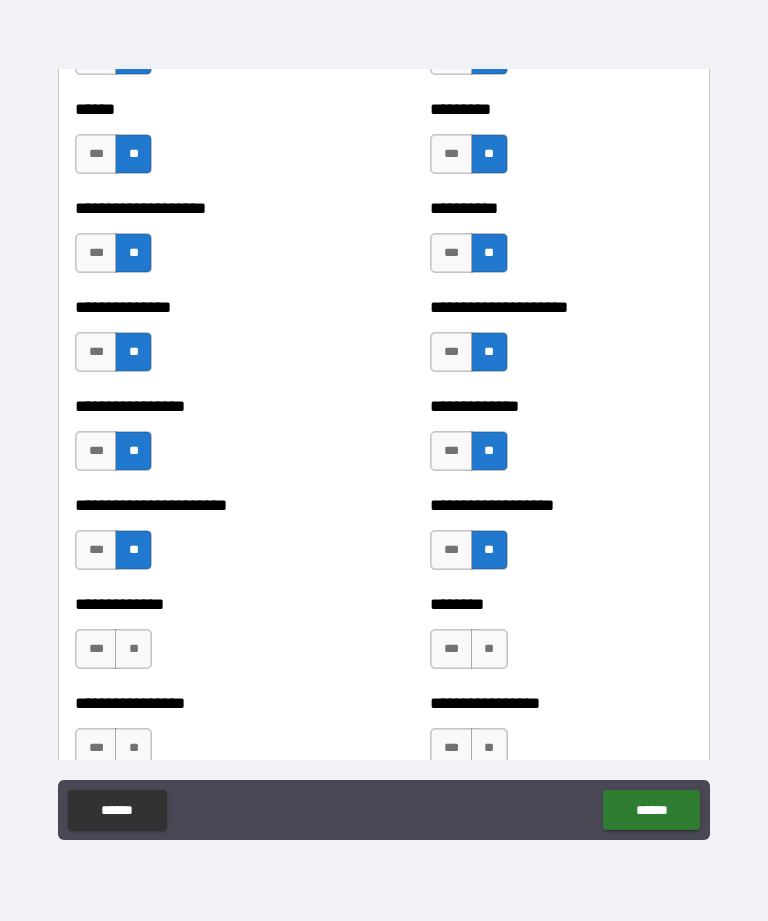 click on "**" at bounding box center (489, 649) 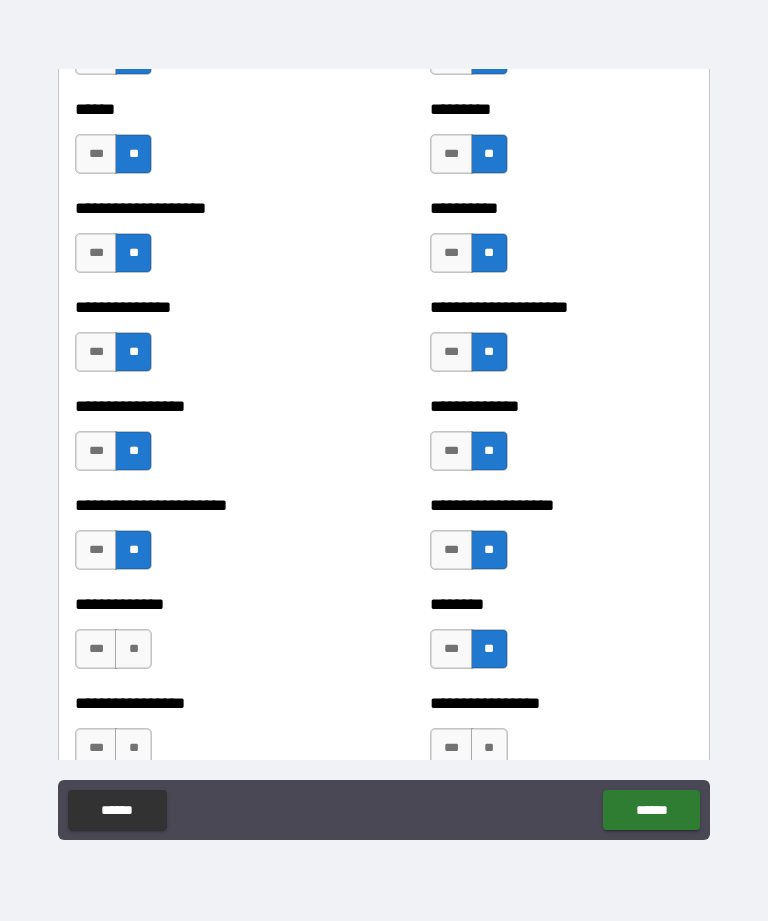 click on "**" at bounding box center [133, 649] 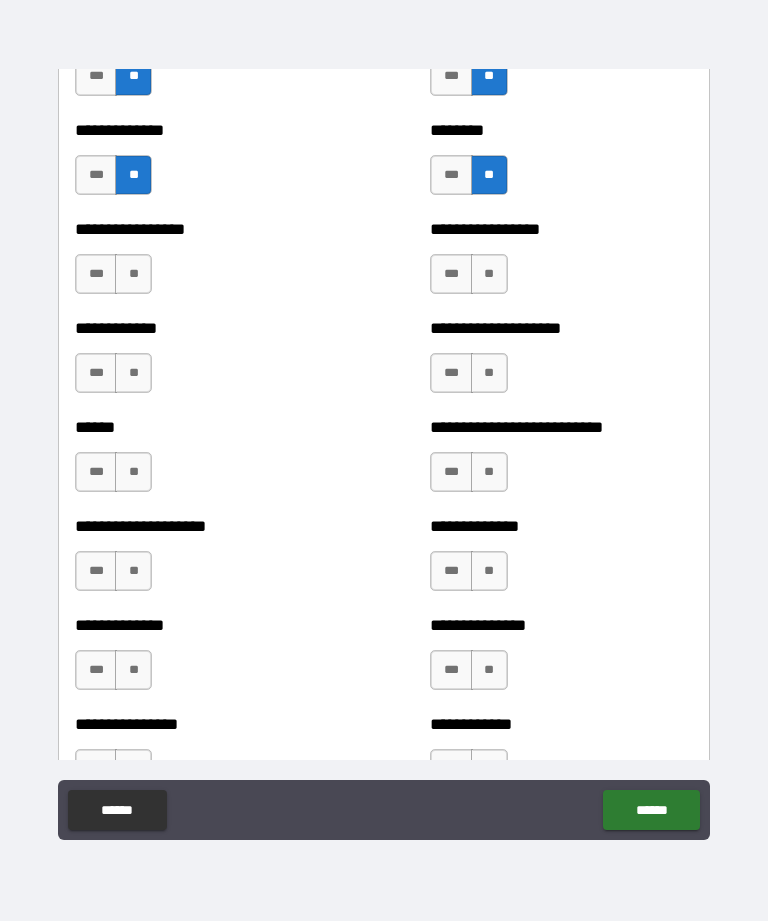 scroll, scrollTop: 3800, scrollLeft: 0, axis: vertical 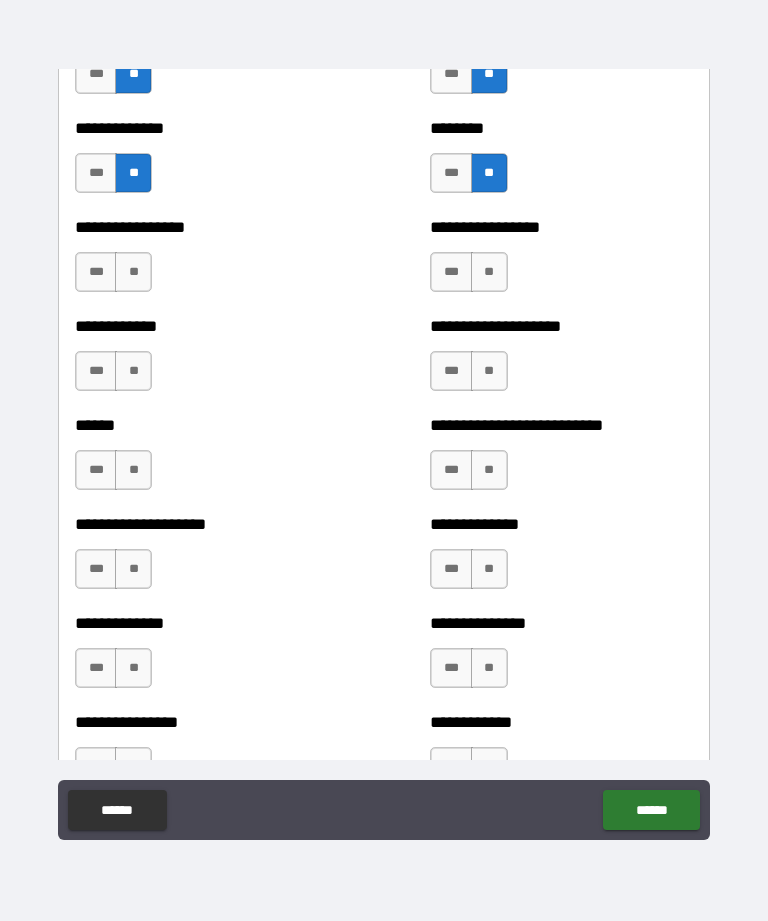 click on "**" at bounding box center [489, 272] 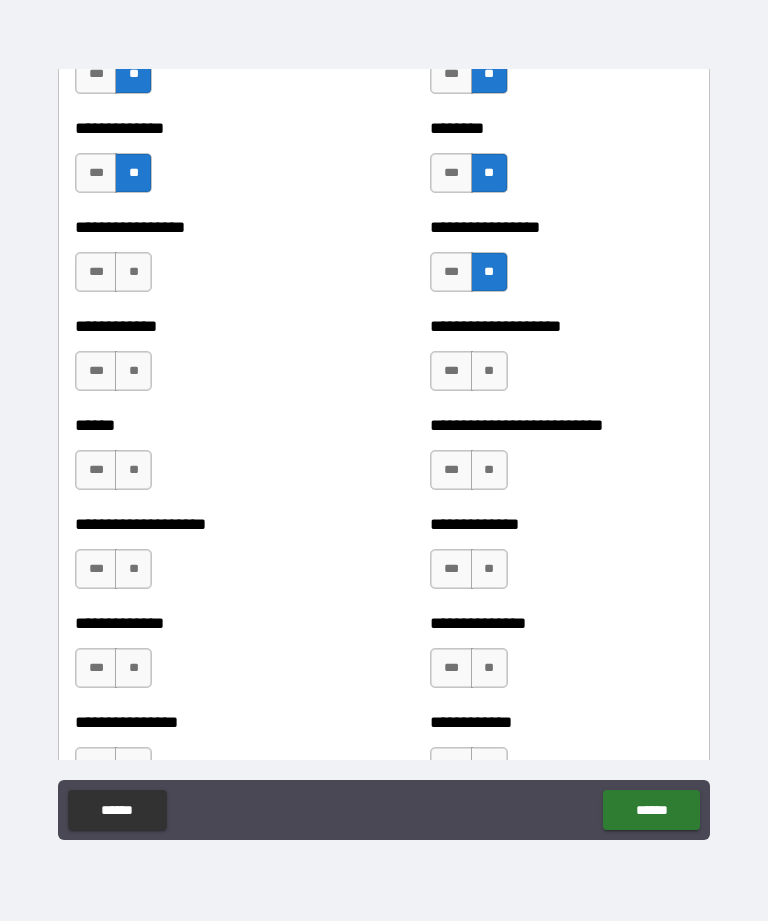 click on "**" at bounding box center [133, 272] 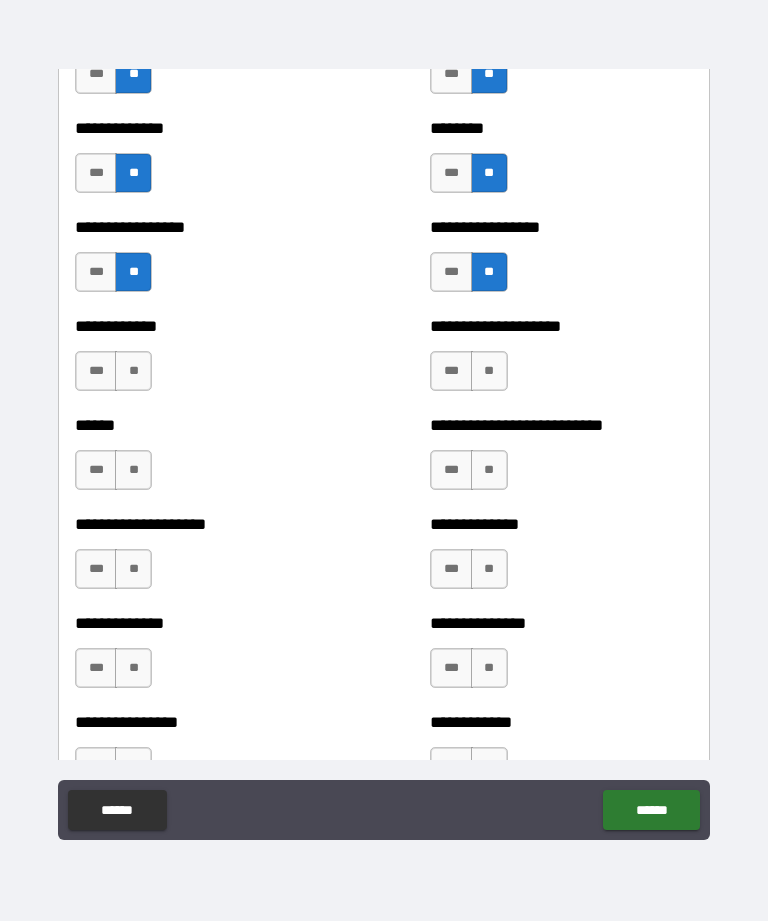 click on "**" at bounding box center [489, 371] 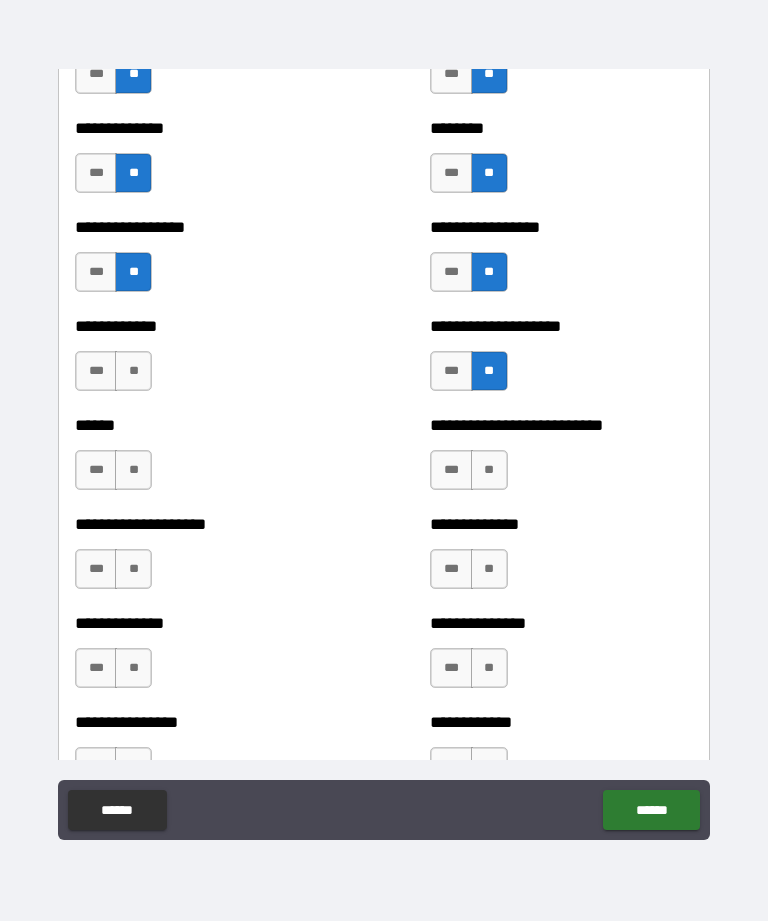 click on "**" at bounding box center [133, 371] 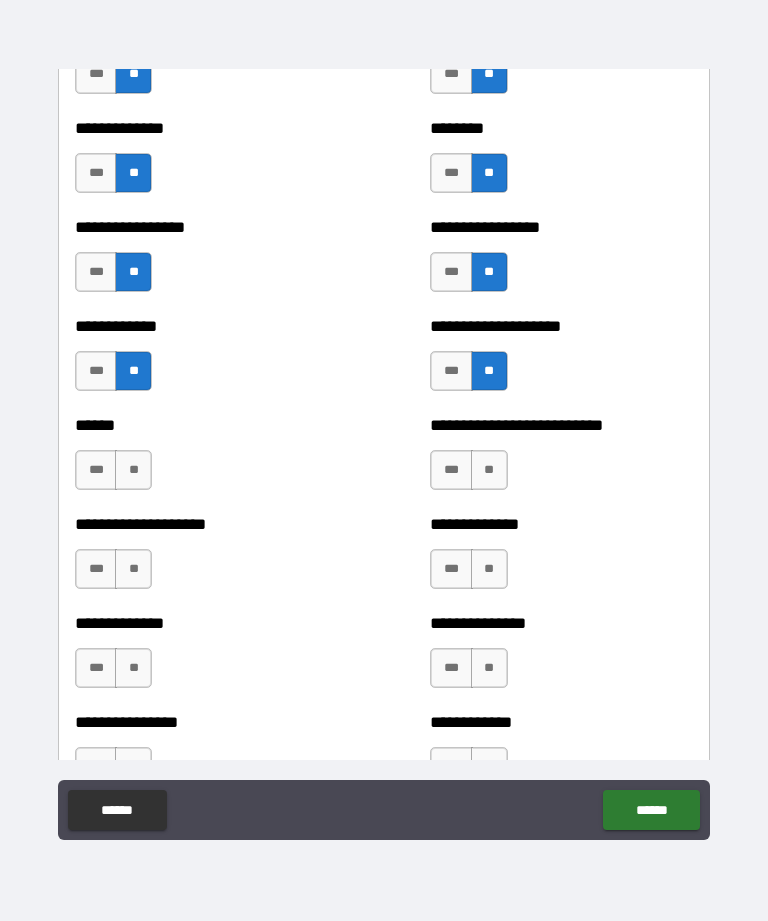 click on "**" at bounding box center (489, 470) 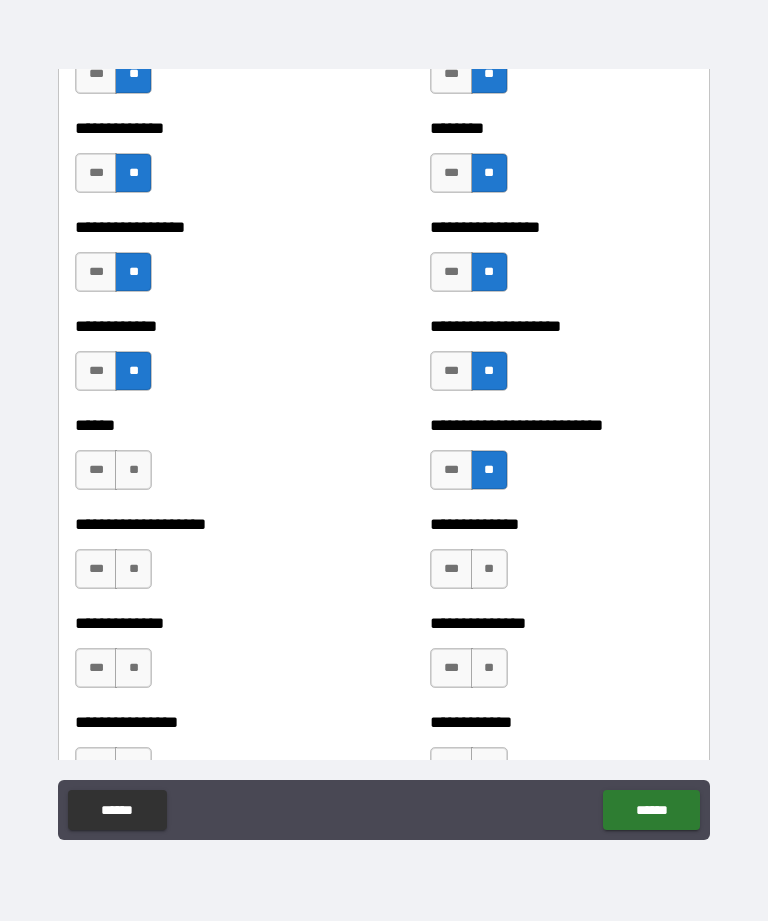 click on "**" at bounding box center (133, 470) 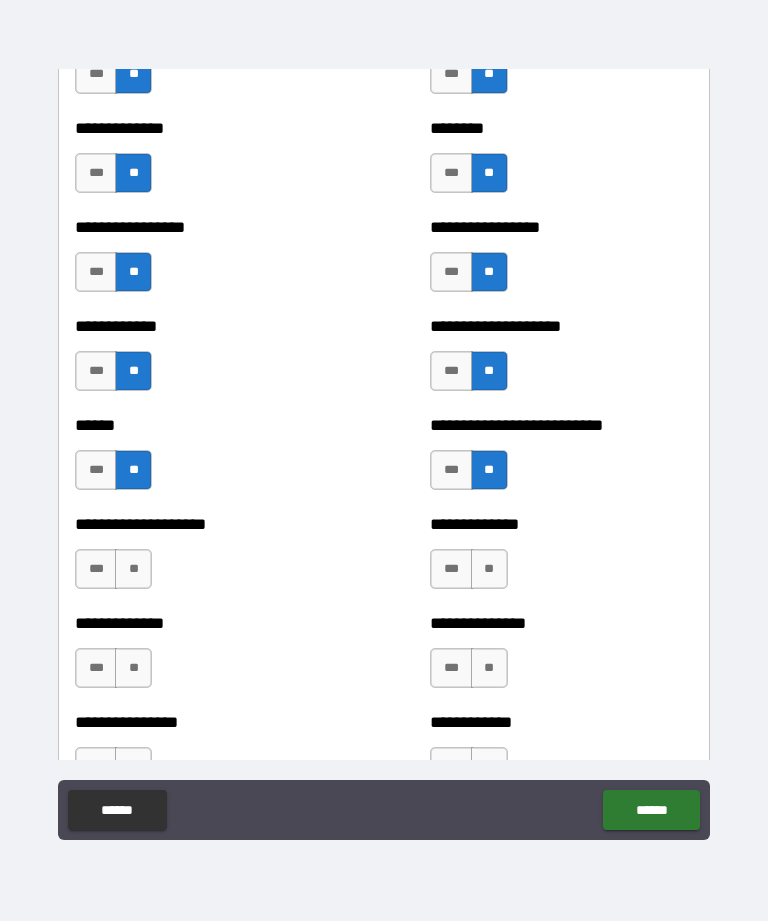 click on "**" at bounding box center (489, 569) 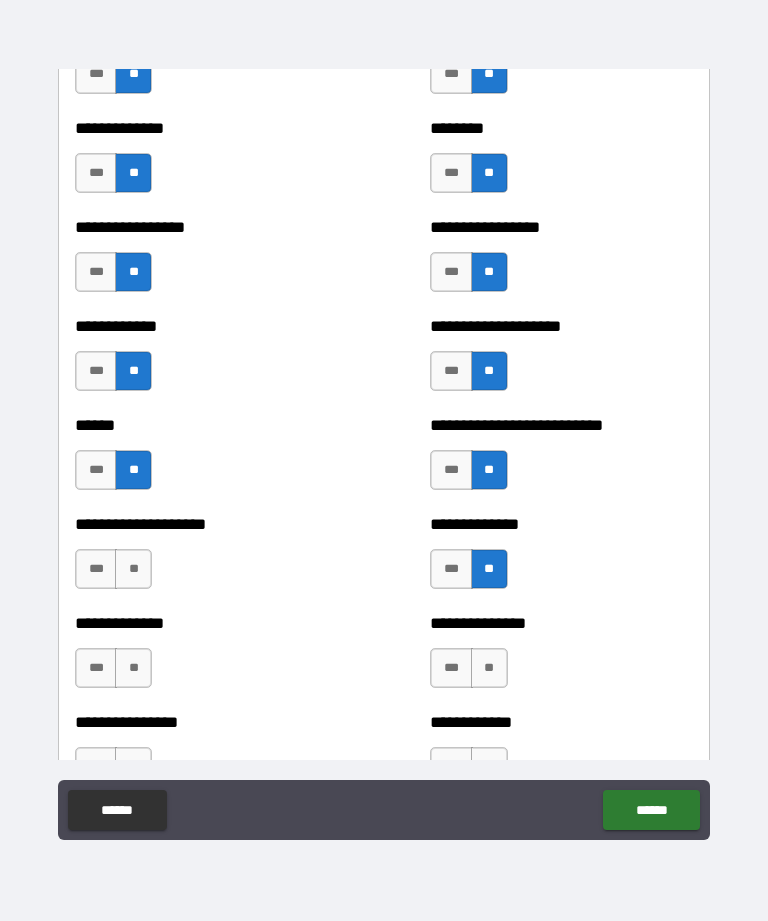 click on "**" at bounding box center [133, 569] 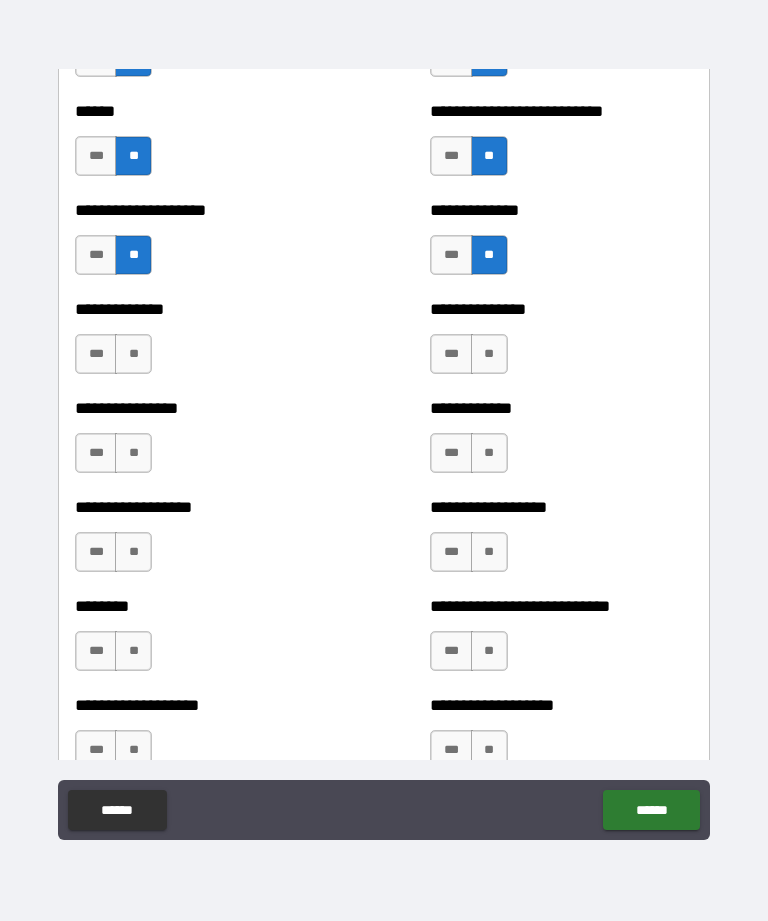 scroll, scrollTop: 4148, scrollLeft: 0, axis: vertical 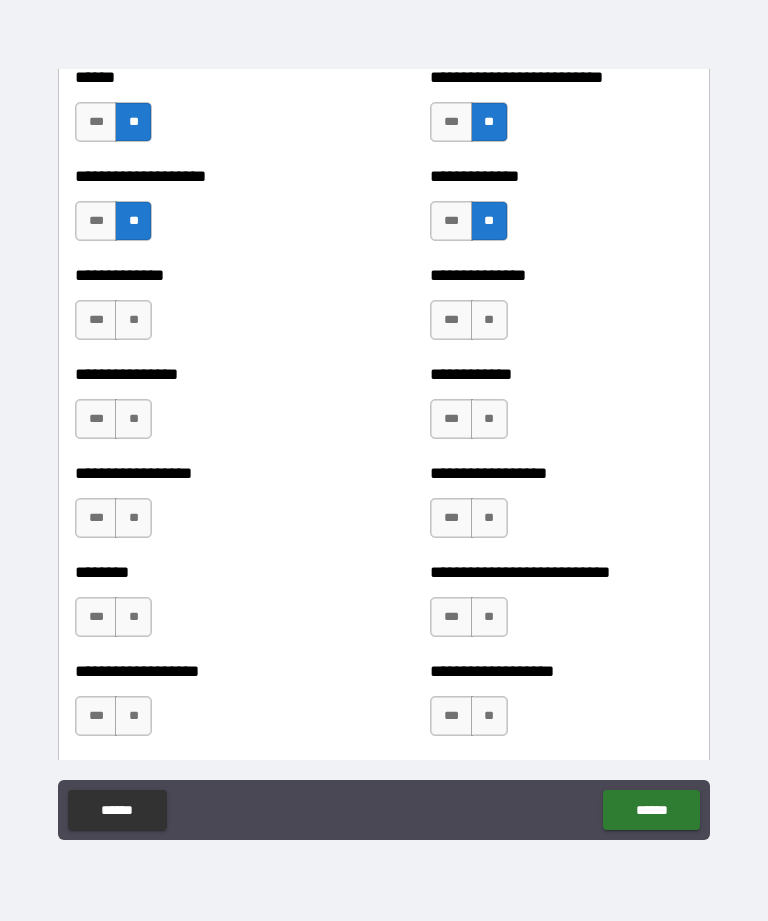 click on "**" at bounding box center [489, 320] 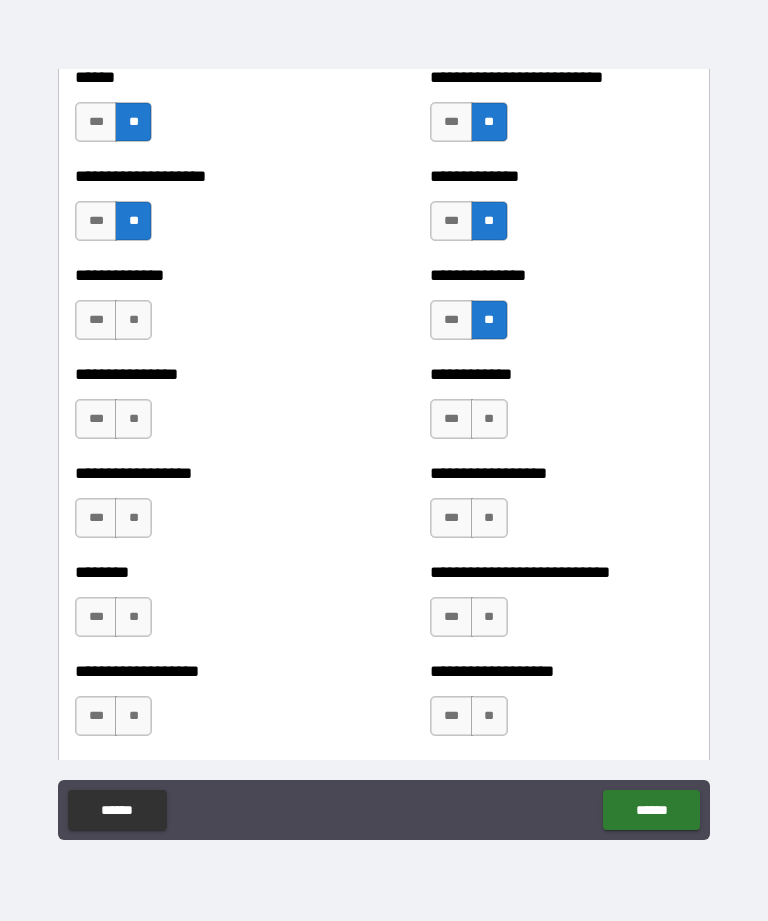click on "**" at bounding box center (133, 320) 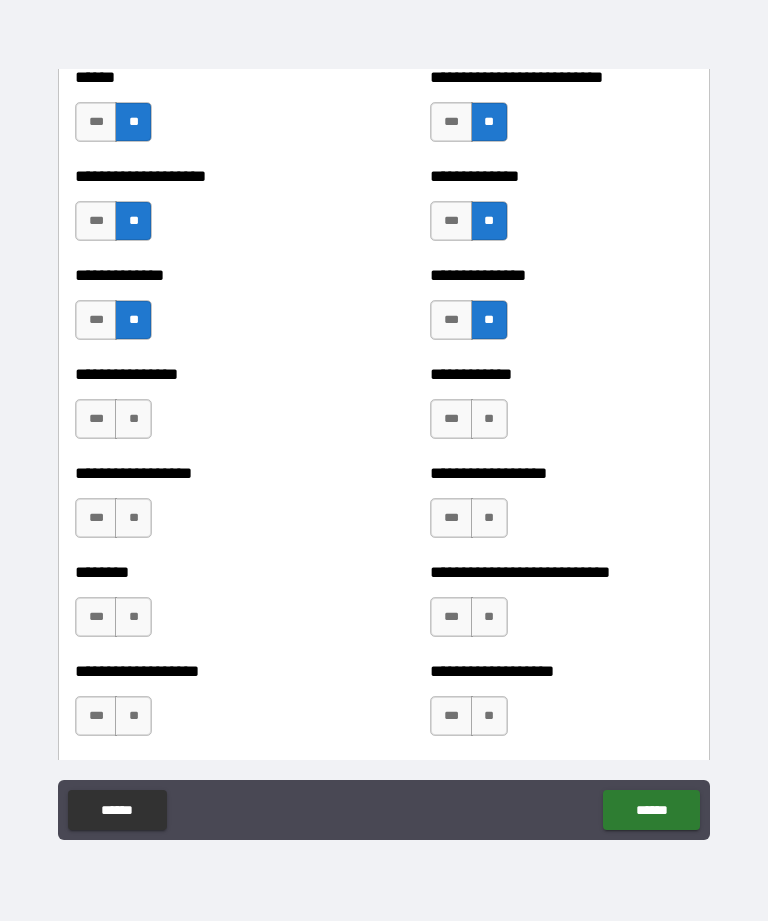 click on "**" at bounding box center (133, 419) 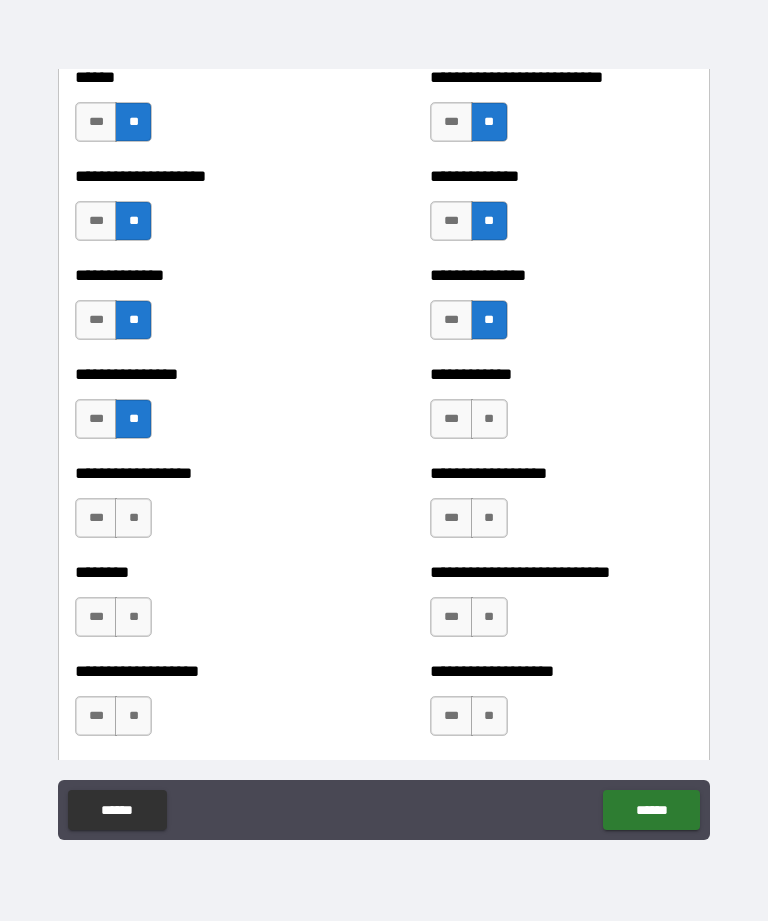 click on "**" at bounding box center [489, 419] 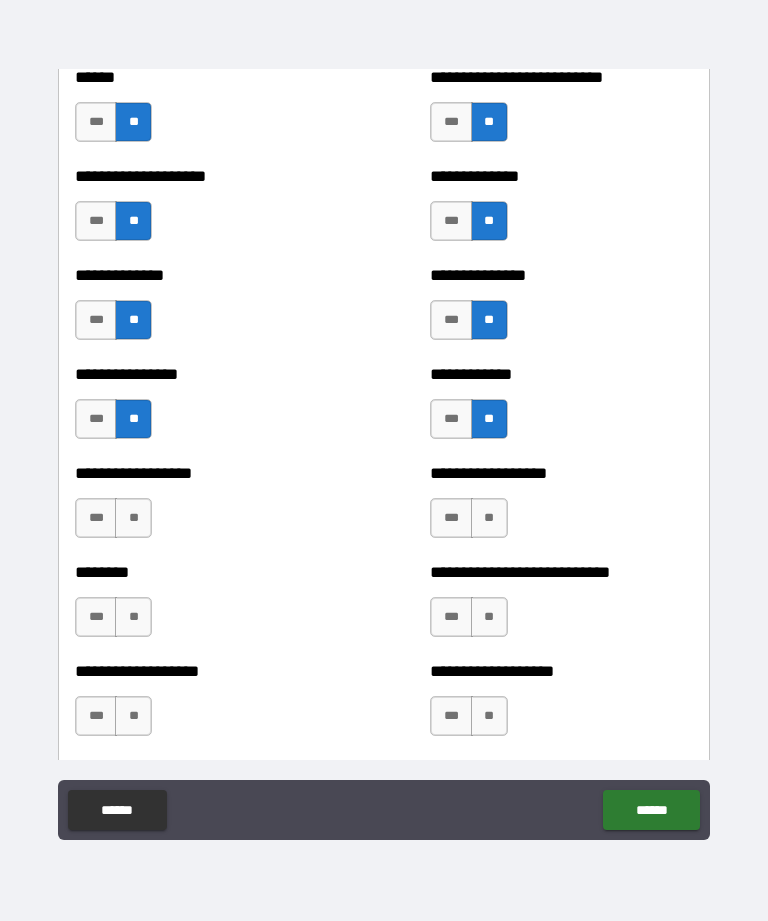click on "**" at bounding box center [133, 518] 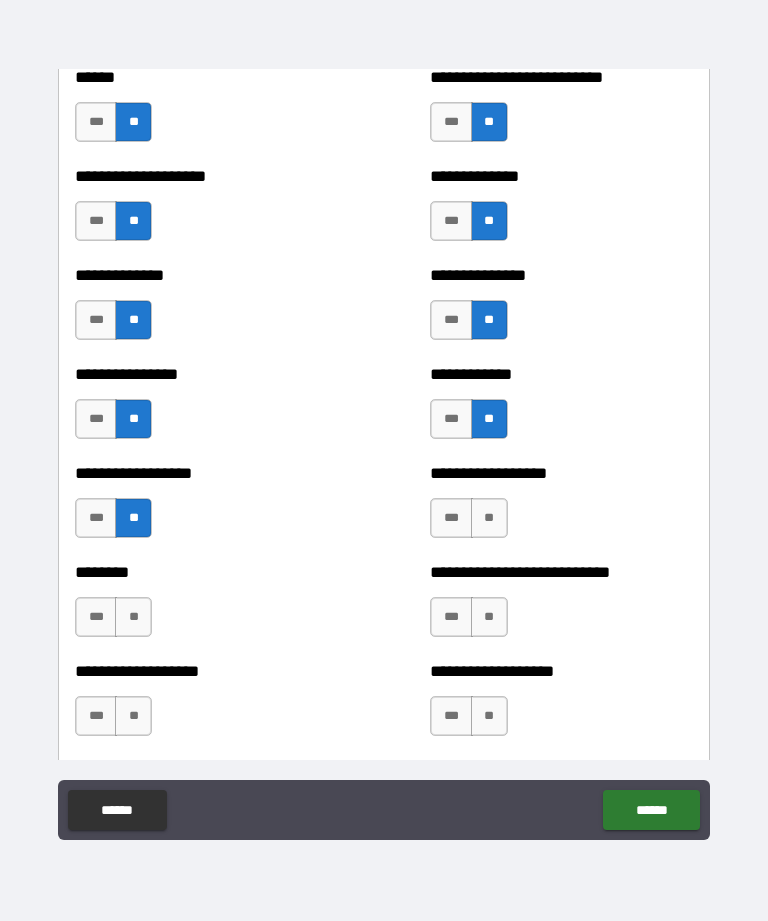 click on "**" at bounding box center (489, 518) 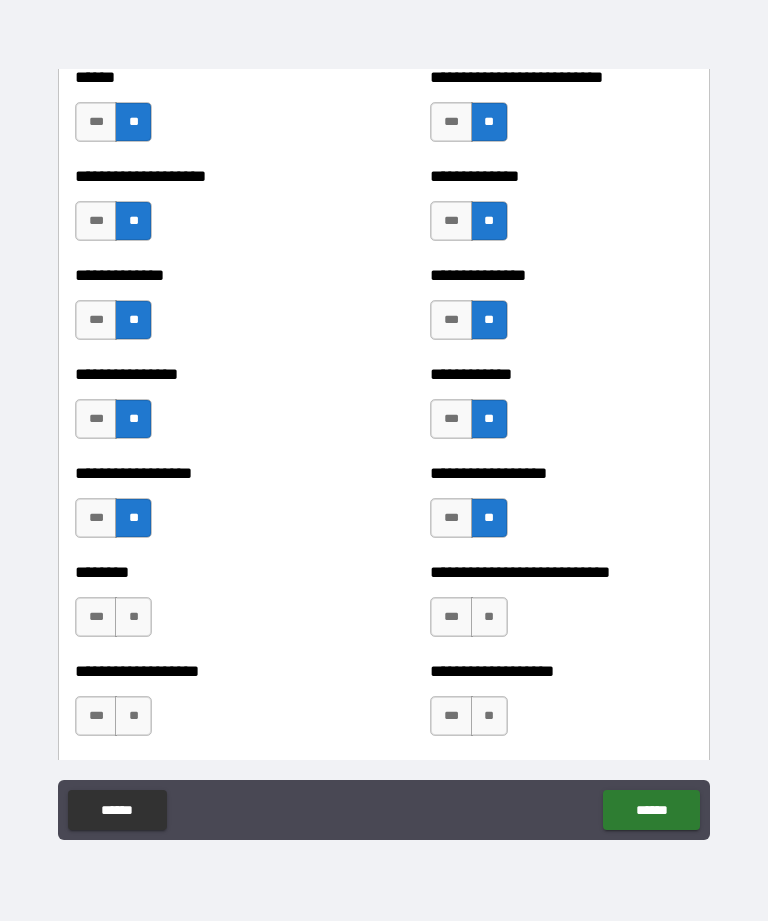 click on "**" at bounding box center [489, 617] 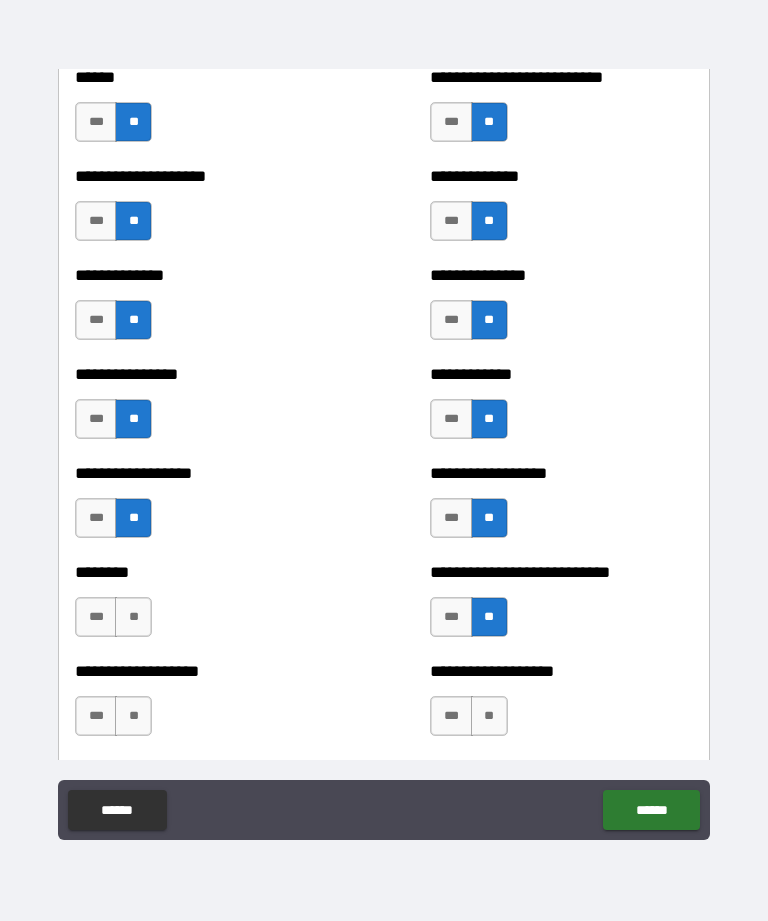 click on "**" at bounding box center (133, 617) 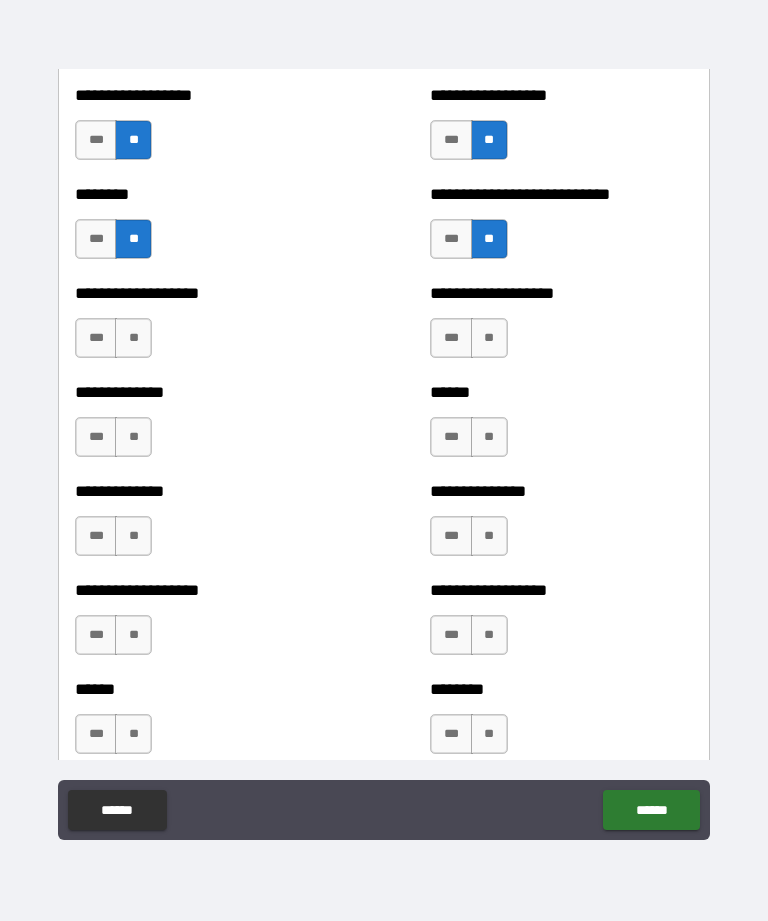 scroll, scrollTop: 4527, scrollLeft: 0, axis: vertical 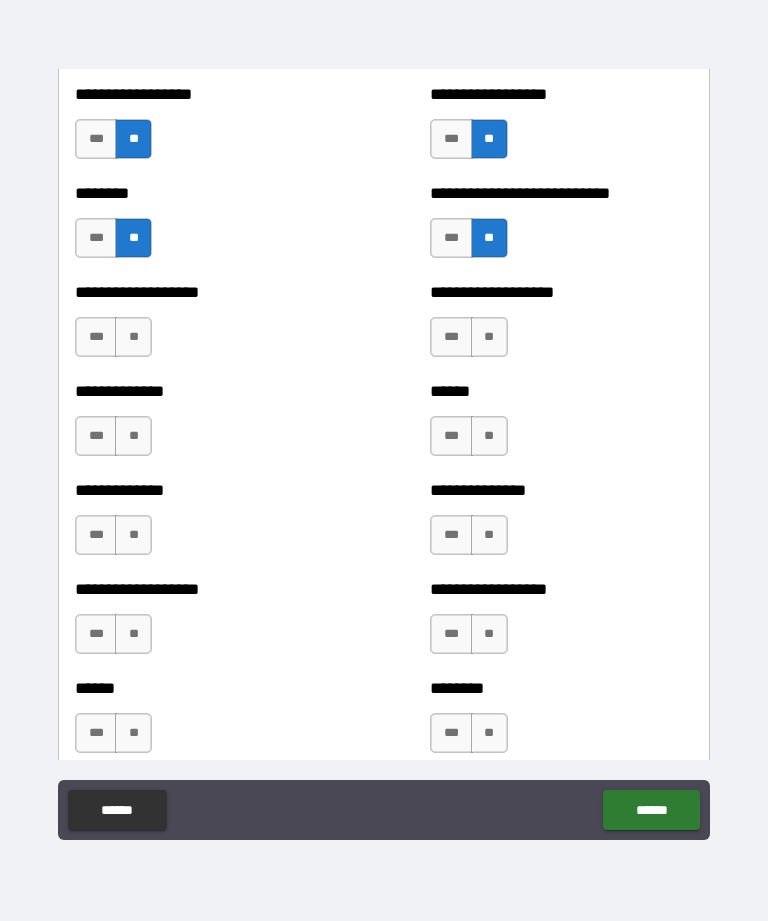 click on "**" at bounding box center [489, 337] 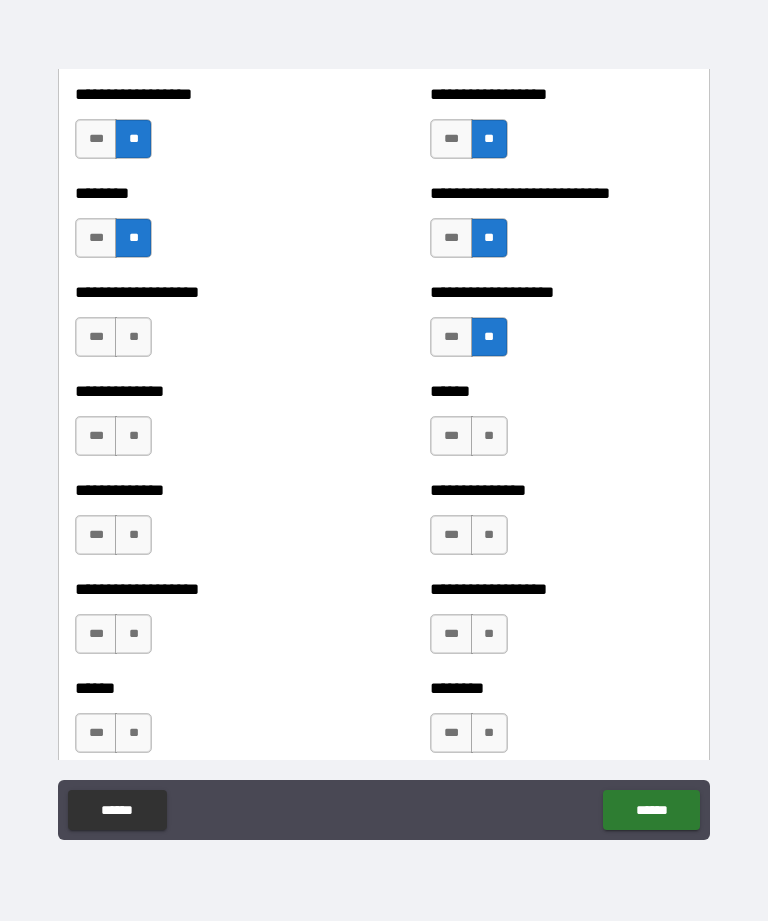 click on "**" at bounding box center (133, 337) 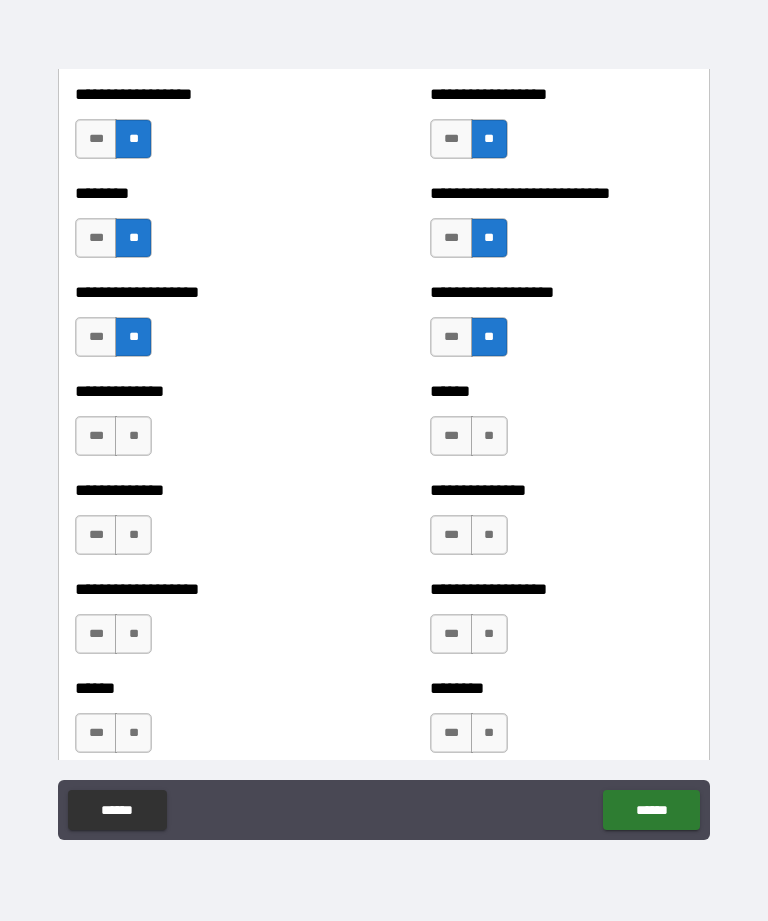 click on "**" at bounding box center [133, 436] 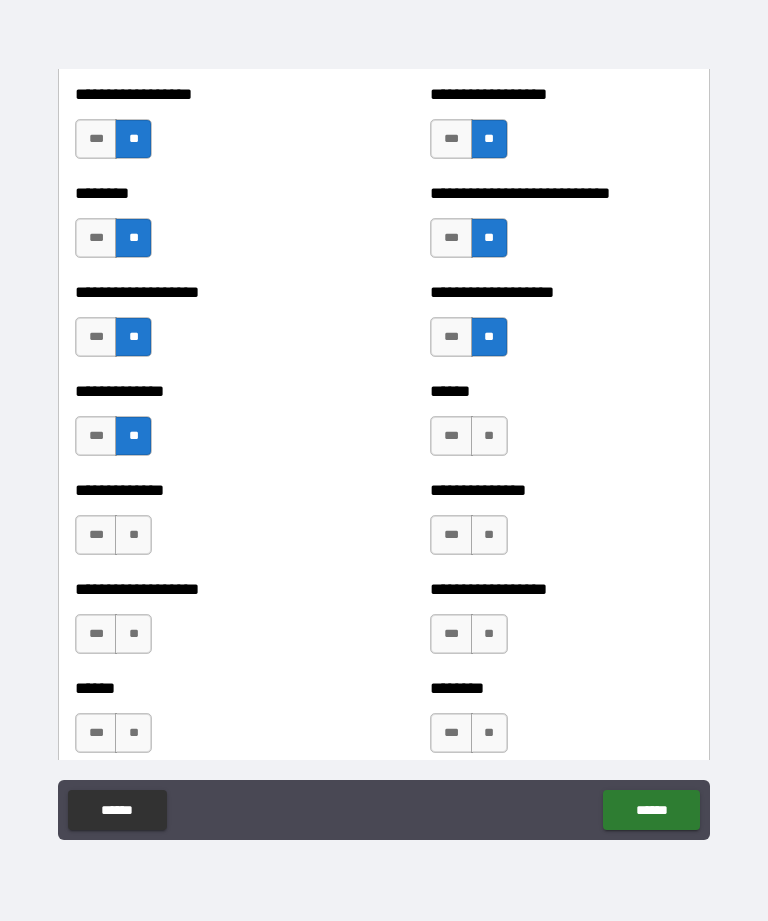 click on "**" at bounding box center [489, 436] 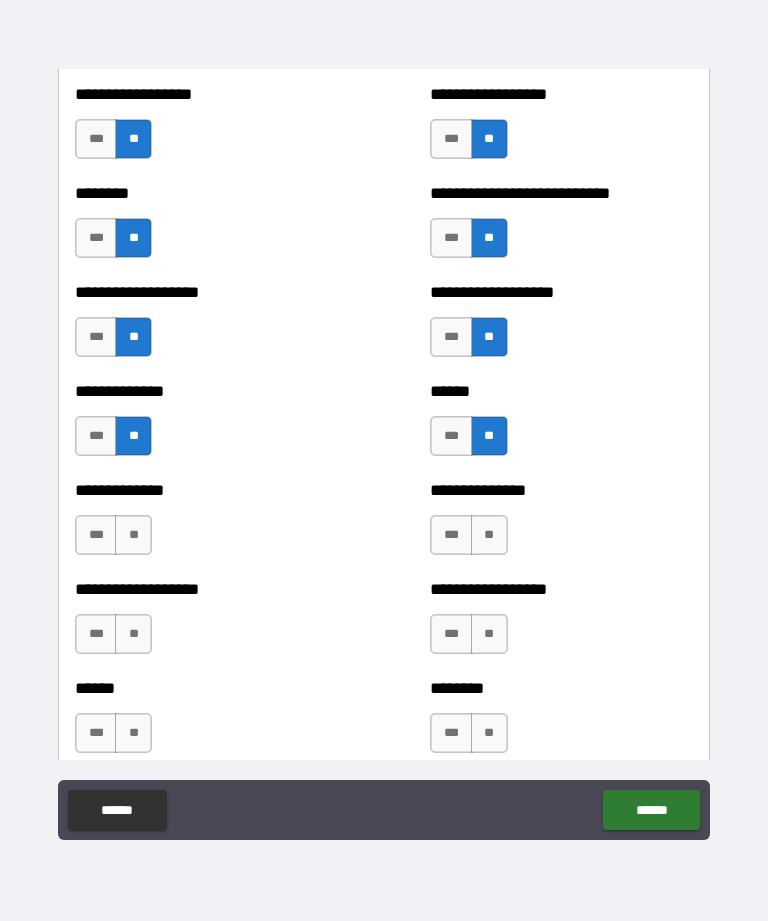 click on "**" at bounding box center [489, 535] 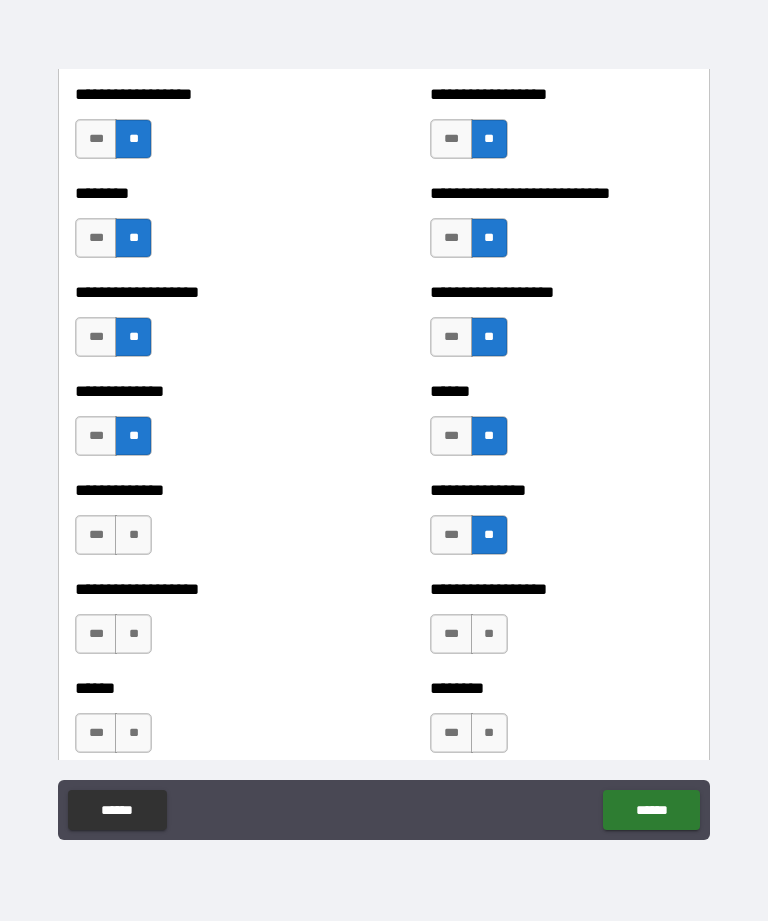 click on "**" at bounding box center (133, 535) 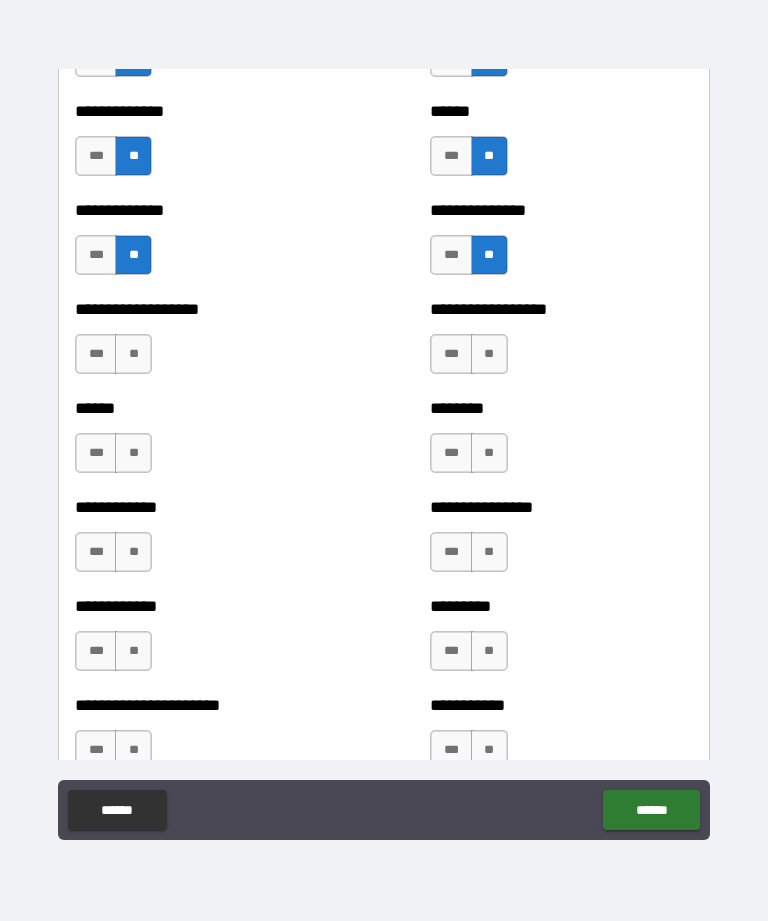 scroll, scrollTop: 4830, scrollLeft: 0, axis: vertical 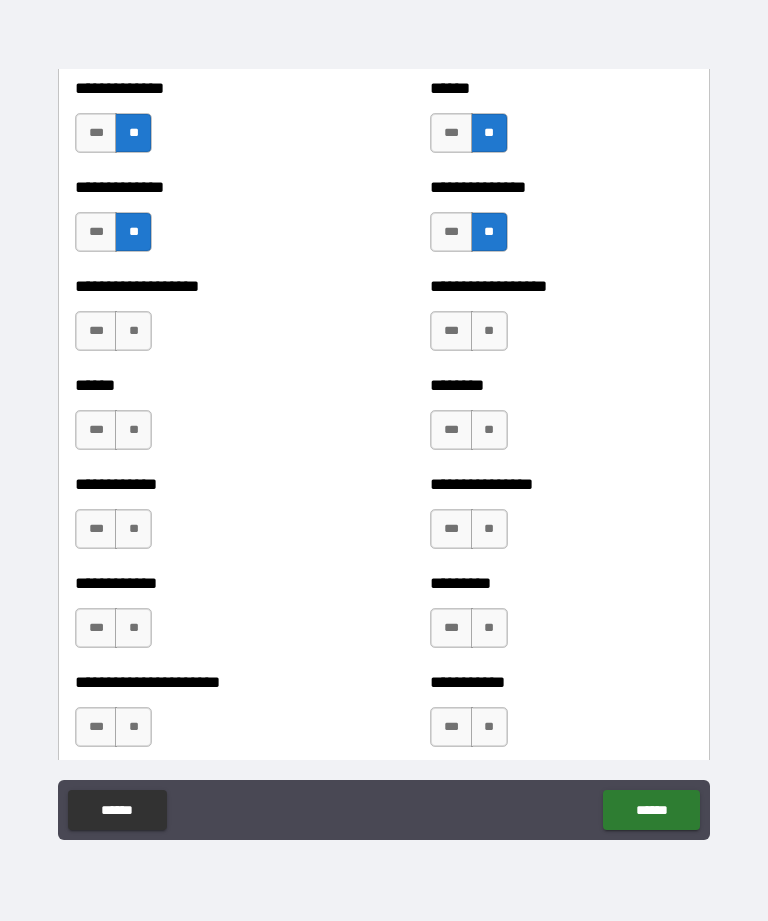 click on "**" at bounding box center (133, 331) 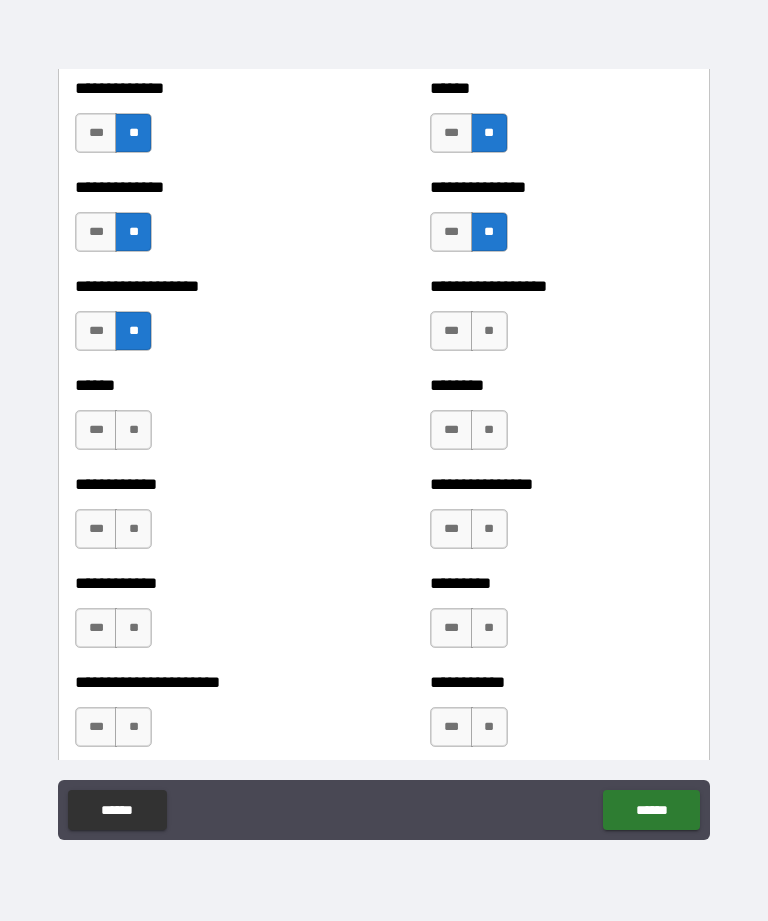 click on "**" at bounding box center [489, 331] 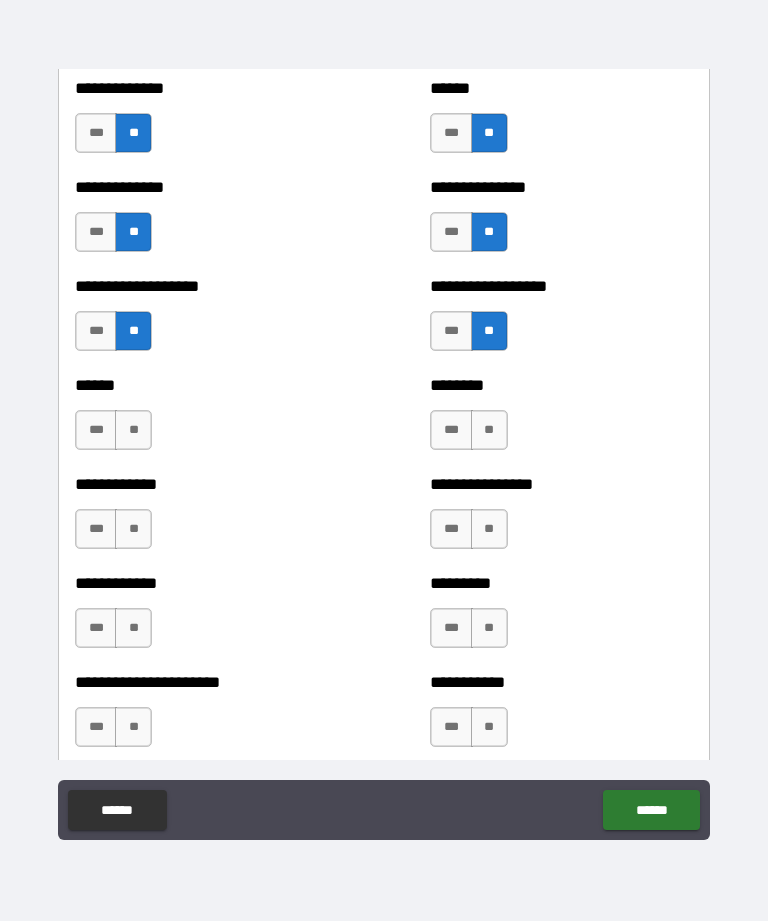 click on "**" at bounding box center [489, 430] 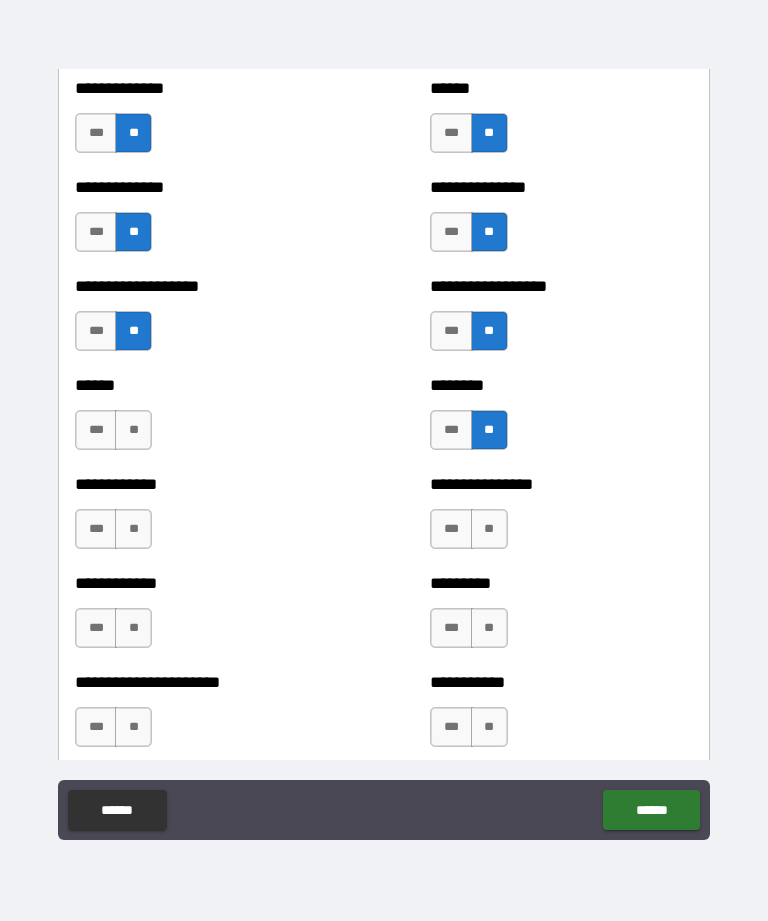 click on "**" at bounding box center [133, 430] 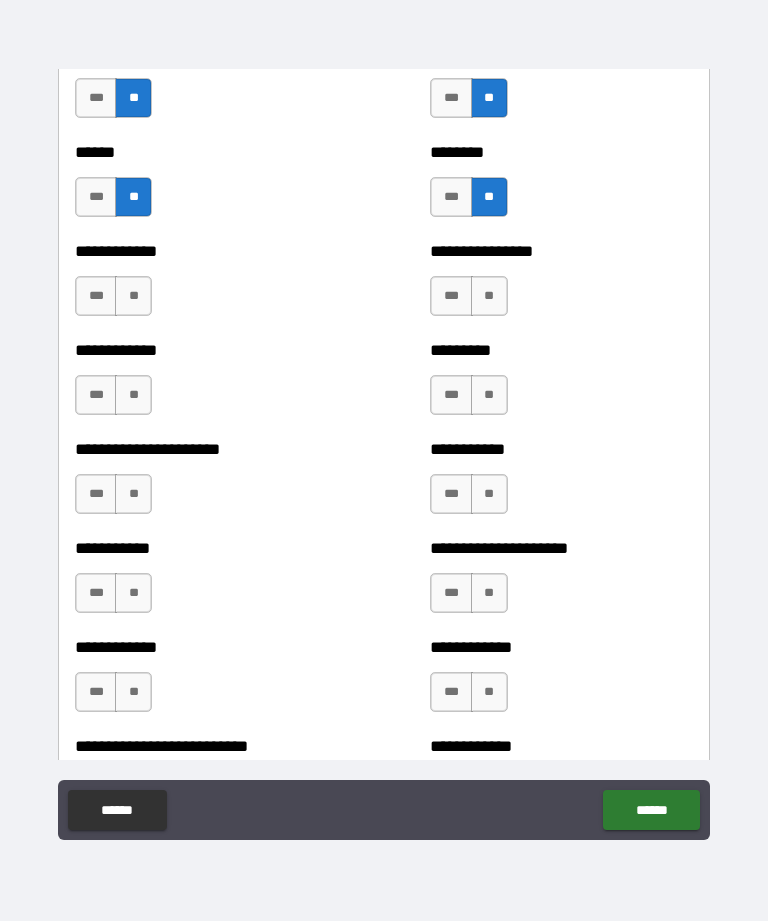 scroll, scrollTop: 5112, scrollLeft: 0, axis: vertical 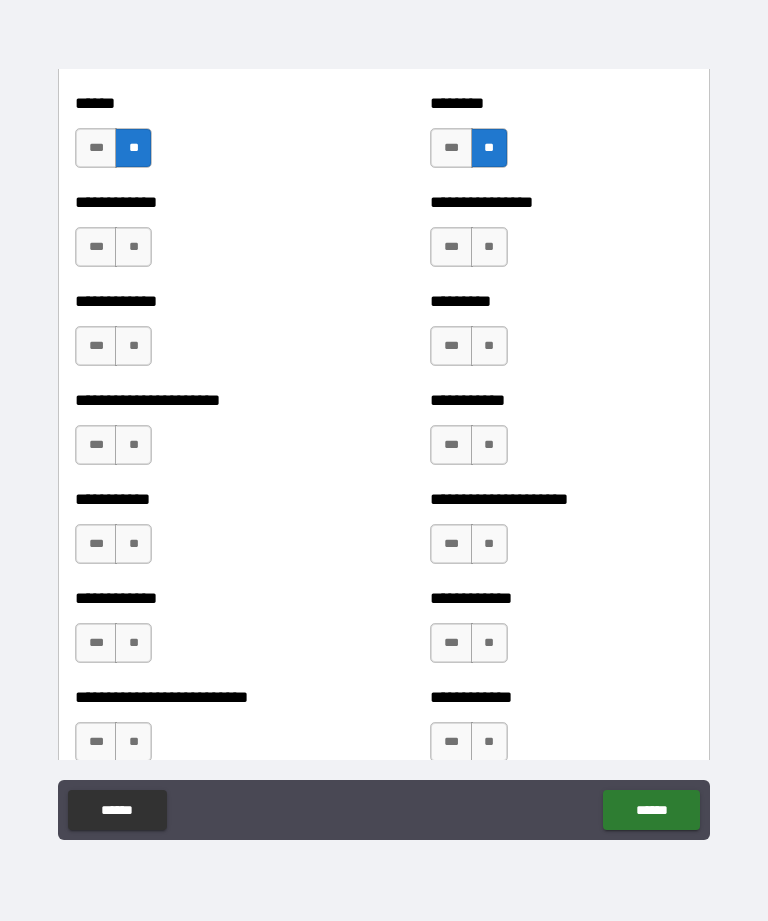 click on "**" at bounding box center [489, 247] 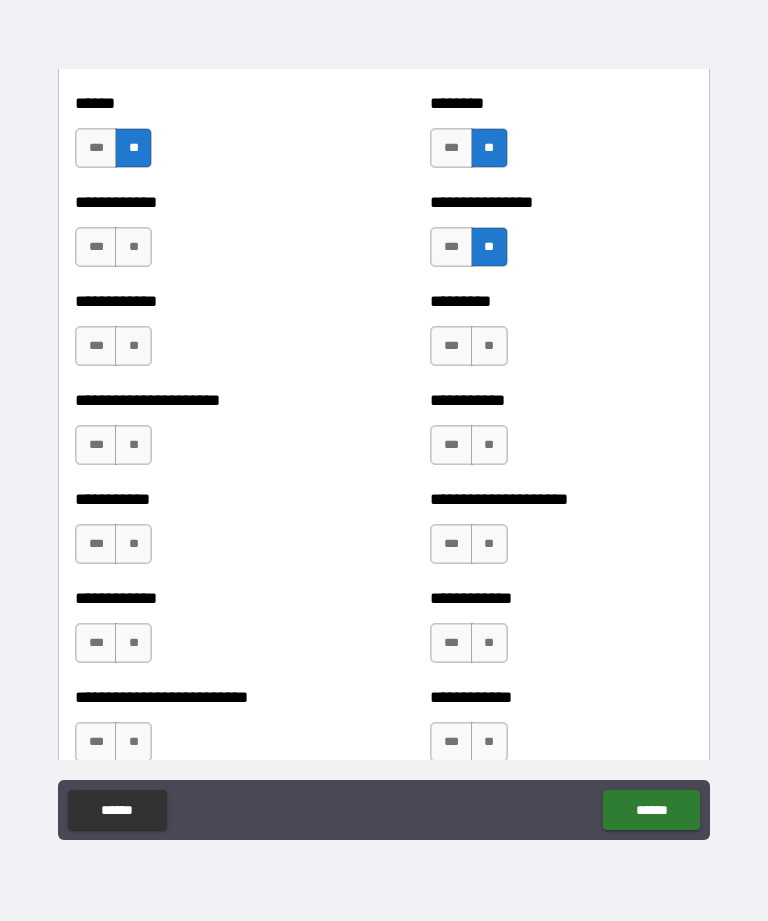 click on "**" at bounding box center (133, 247) 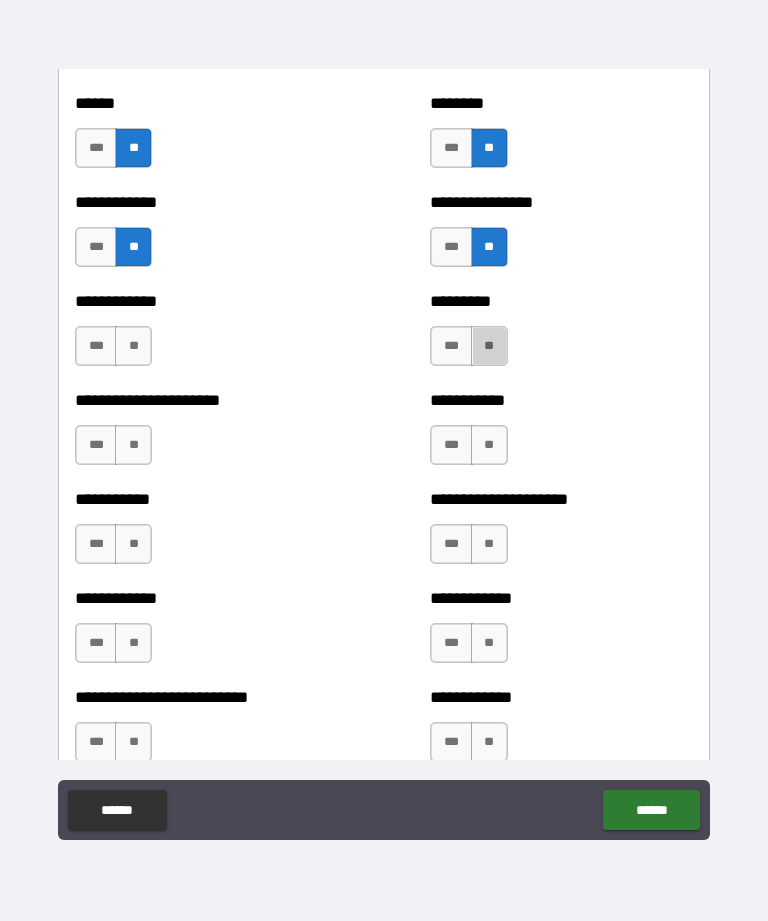 click on "**" at bounding box center [489, 346] 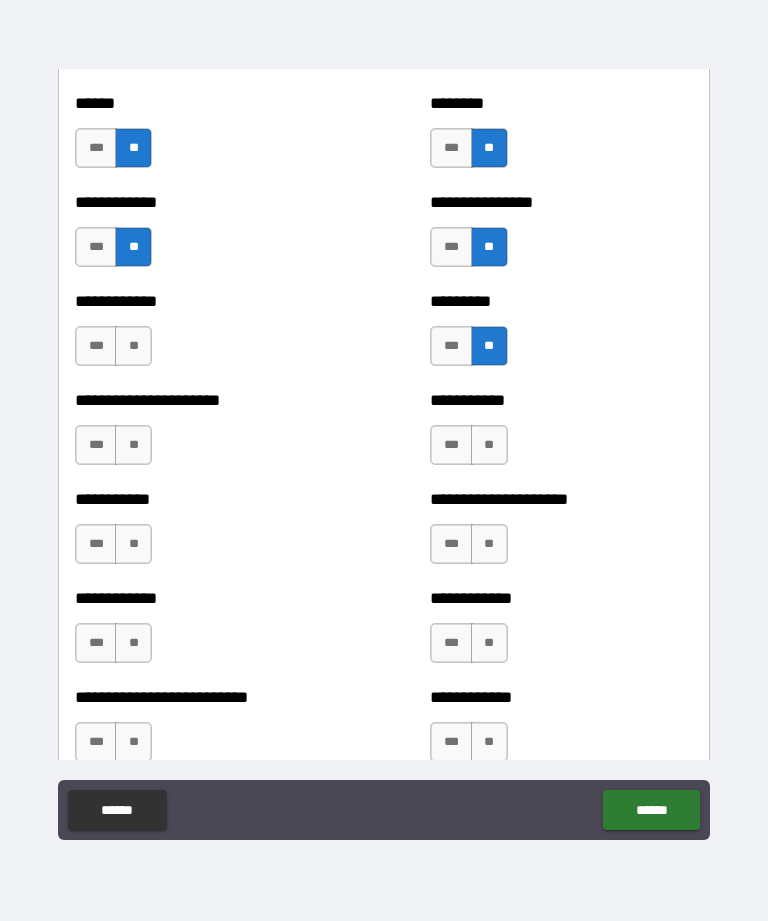 click on "**" at bounding box center (133, 346) 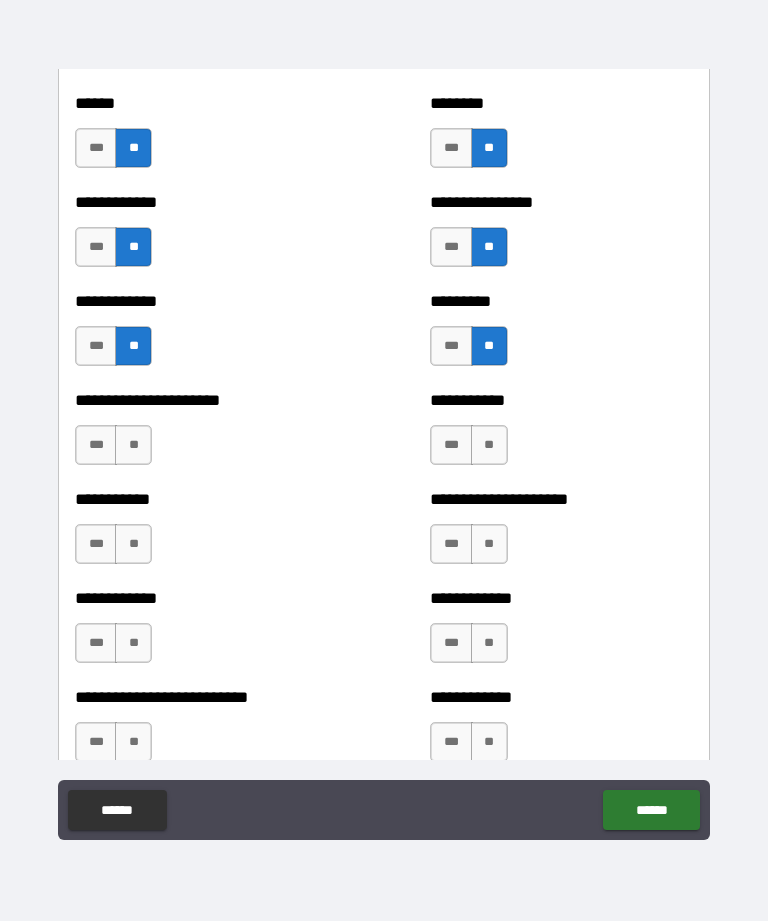 click on "**" at bounding box center [489, 445] 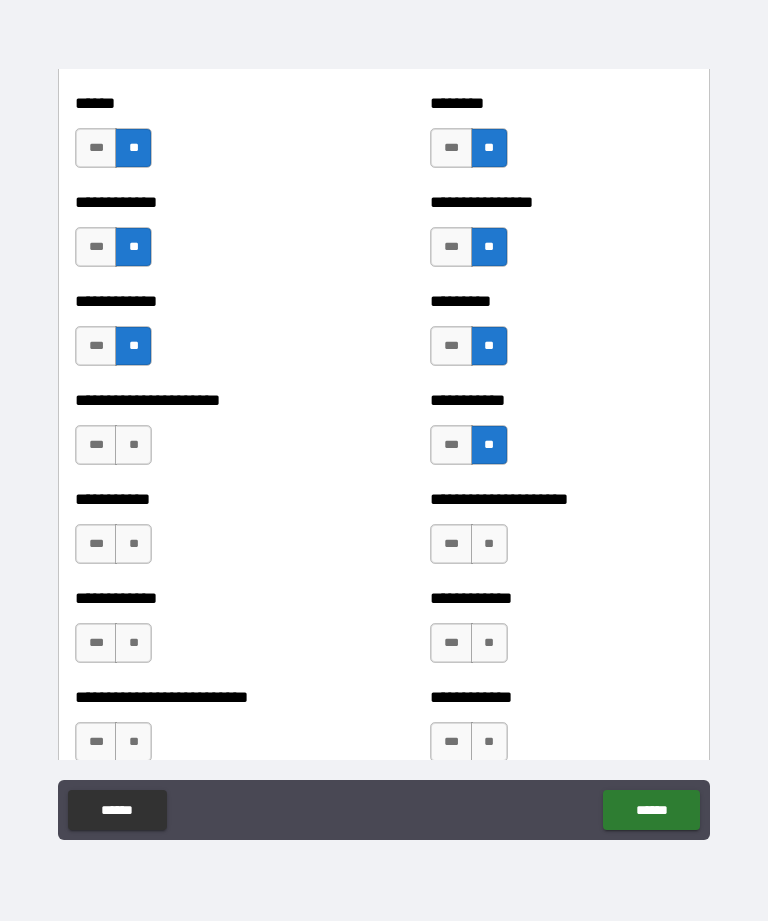 click on "**" at bounding box center [133, 445] 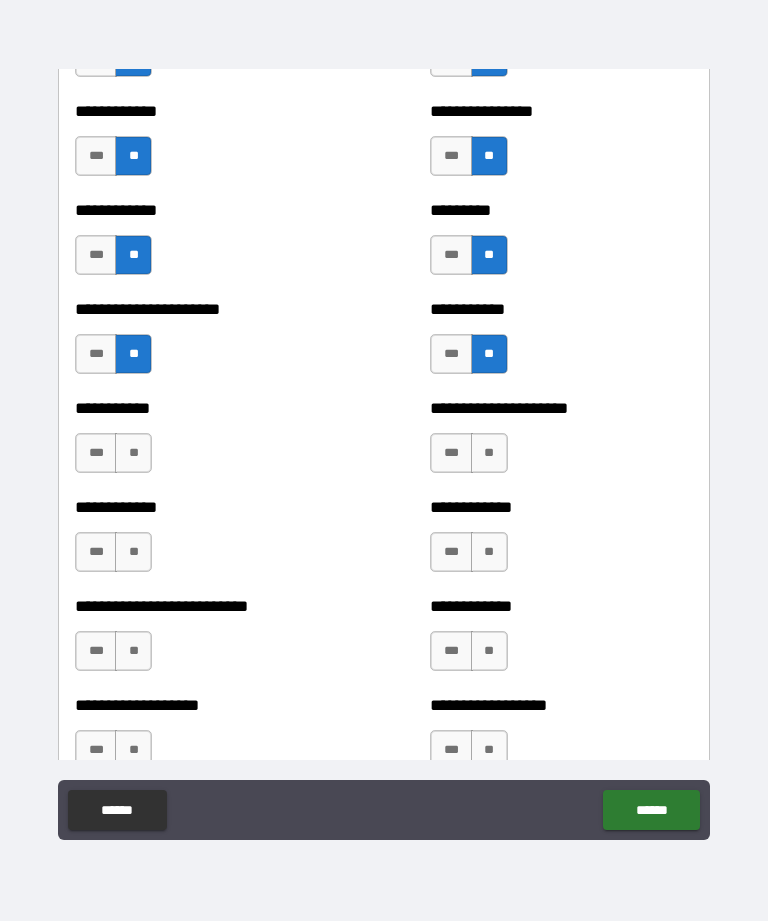 scroll, scrollTop: 5209, scrollLeft: 0, axis: vertical 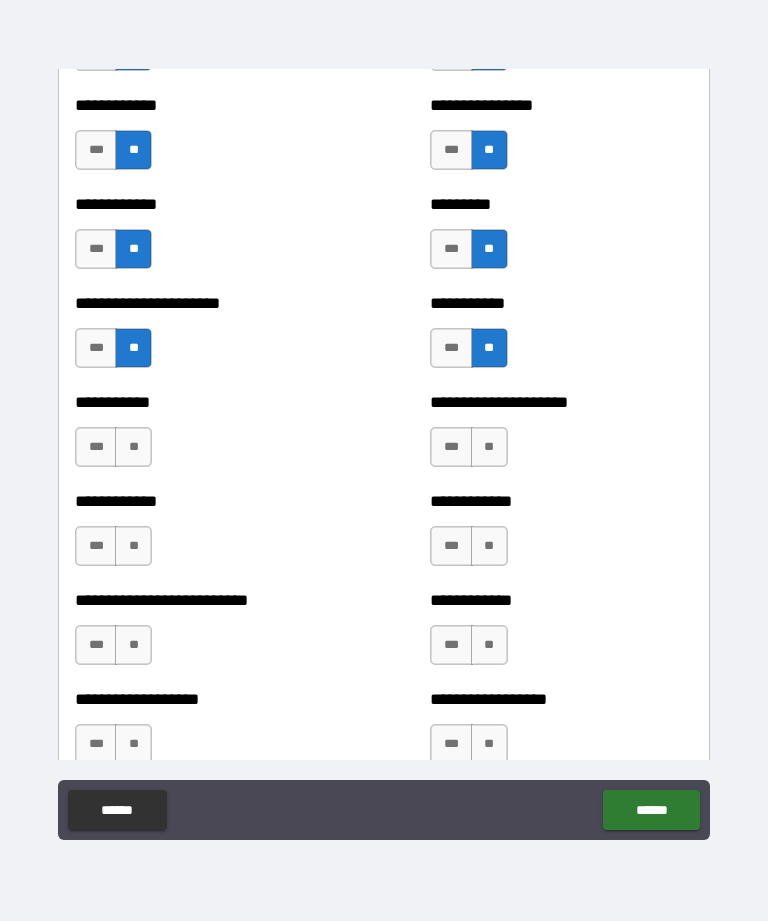 click on "**" at bounding box center (133, 447) 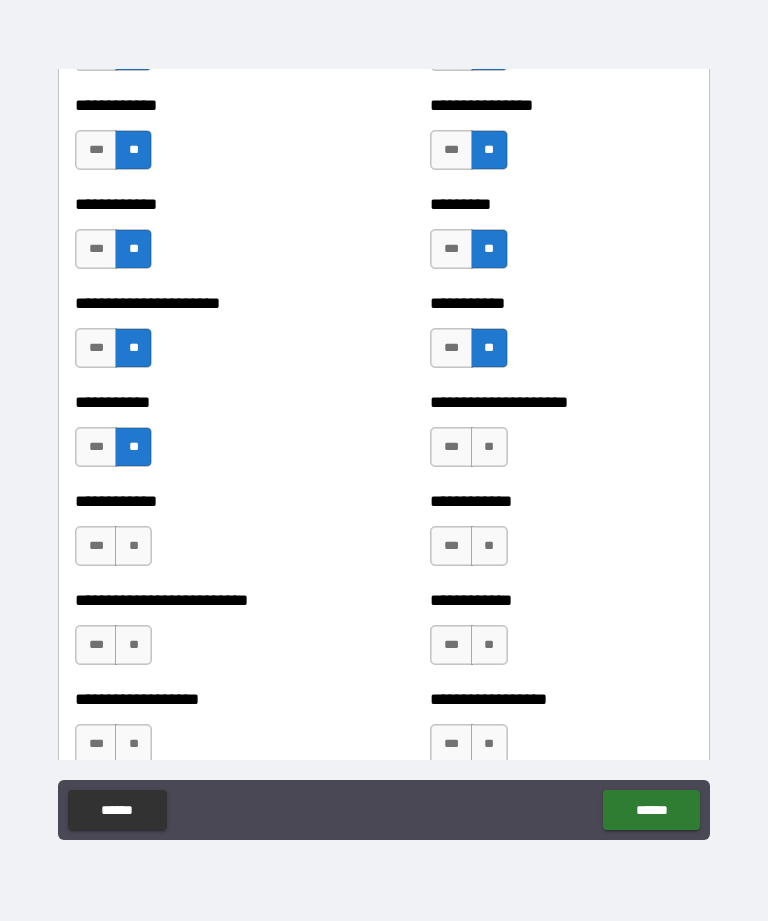 click on "**" at bounding box center (489, 447) 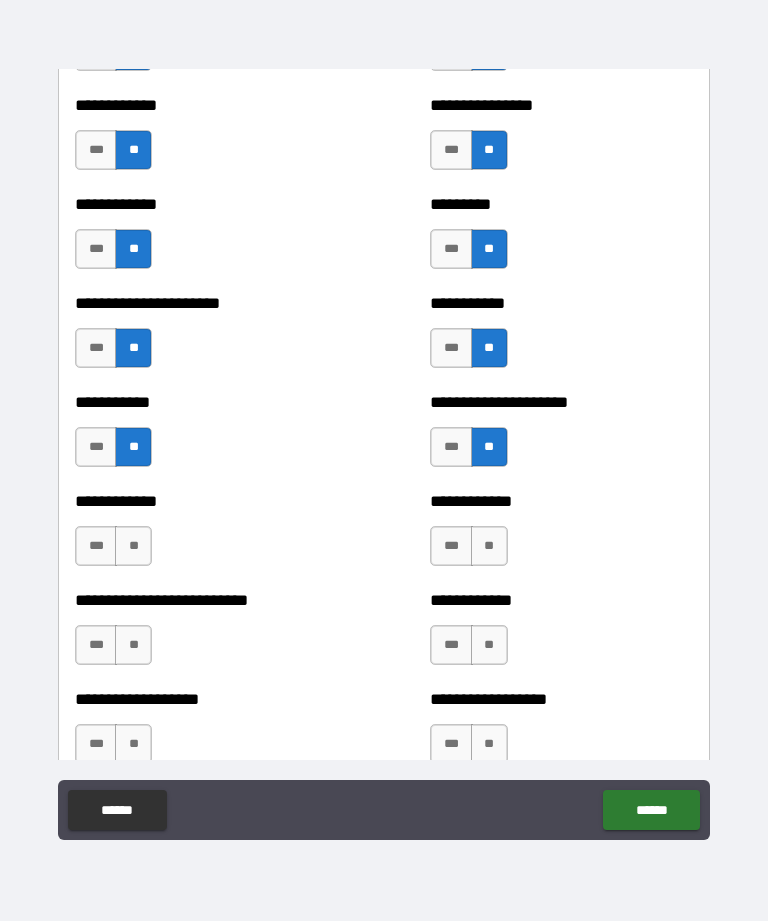 click on "**" at bounding box center (133, 546) 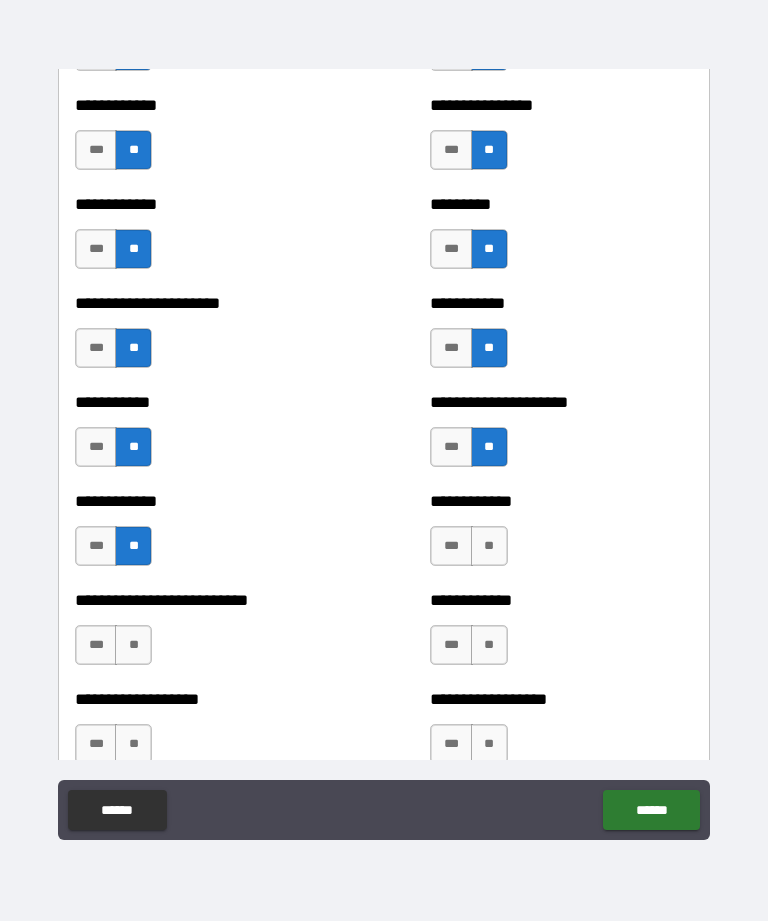 click on "**" at bounding box center (489, 546) 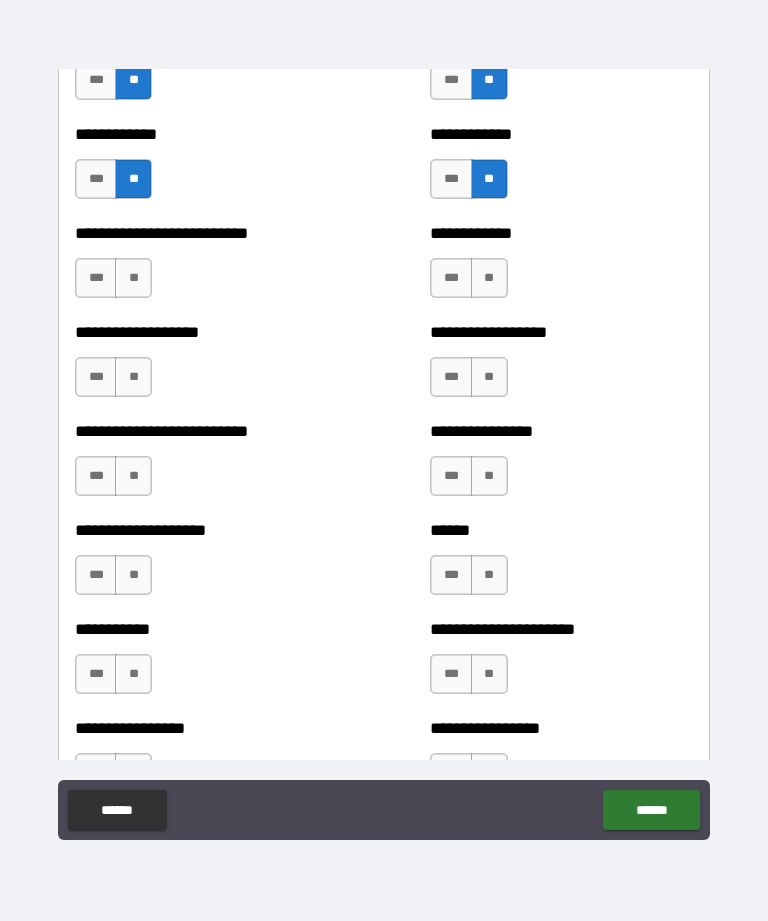 scroll, scrollTop: 5579, scrollLeft: 0, axis: vertical 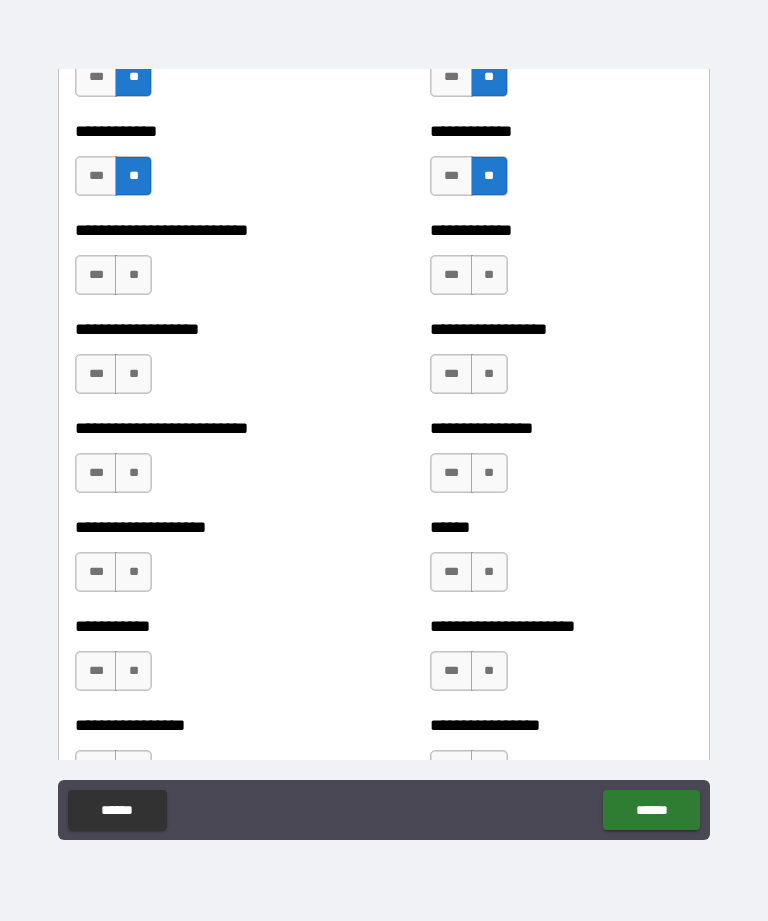 click on "**" at bounding box center [489, 275] 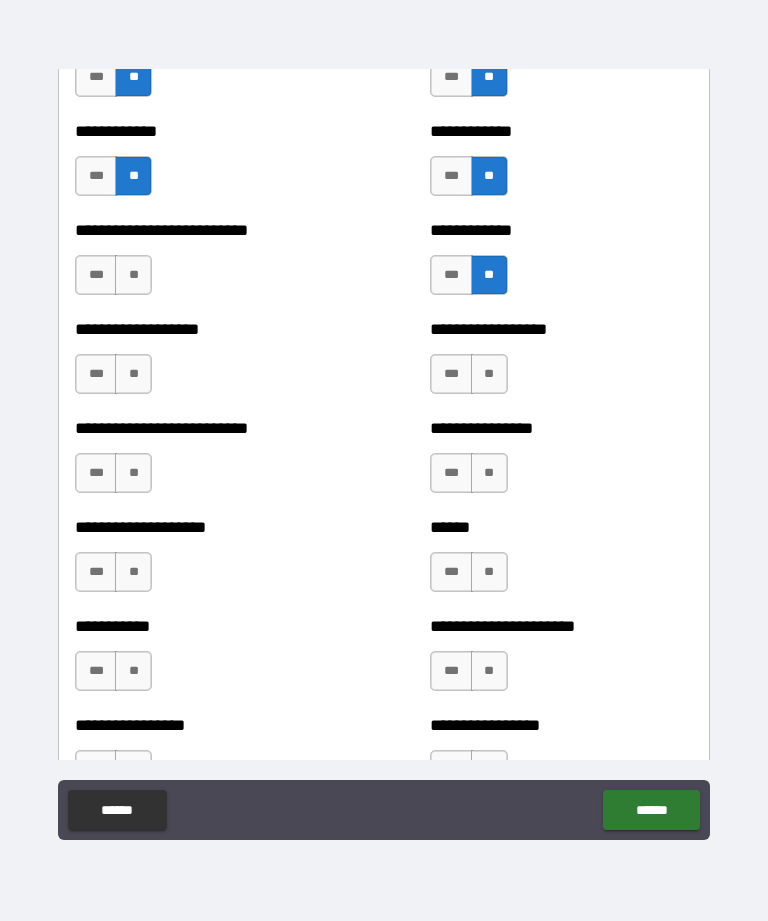 click on "**" at bounding box center [133, 275] 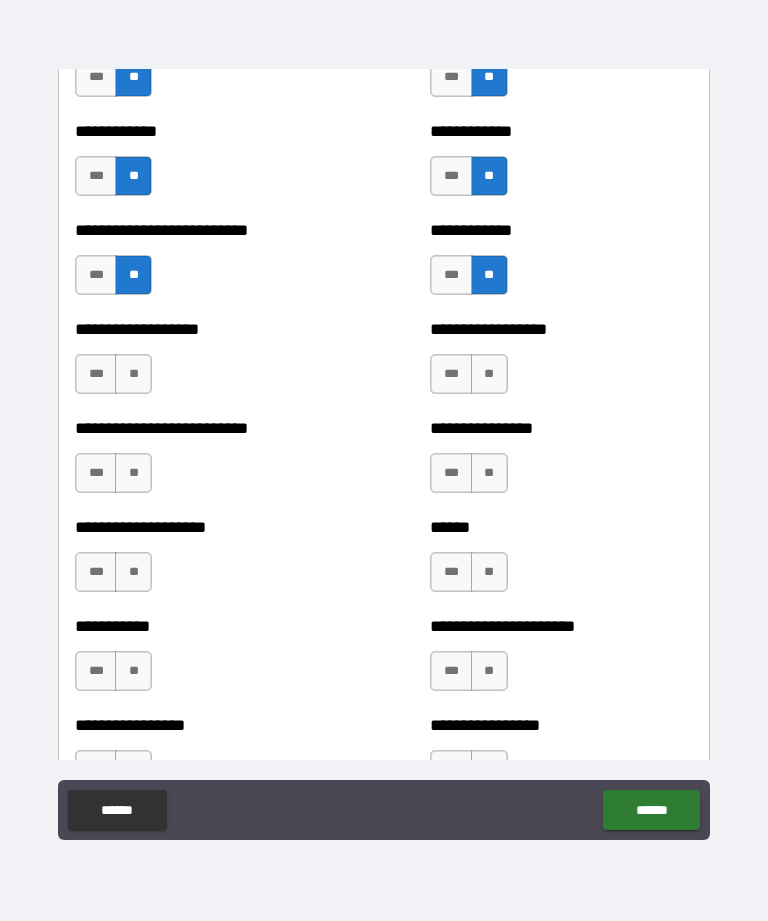 click on "**" at bounding box center (133, 374) 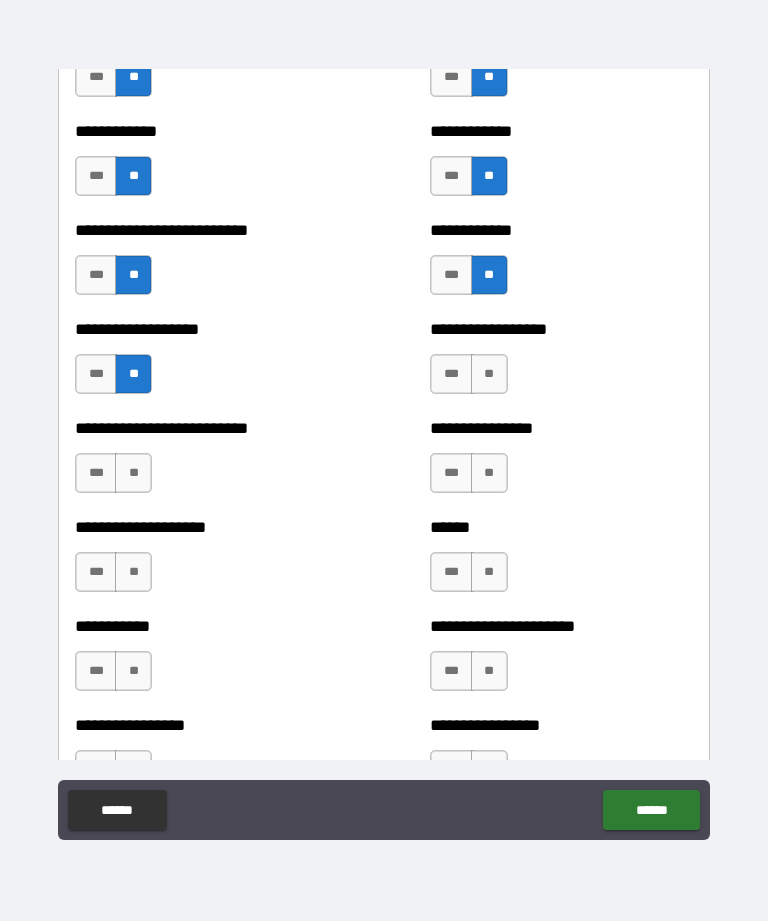 click on "**" at bounding box center (489, 374) 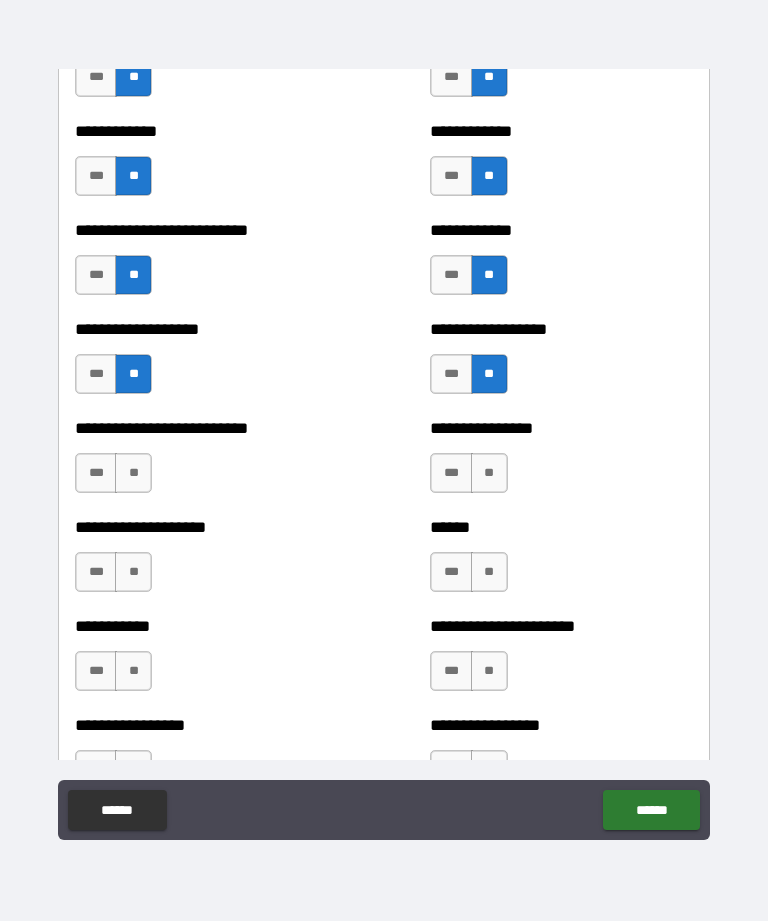 click on "**" at bounding box center [489, 473] 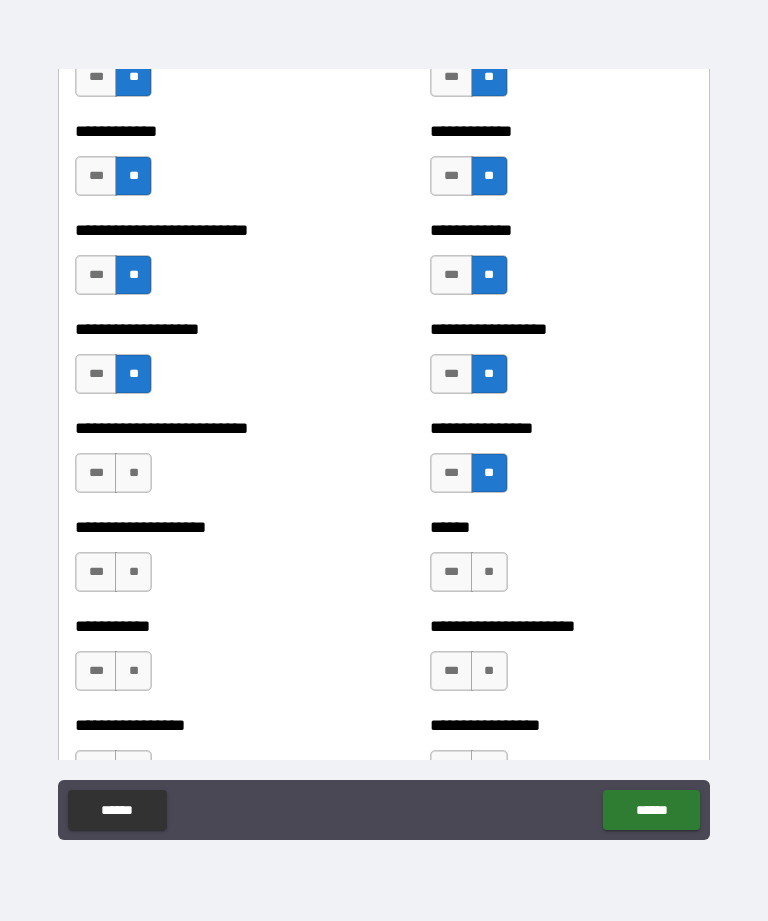 click on "**" at bounding box center (133, 473) 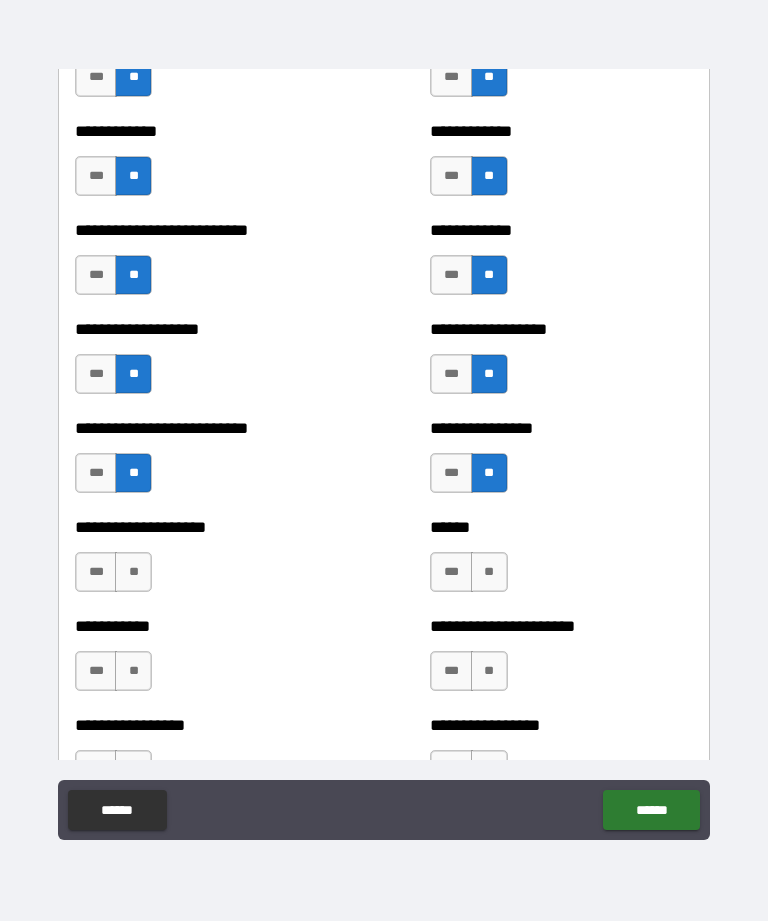 click on "**" at bounding box center (133, 572) 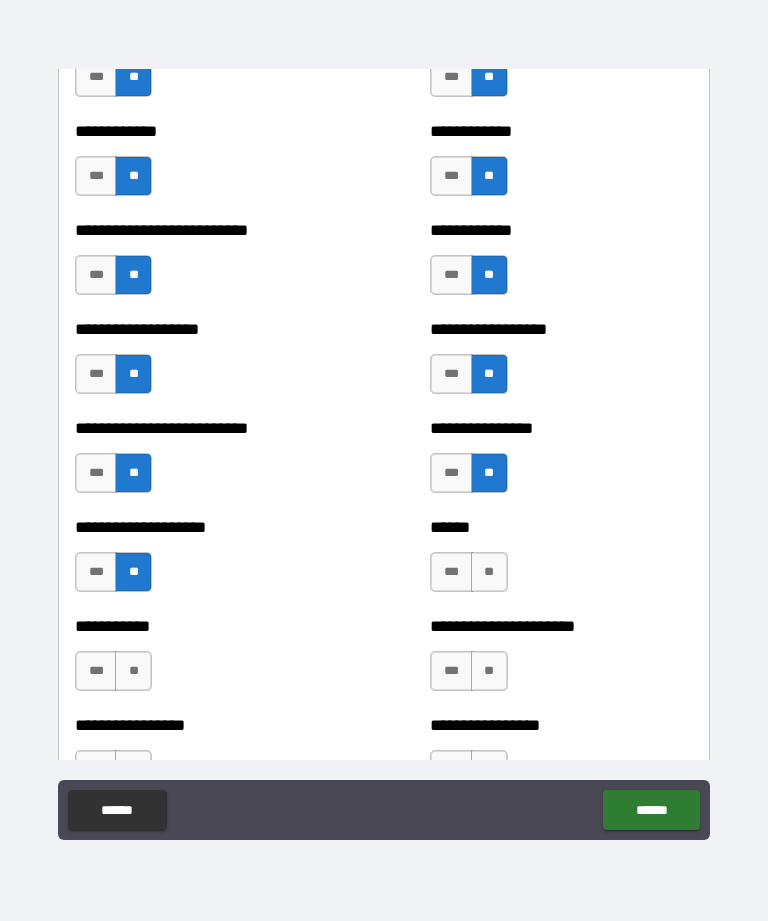click on "**" at bounding box center [489, 572] 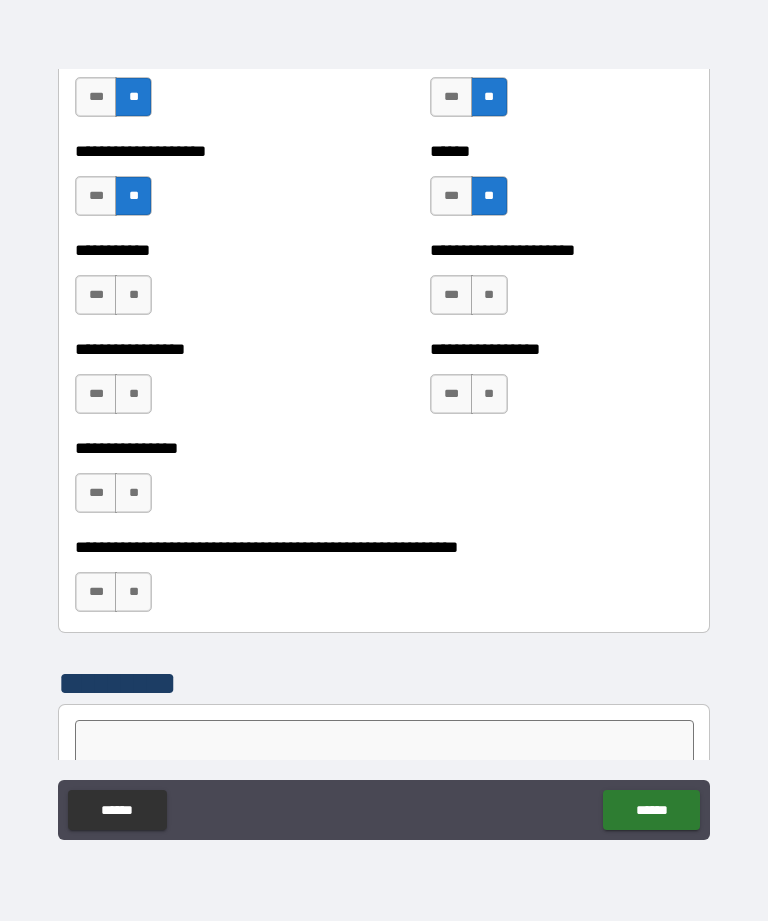 scroll, scrollTop: 5957, scrollLeft: 0, axis: vertical 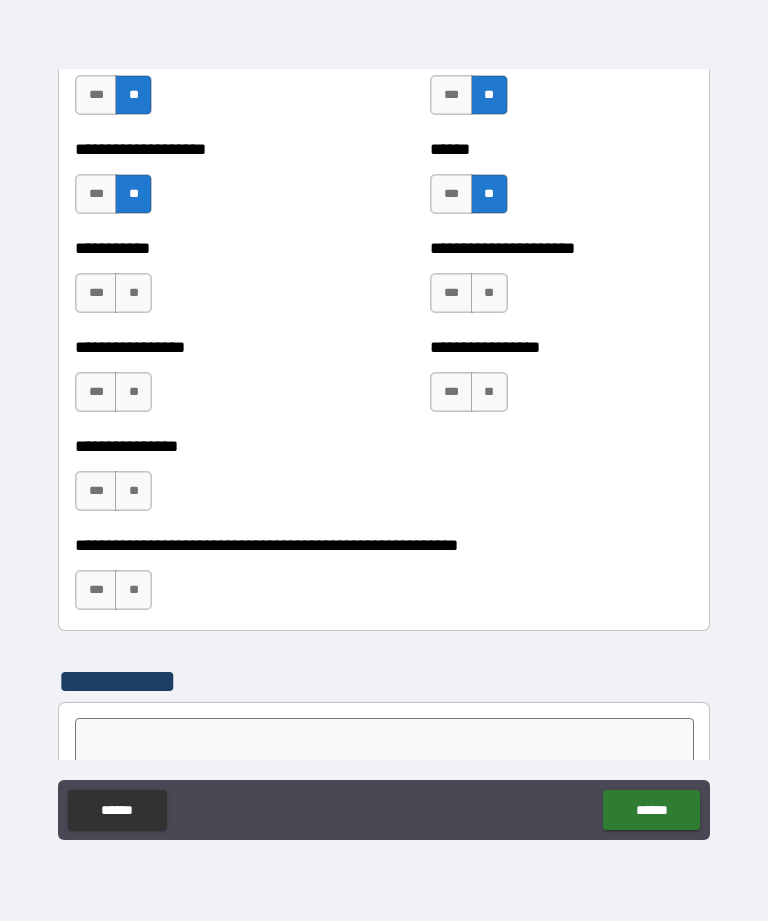 click on "**" at bounding box center [489, 293] 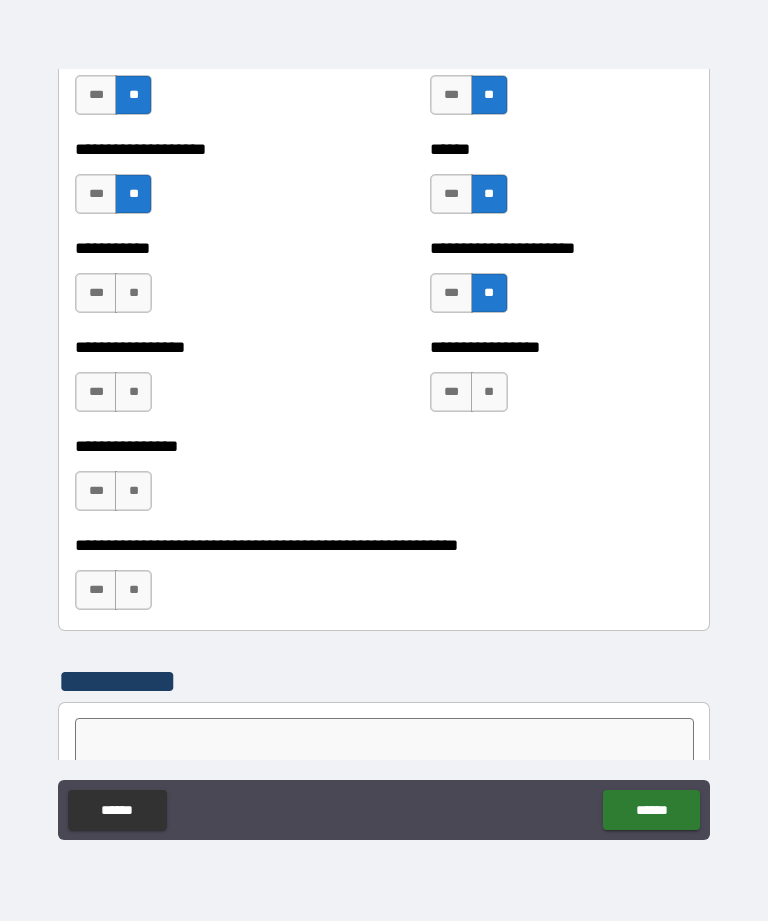 click on "**" at bounding box center [133, 293] 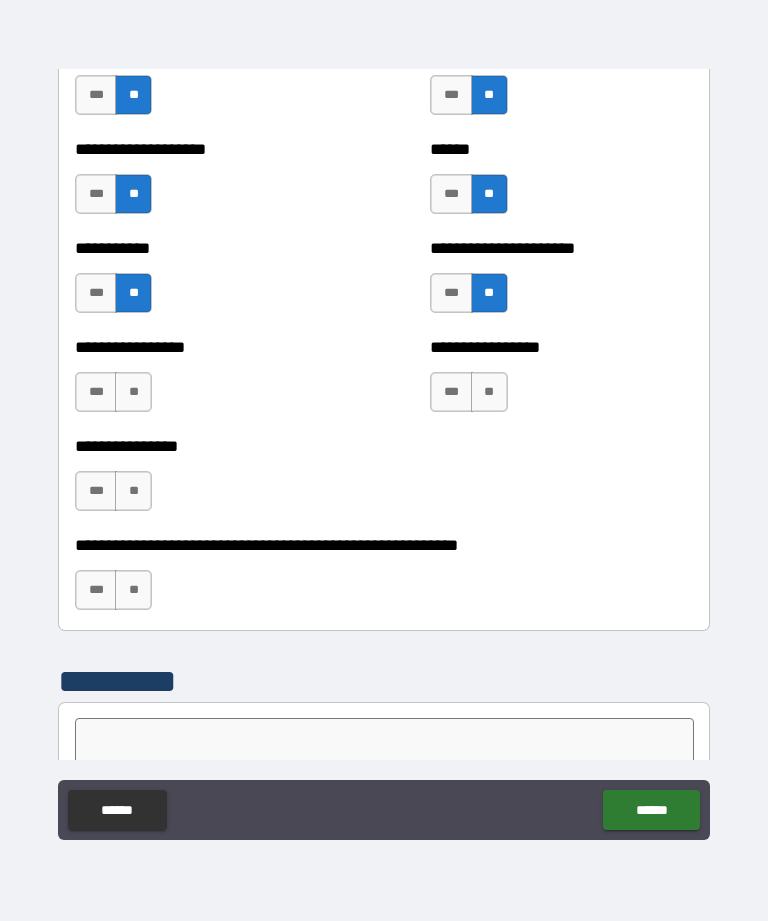 click on "**" at bounding box center [489, 392] 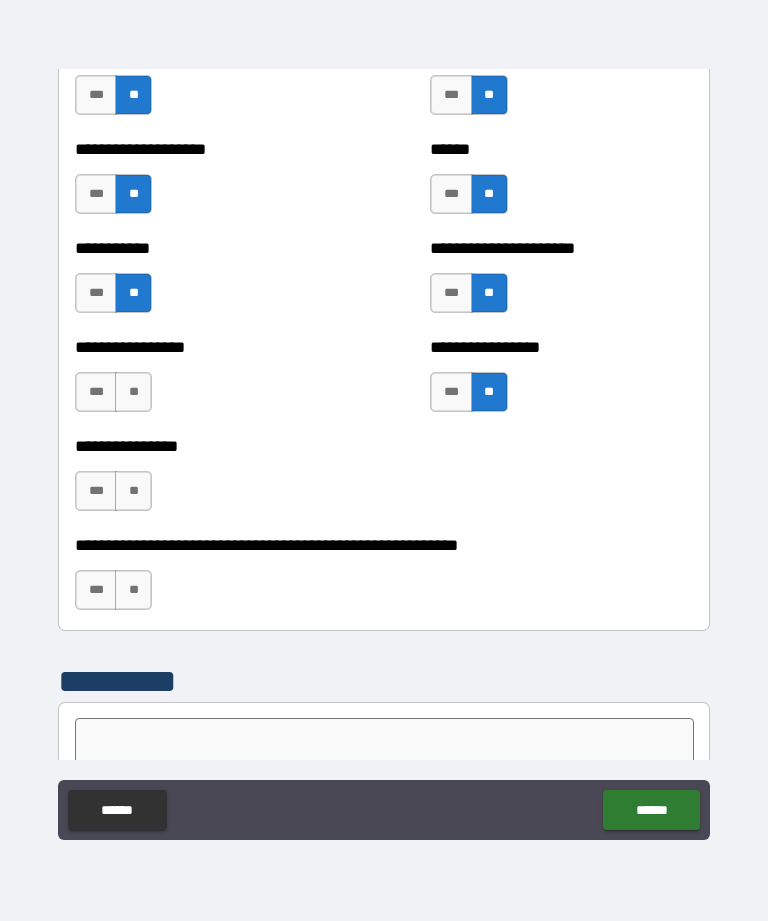 click on "**" at bounding box center [133, 392] 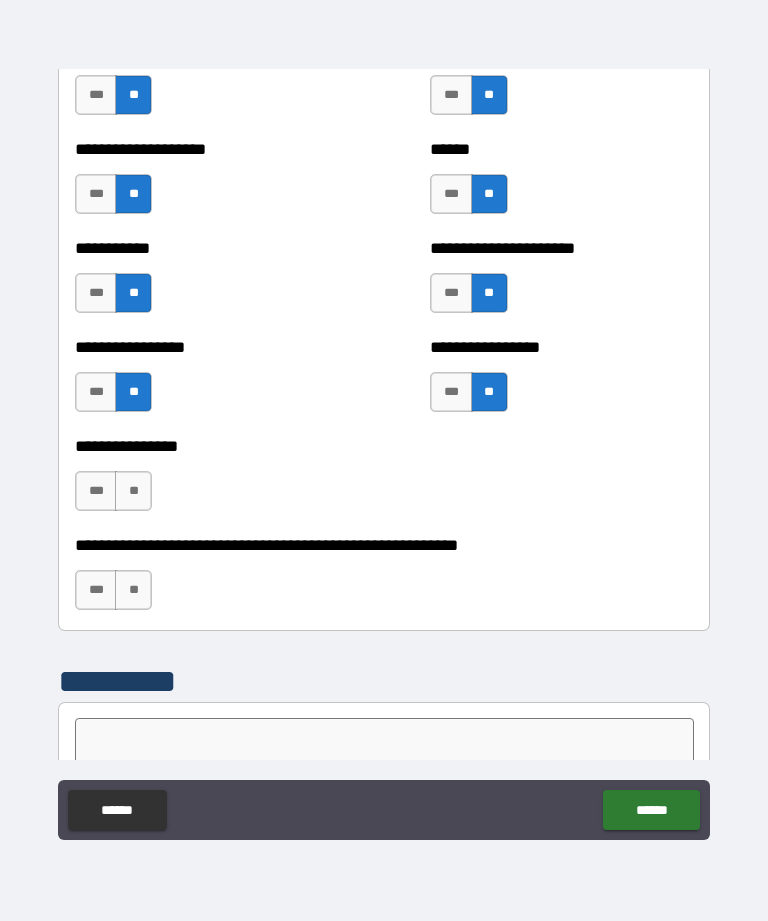 click on "**" at bounding box center [133, 491] 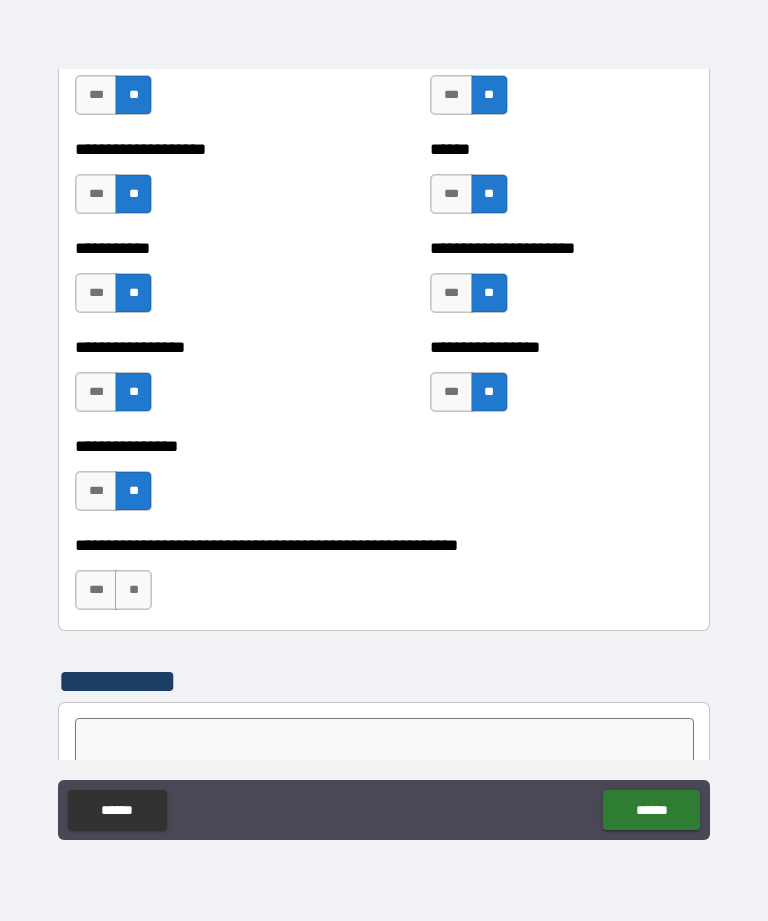 click on "**" at bounding box center [133, 590] 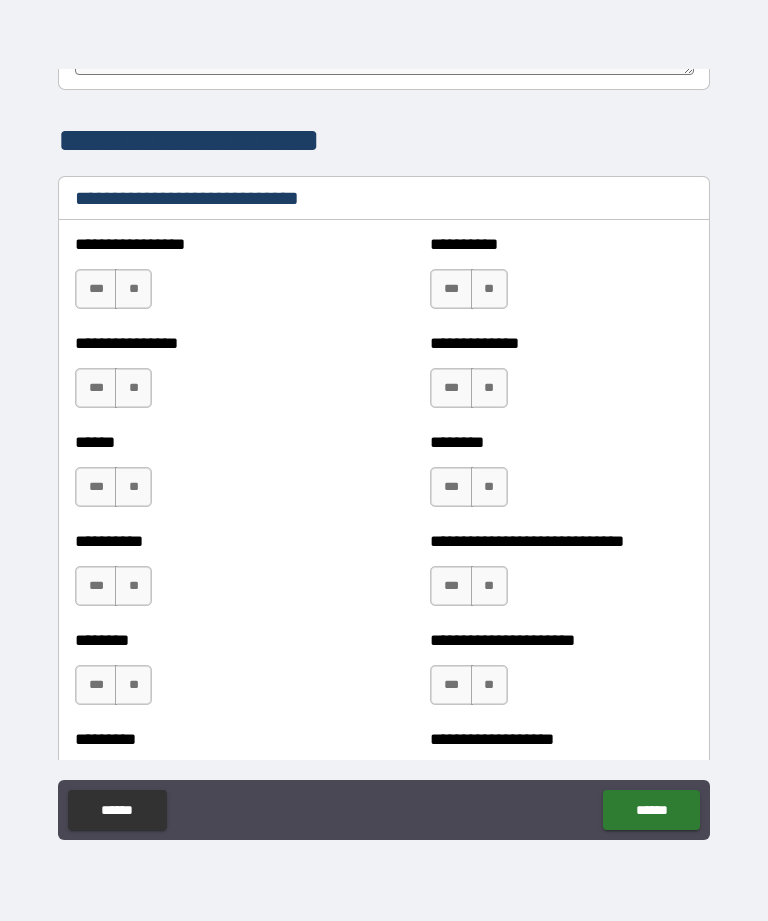 scroll, scrollTop: 6683, scrollLeft: 0, axis: vertical 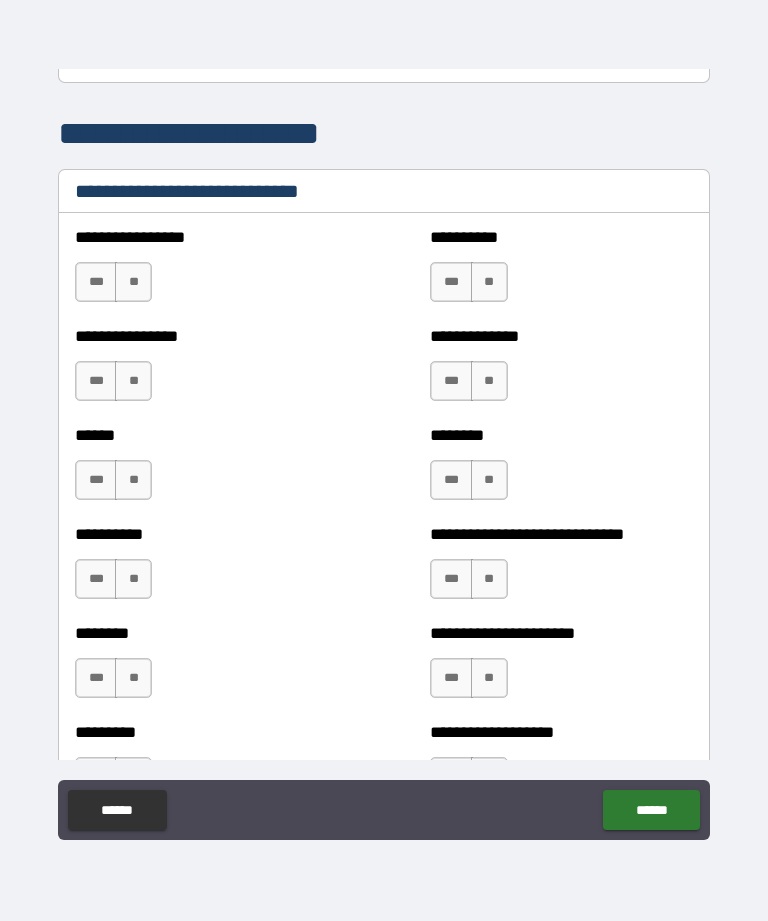 click on "***" at bounding box center (96, 282) 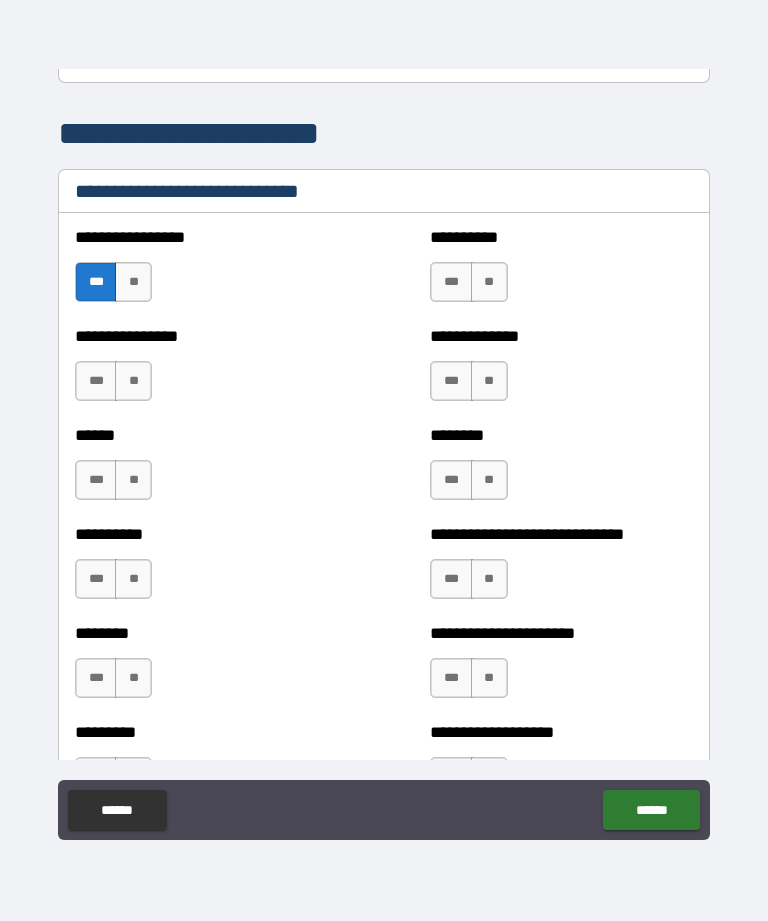 click on "**" at bounding box center [133, 381] 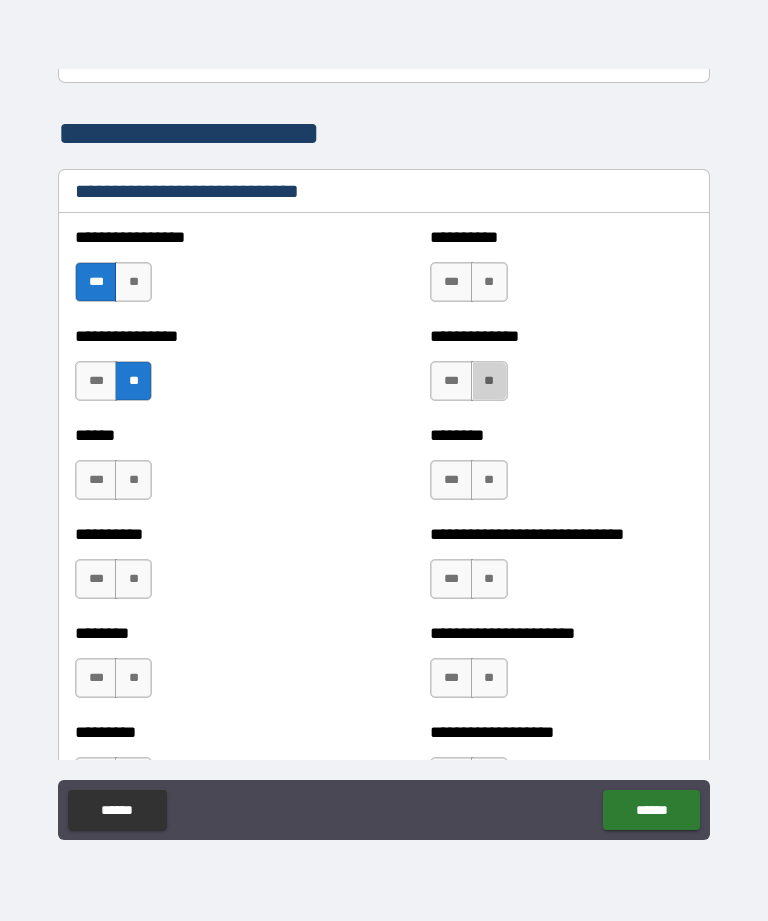 click on "**" at bounding box center (489, 381) 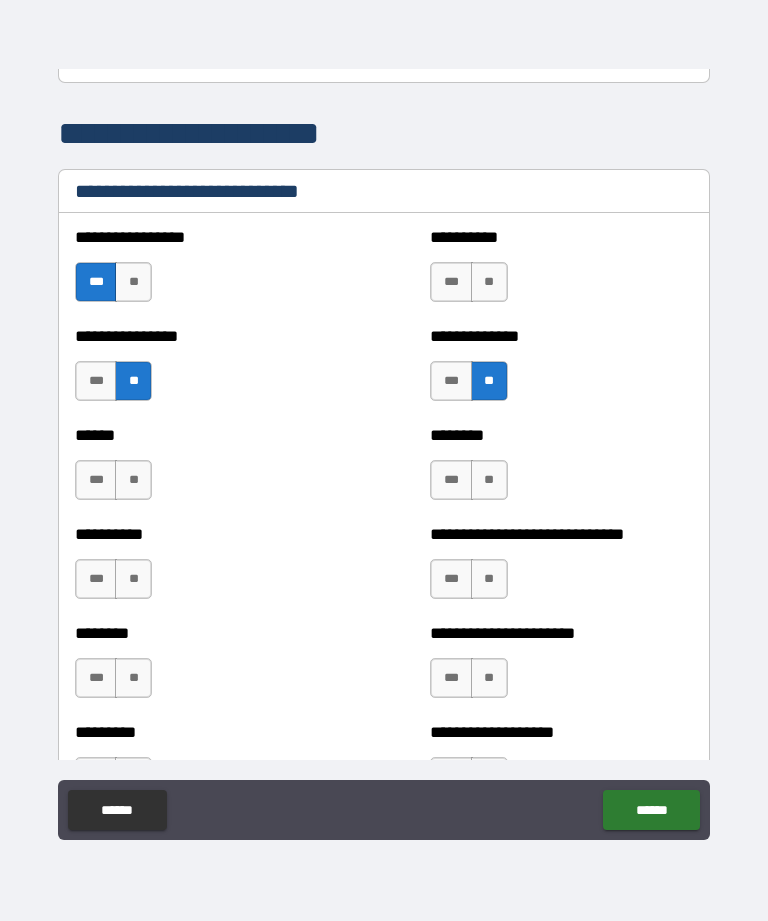 click on "**" at bounding box center [489, 282] 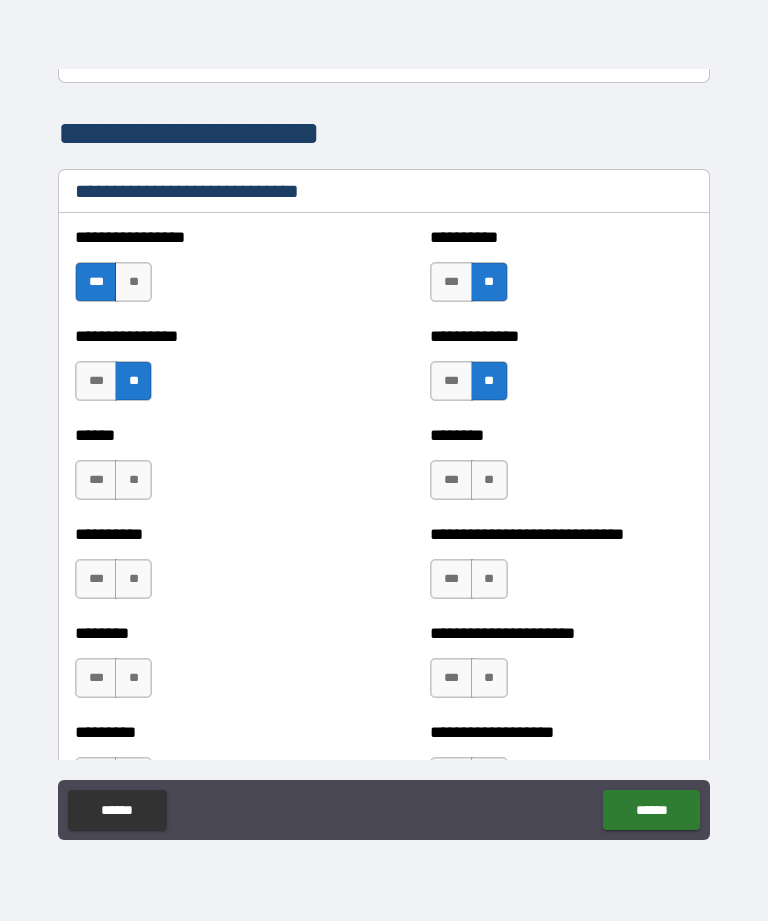 click on "**" at bounding box center (133, 480) 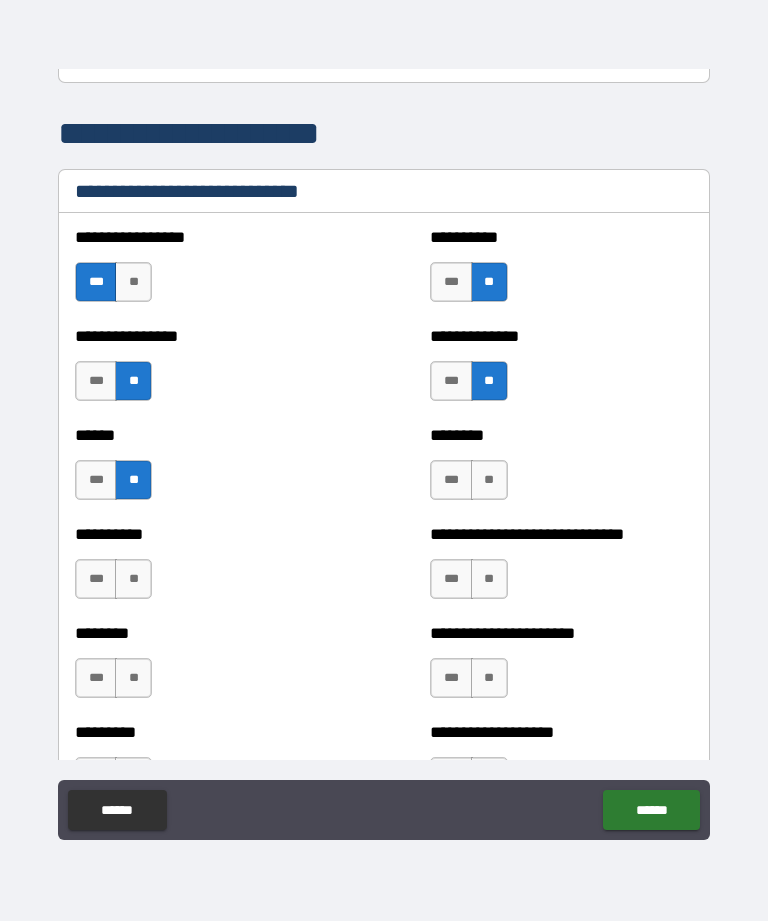click on "**" at bounding box center (489, 480) 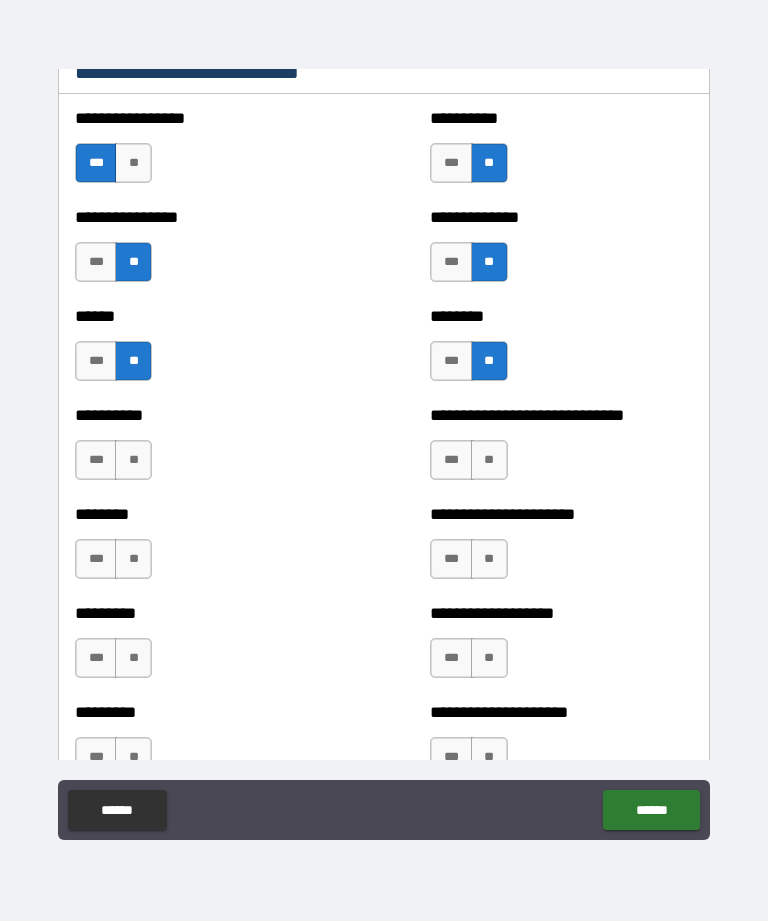 scroll, scrollTop: 6802, scrollLeft: 0, axis: vertical 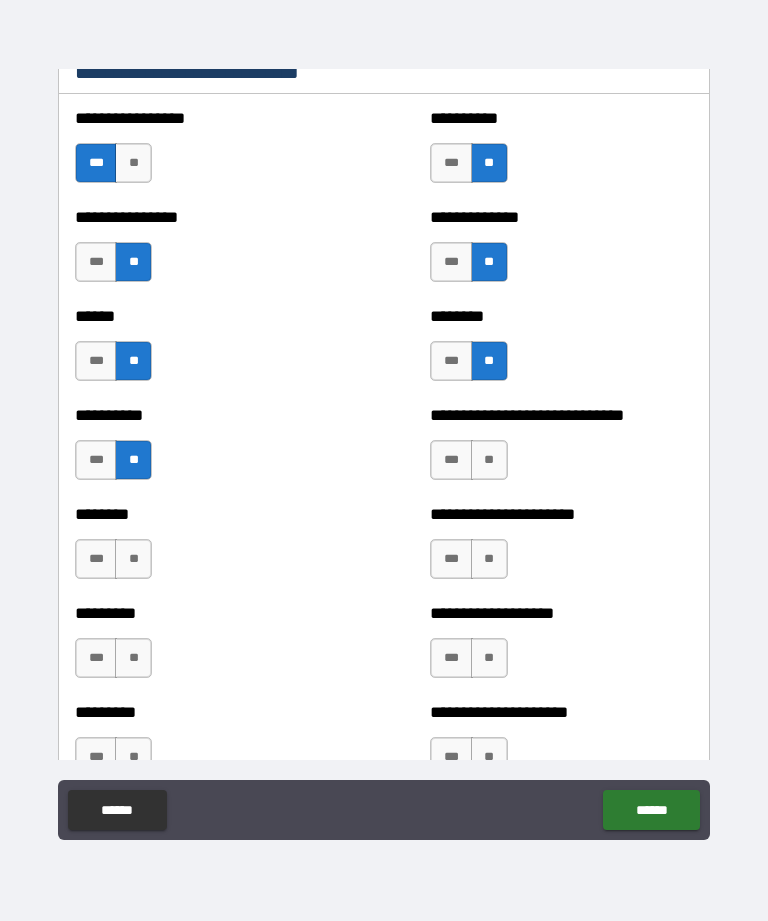 click on "**" at bounding box center (489, 460) 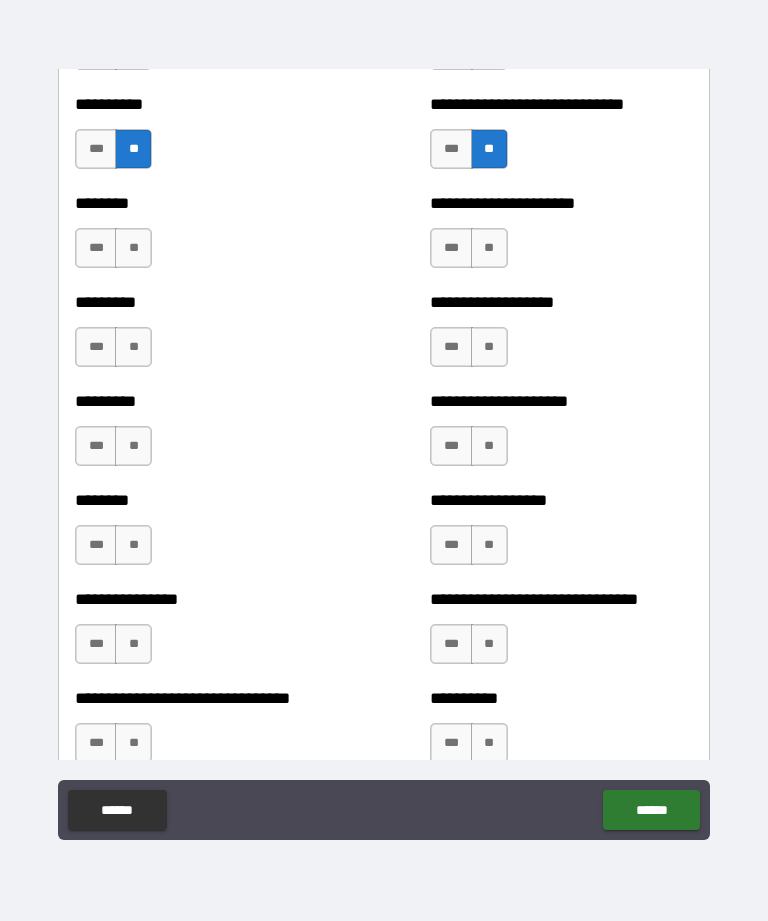 scroll, scrollTop: 7114, scrollLeft: 0, axis: vertical 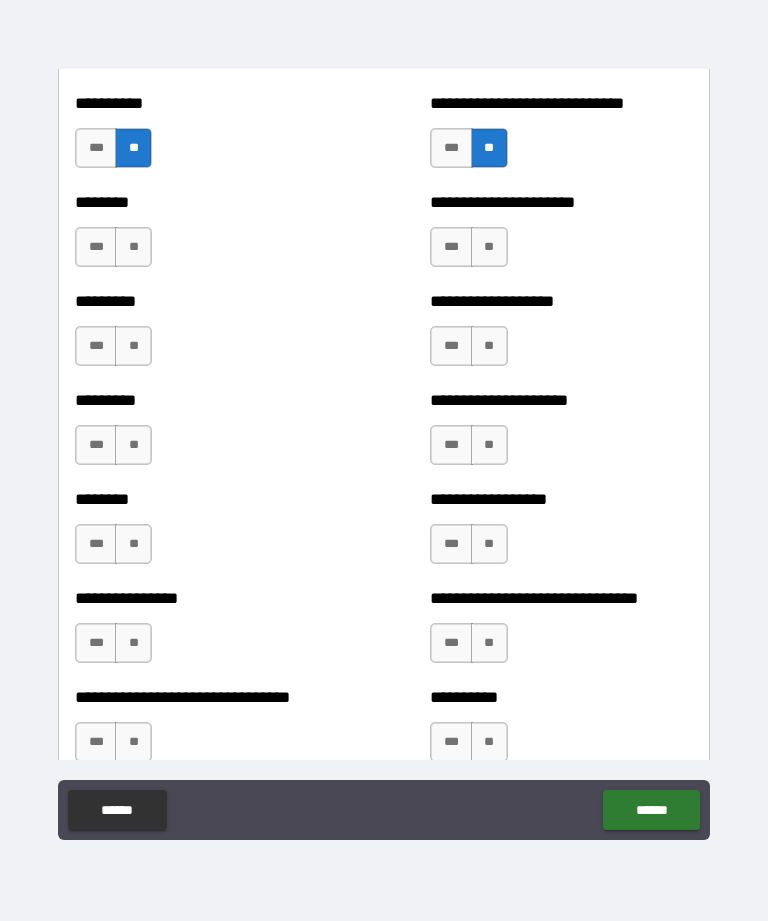 click on "**" at bounding box center (133, 247) 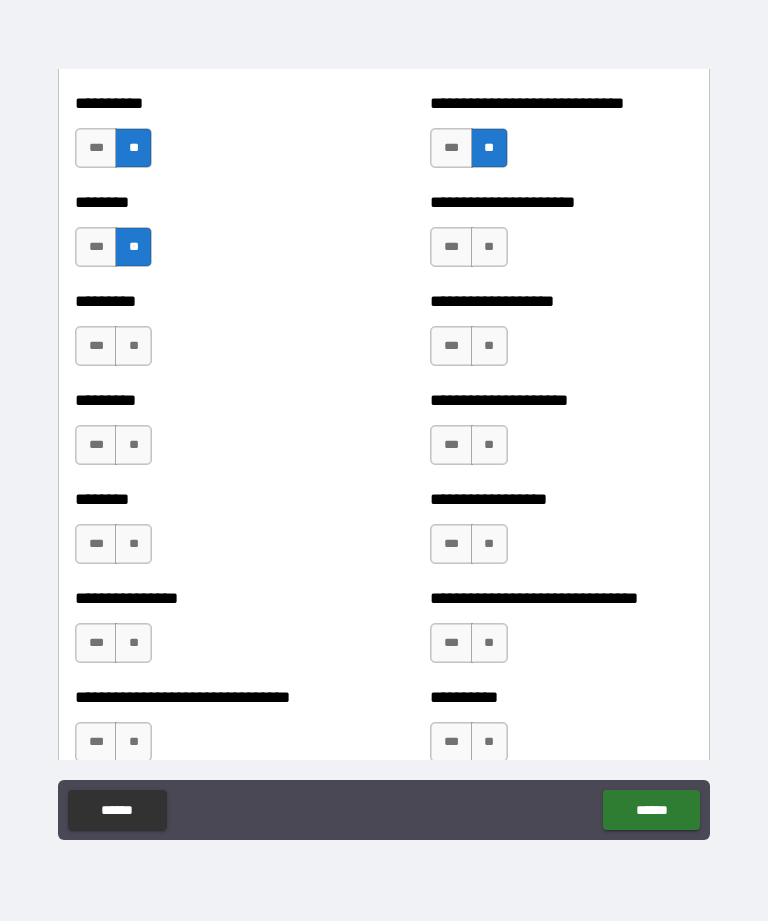 click on "***" at bounding box center [451, 247] 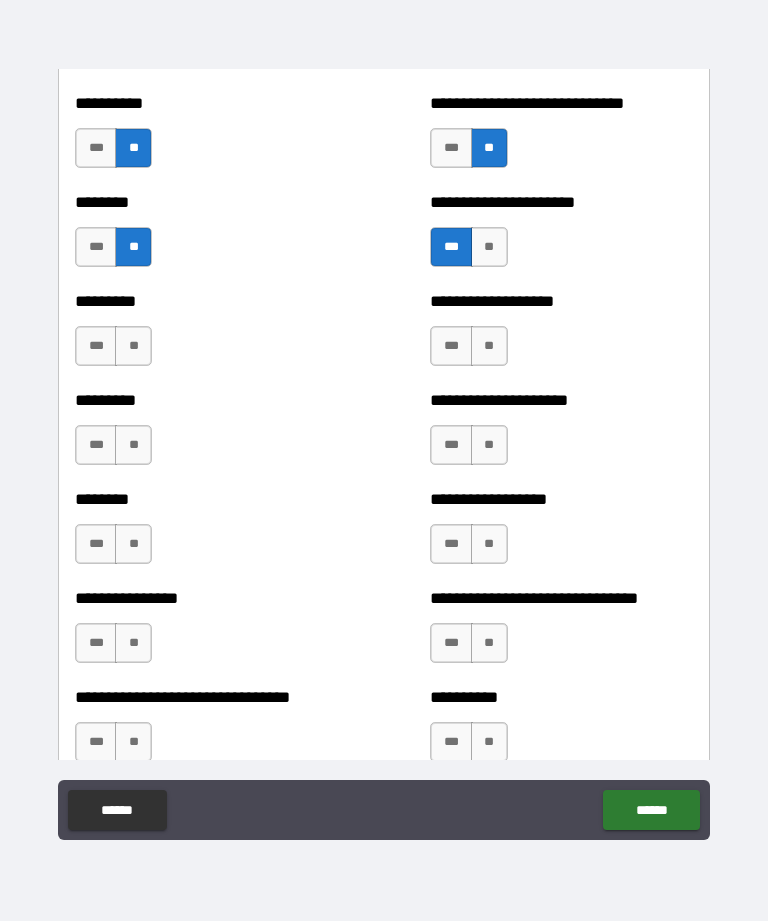 click on "***" at bounding box center (96, 346) 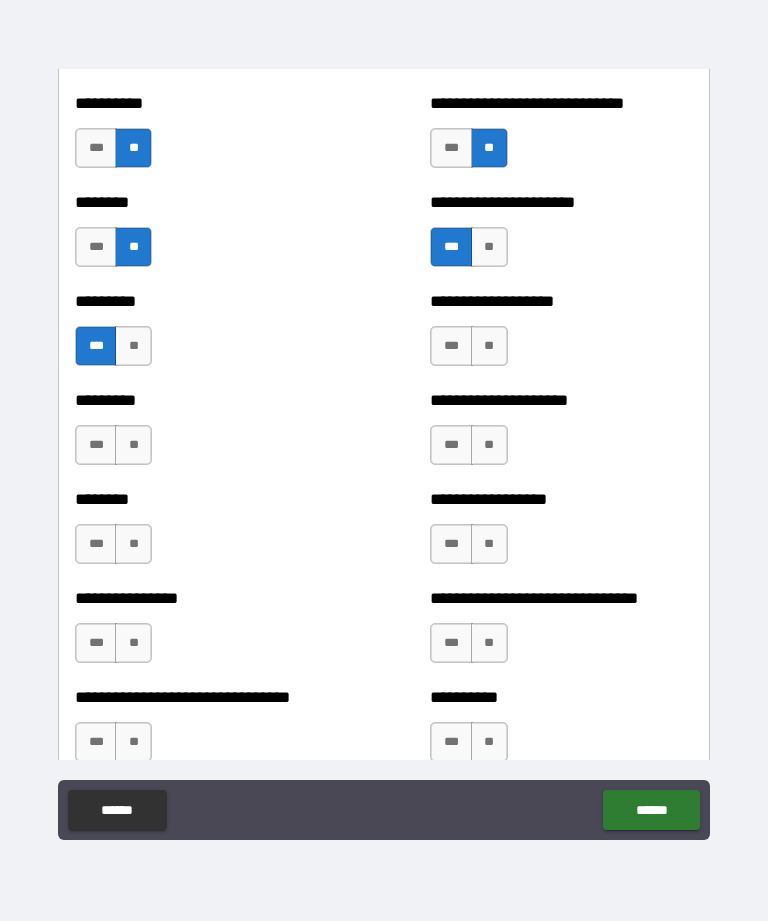 click on "**" at bounding box center [489, 346] 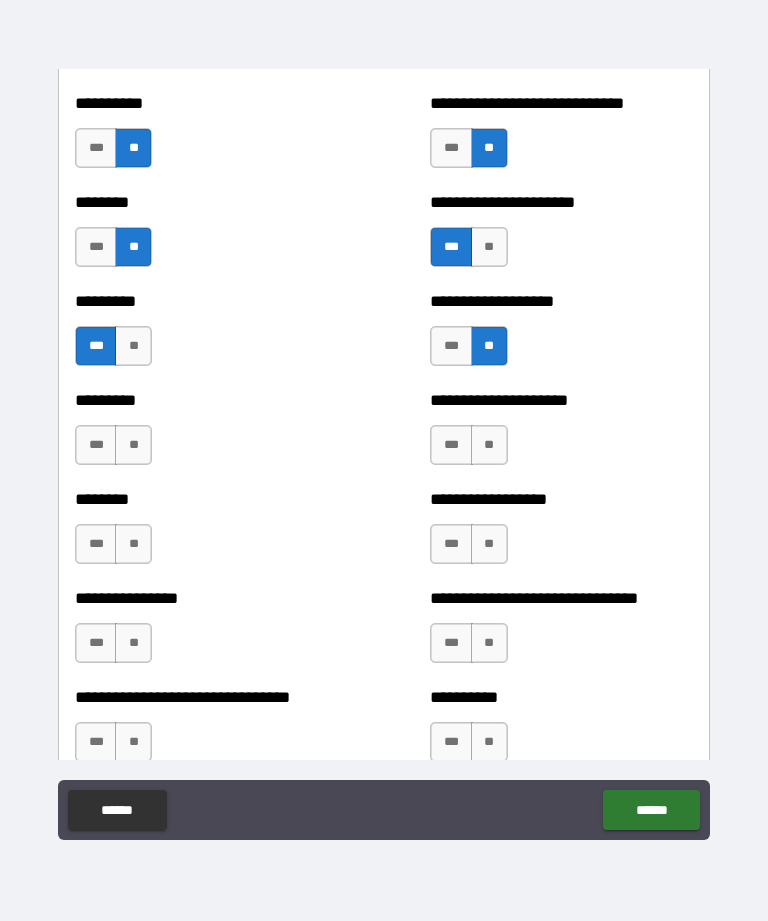 click on "**" at bounding box center (133, 445) 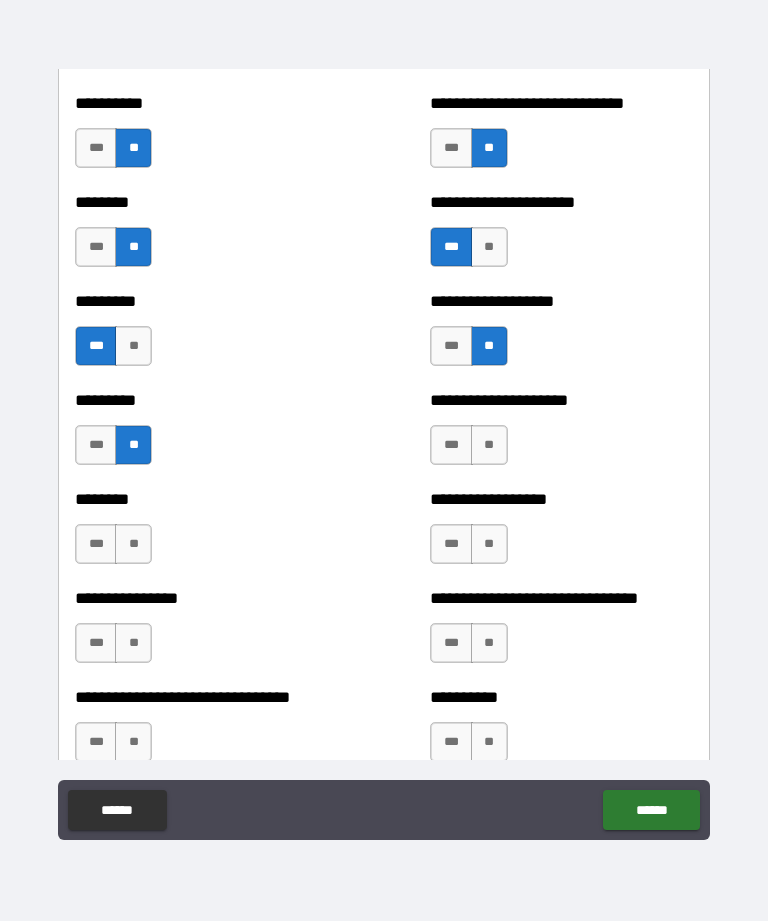 click on "**" at bounding box center (489, 445) 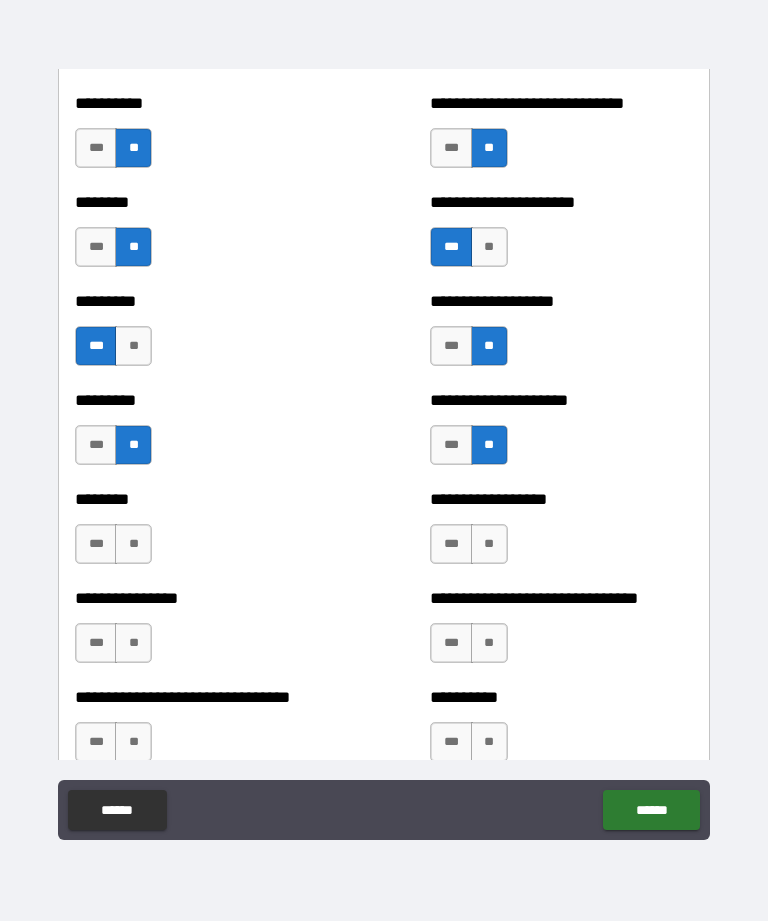 click on "**" at bounding box center [489, 544] 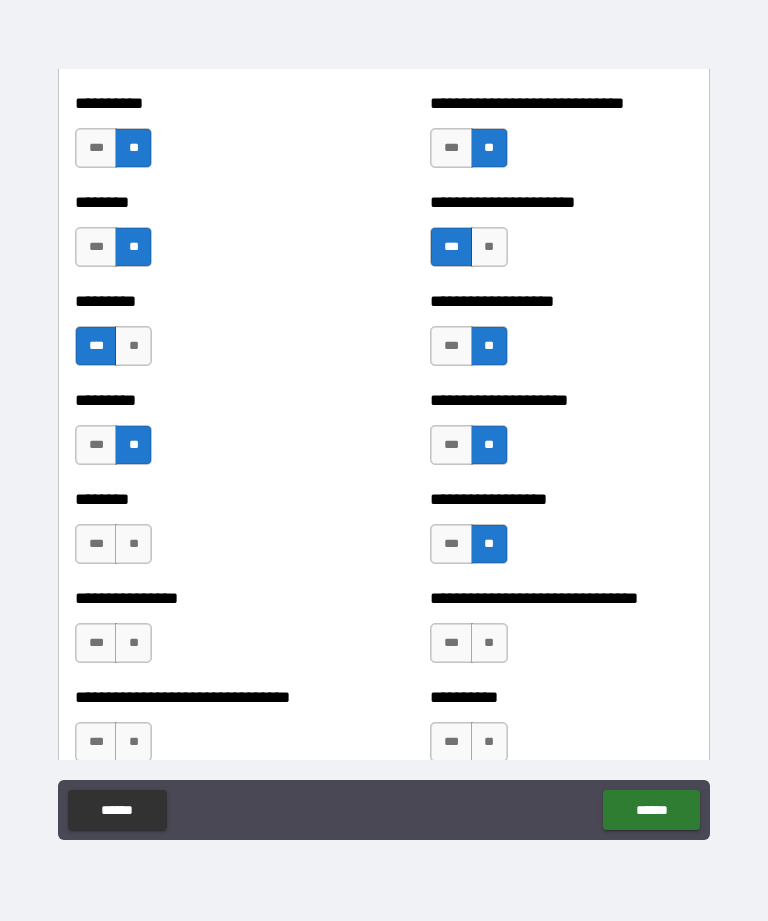 click on "**" at bounding box center (133, 544) 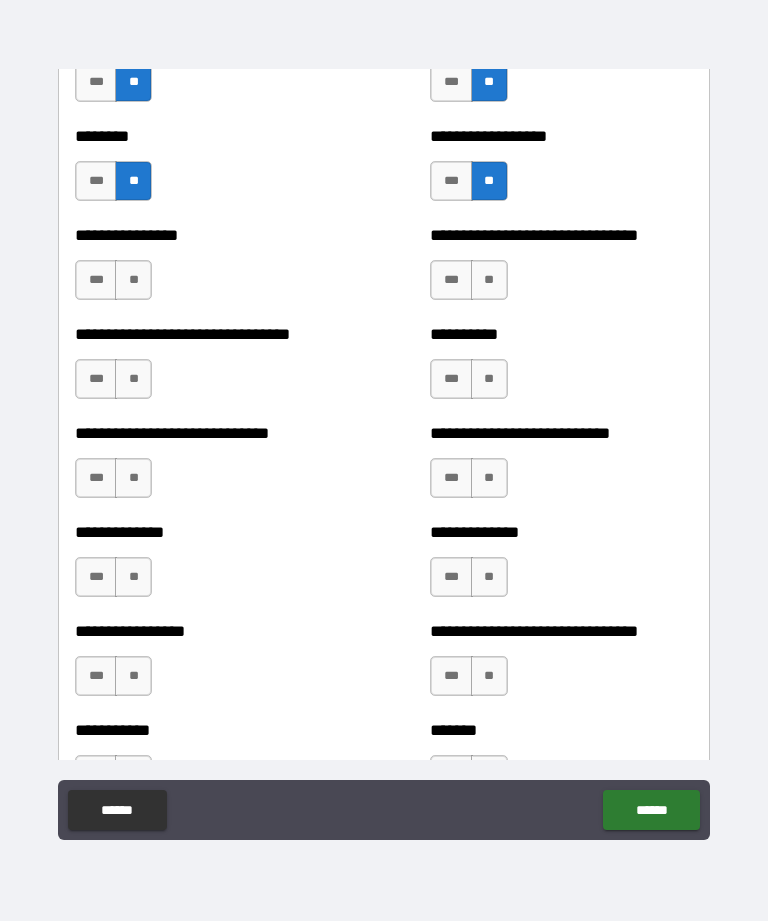 scroll, scrollTop: 7480, scrollLeft: 0, axis: vertical 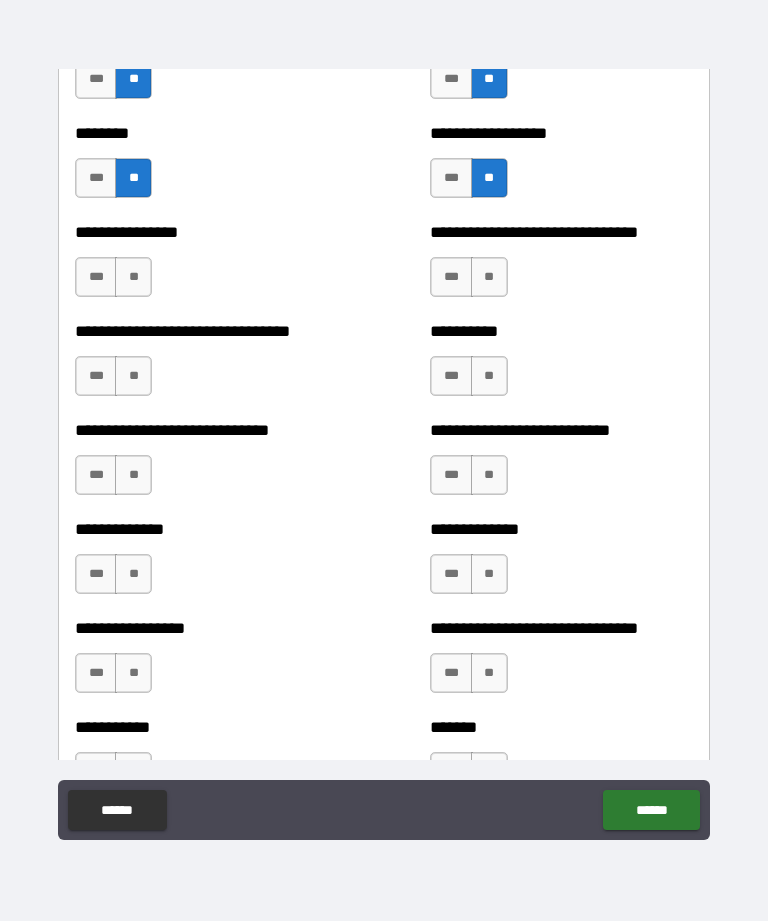 click on "**" at bounding box center (133, 277) 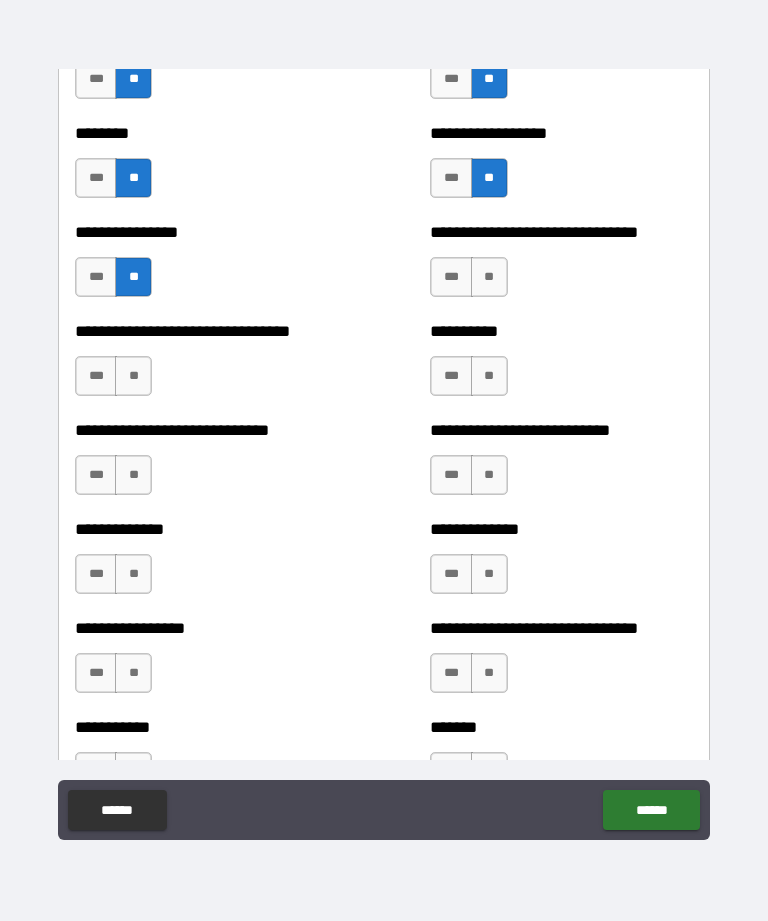 click on "**" at bounding box center (489, 277) 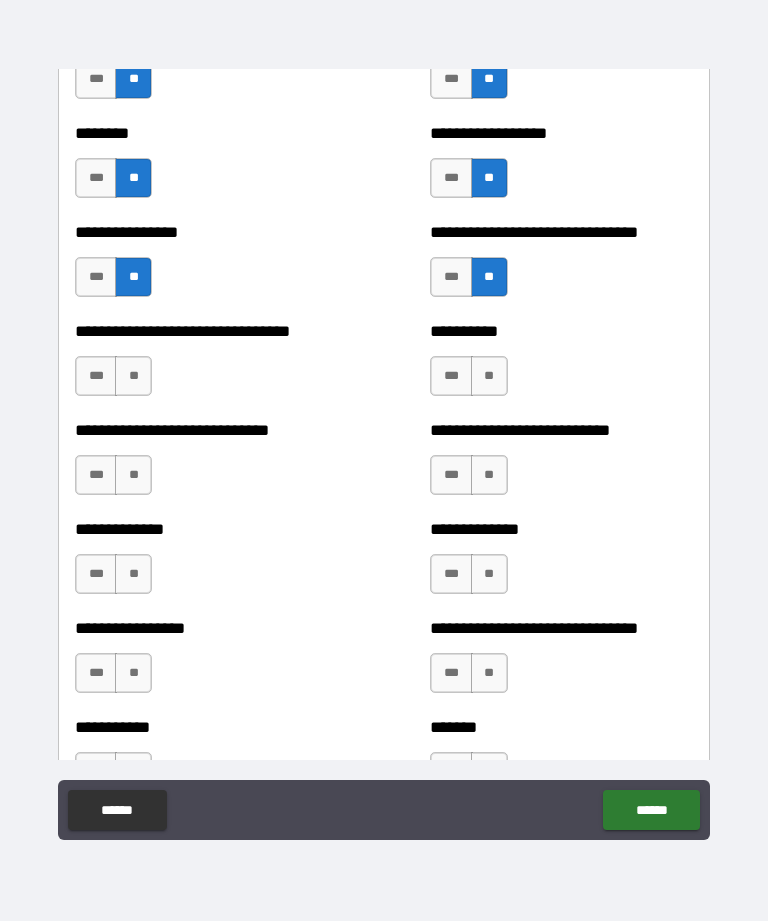 click on "**" at bounding box center [133, 376] 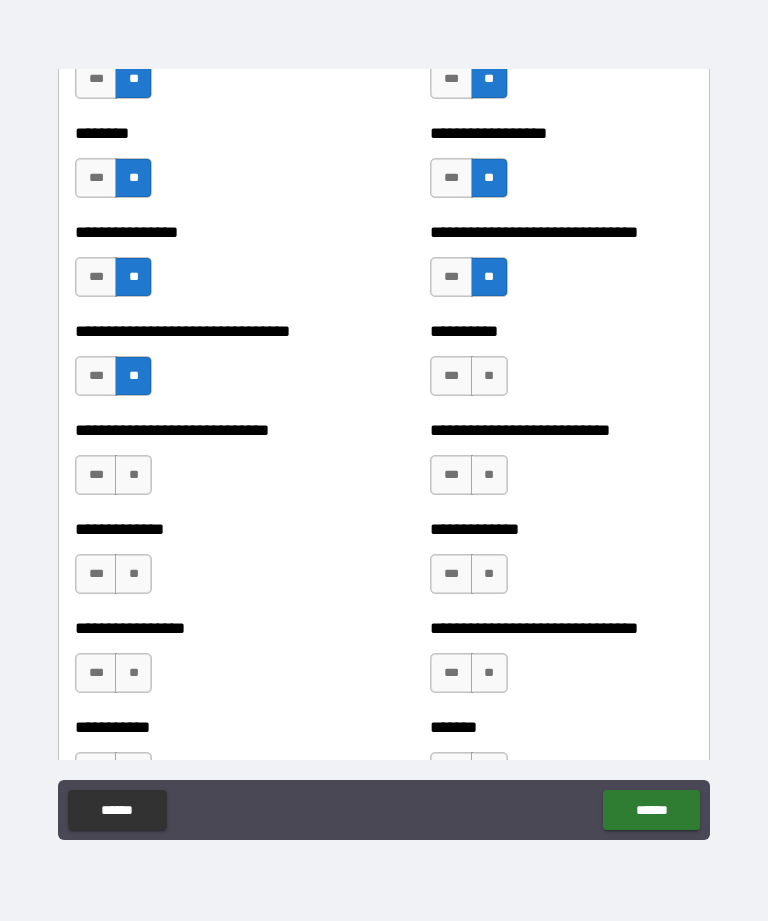 click on "**" at bounding box center [489, 376] 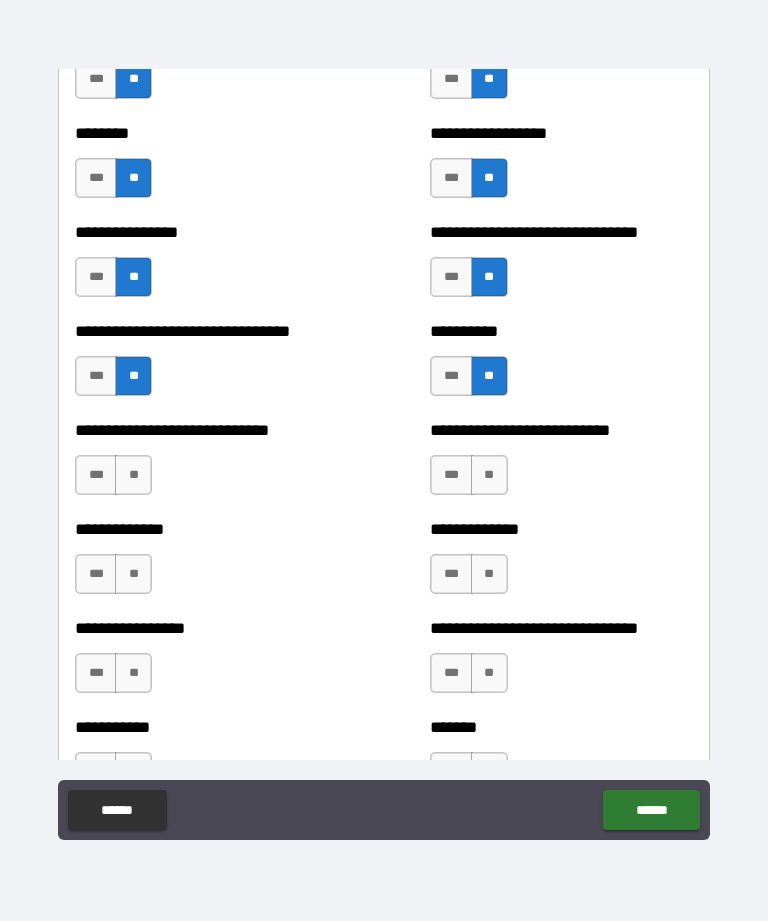 click on "**" at bounding box center [133, 475] 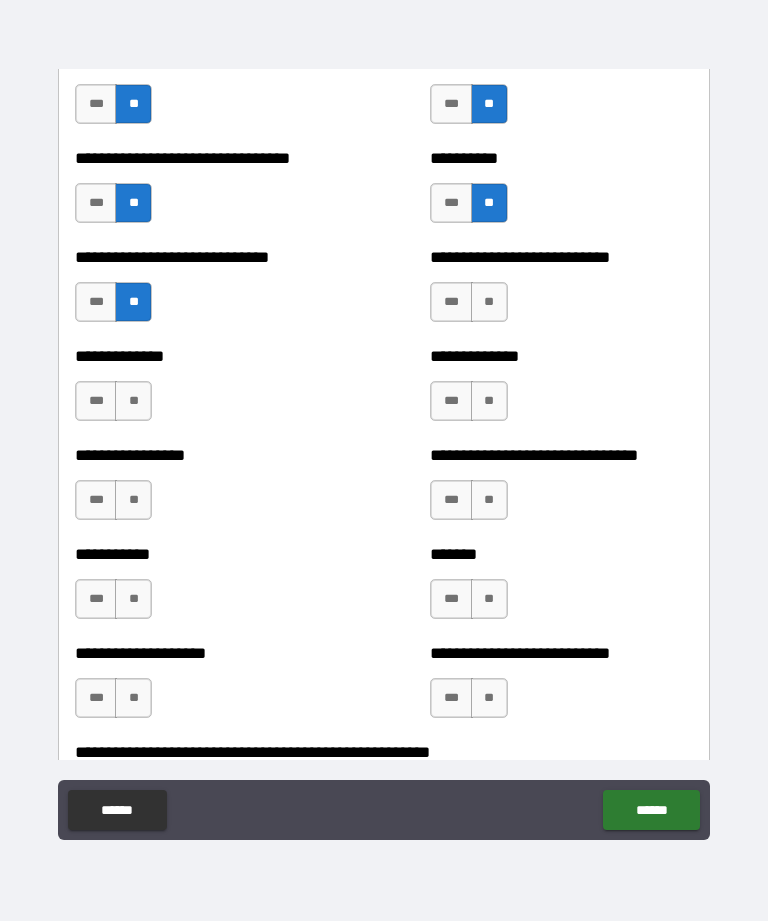 scroll, scrollTop: 7657, scrollLeft: 0, axis: vertical 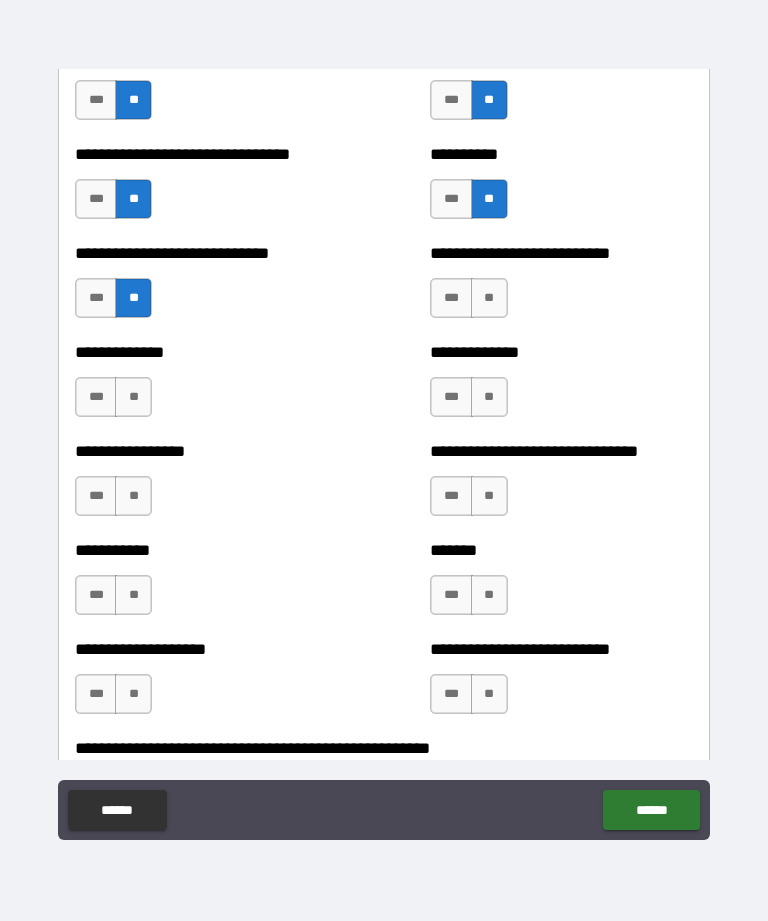 click on "**" at bounding box center [489, 298] 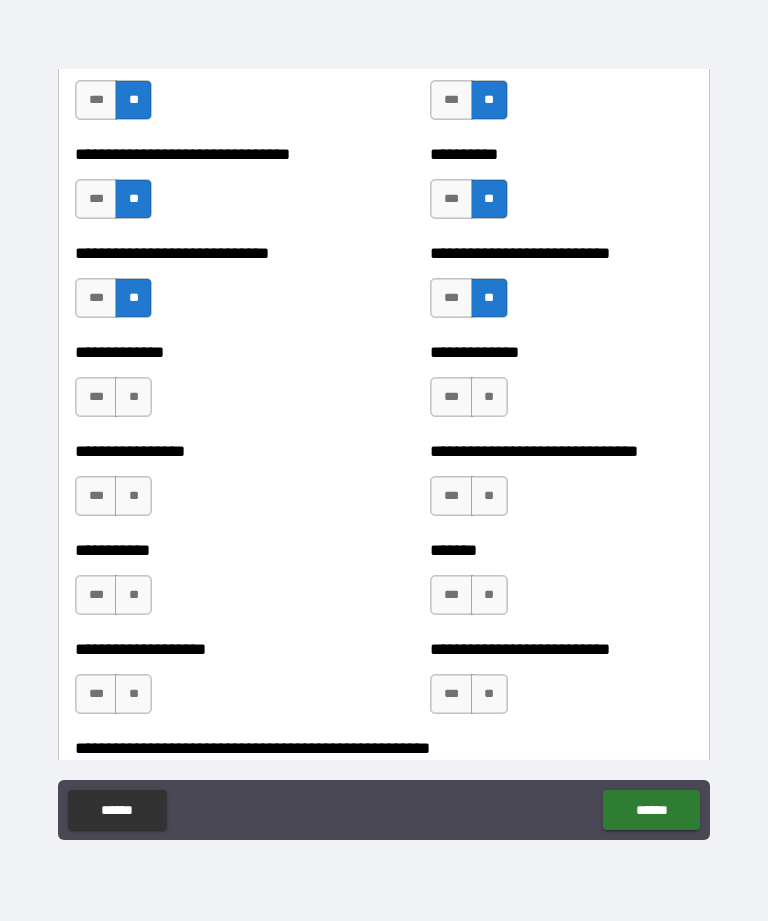 click on "**" at bounding box center [489, 397] 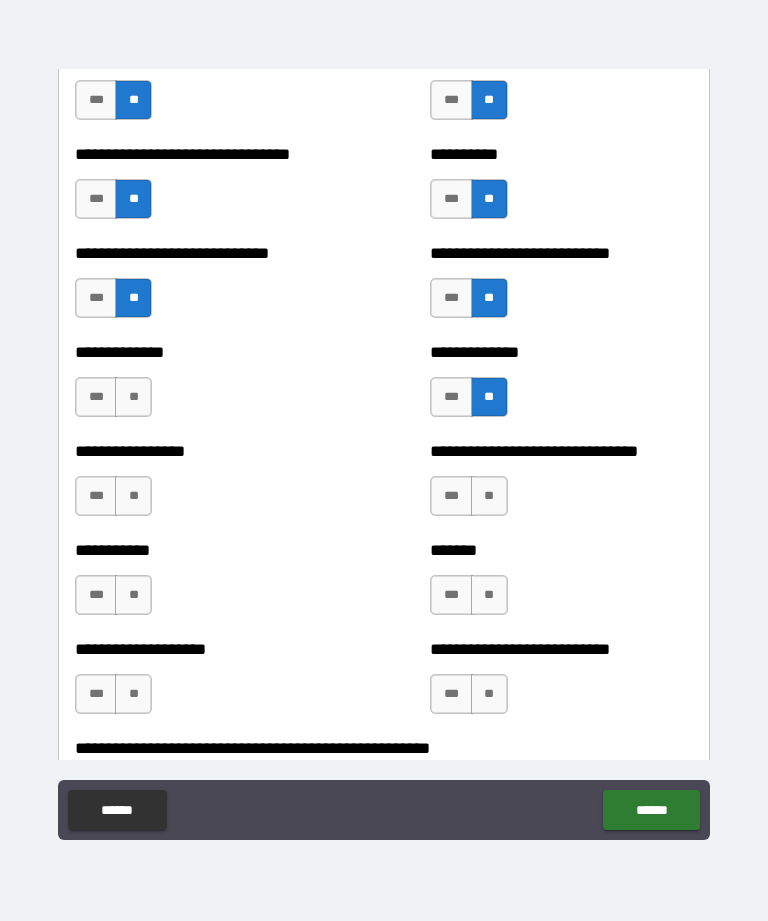 click on "**" at bounding box center [133, 397] 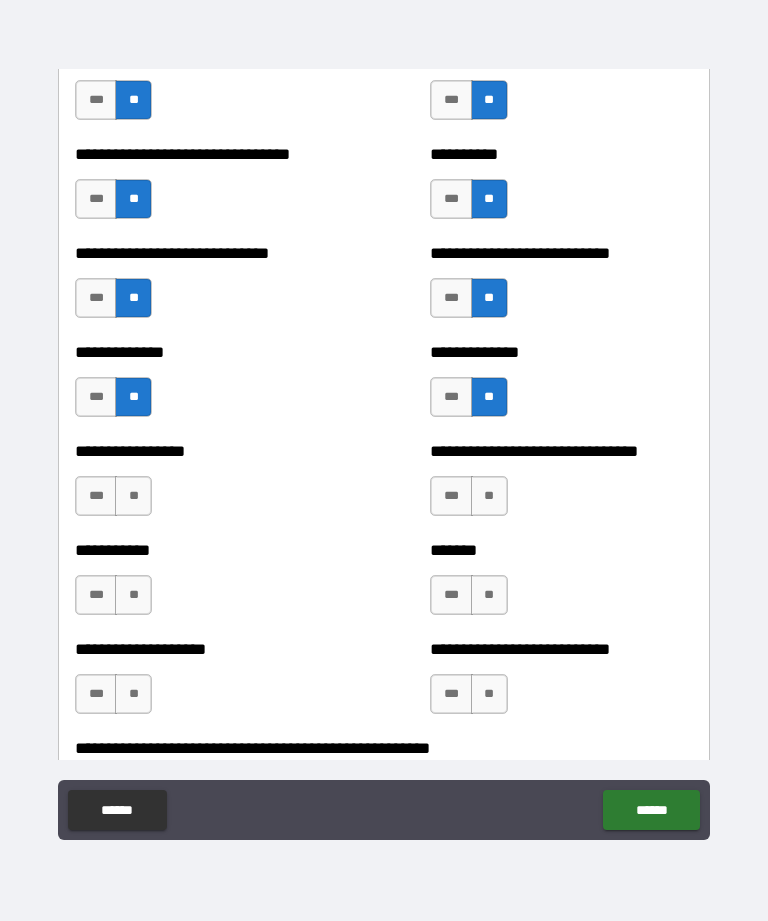 click on "**" at bounding box center [133, 496] 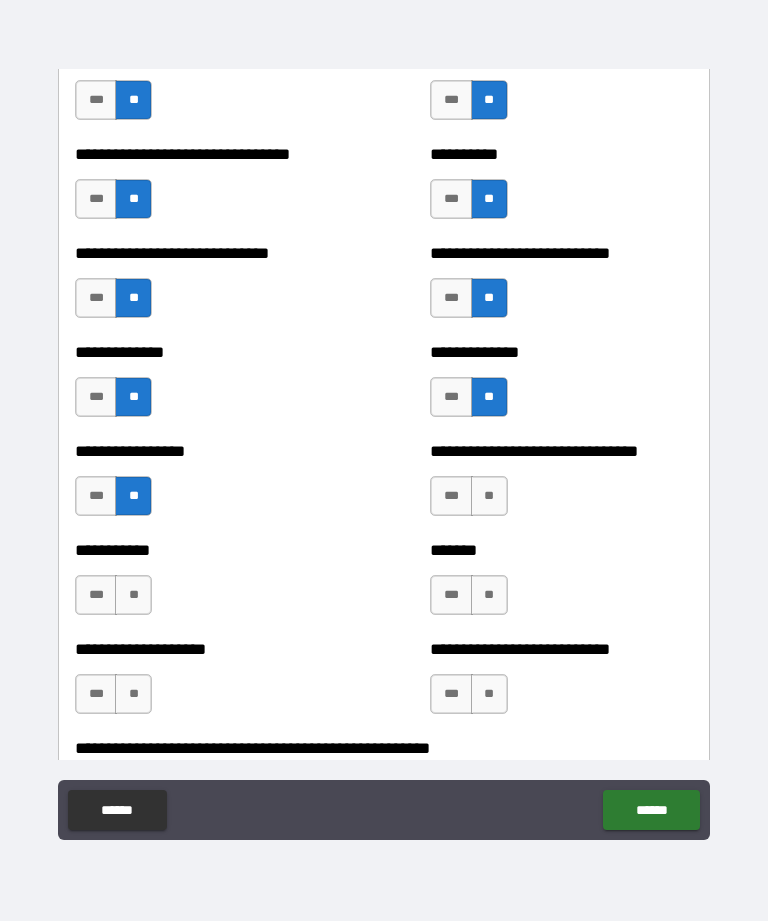click on "**" at bounding box center [489, 496] 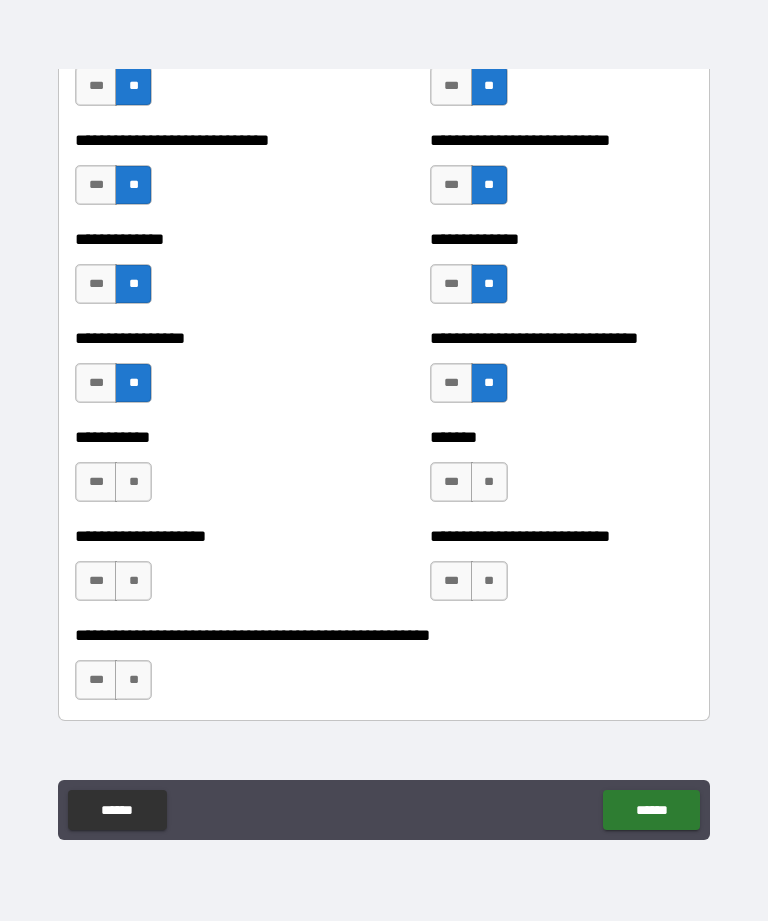 scroll, scrollTop: 7770, scrollLeft: 0, axis: vertical 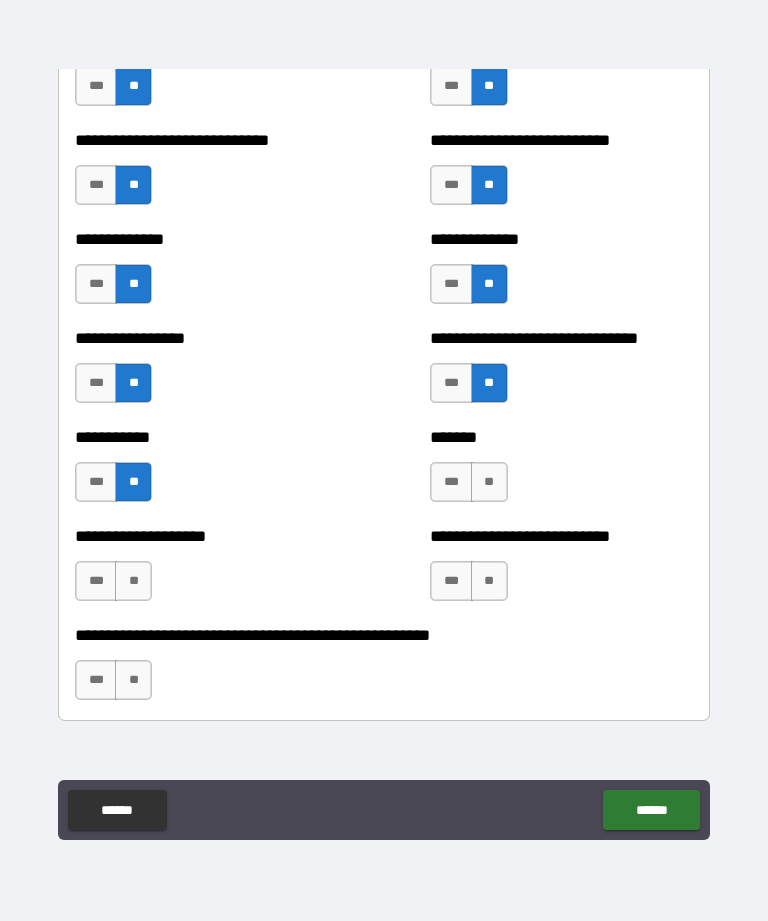 click on "**" at bounding box center [489, 482] 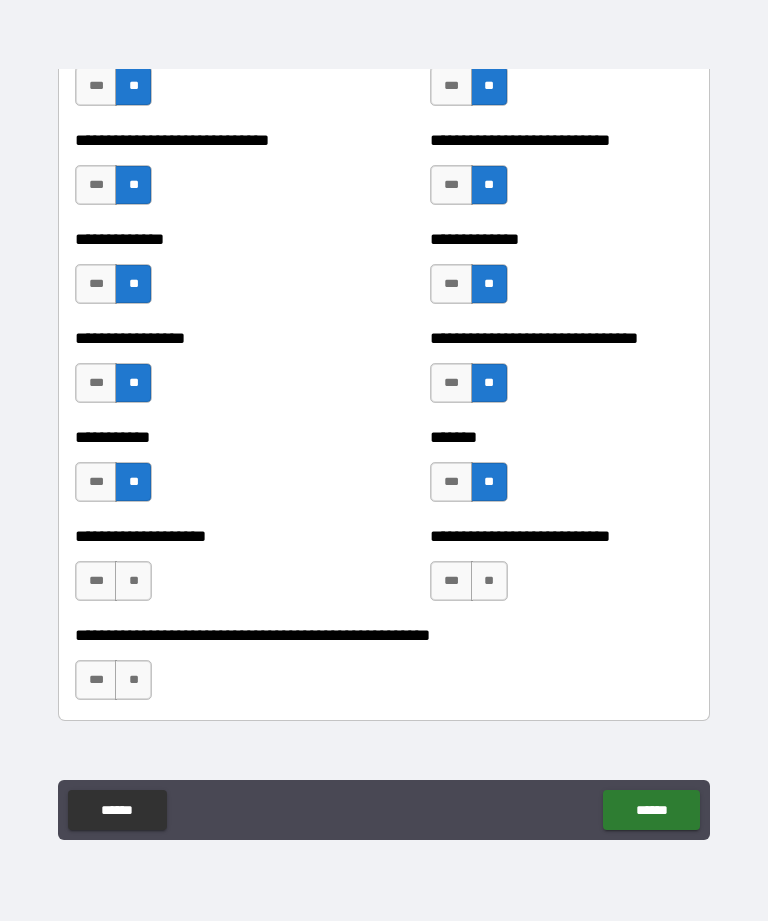 click on "**" at bounding box center (489, 581) 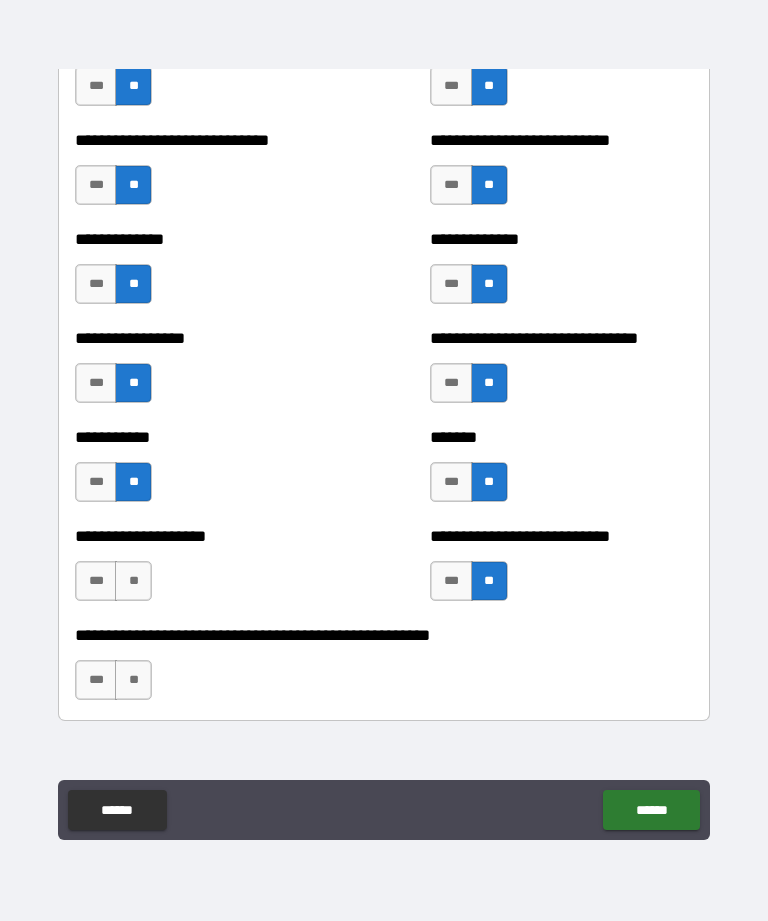 click on "**" at bounding box center [133, 581] 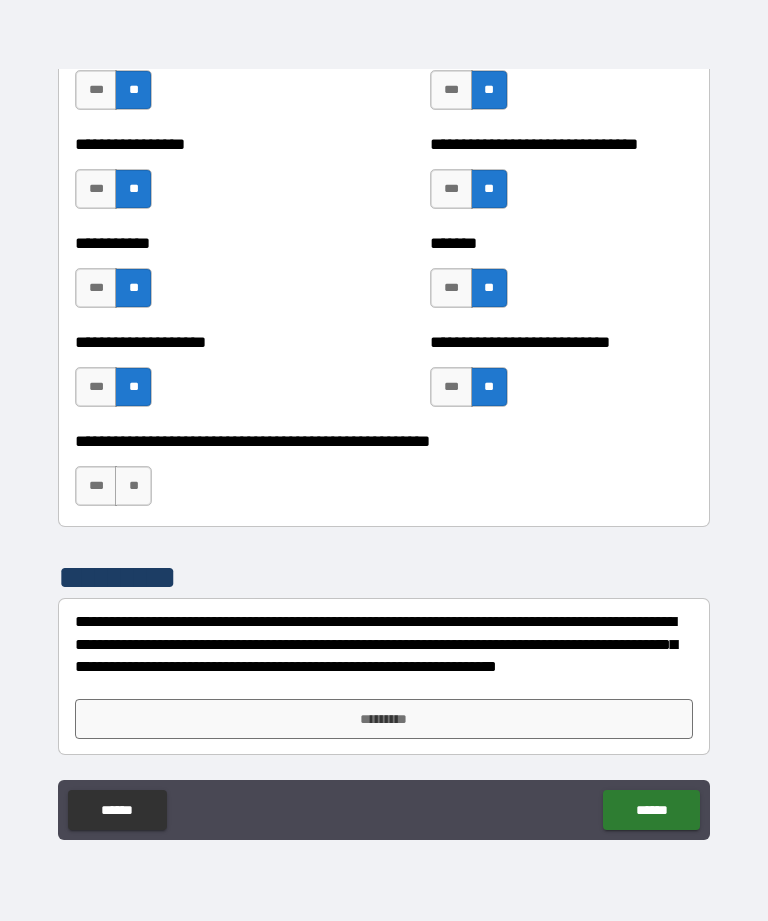 scroll, scrollTop: 7964, scrollLeft: 0, axis: vertical 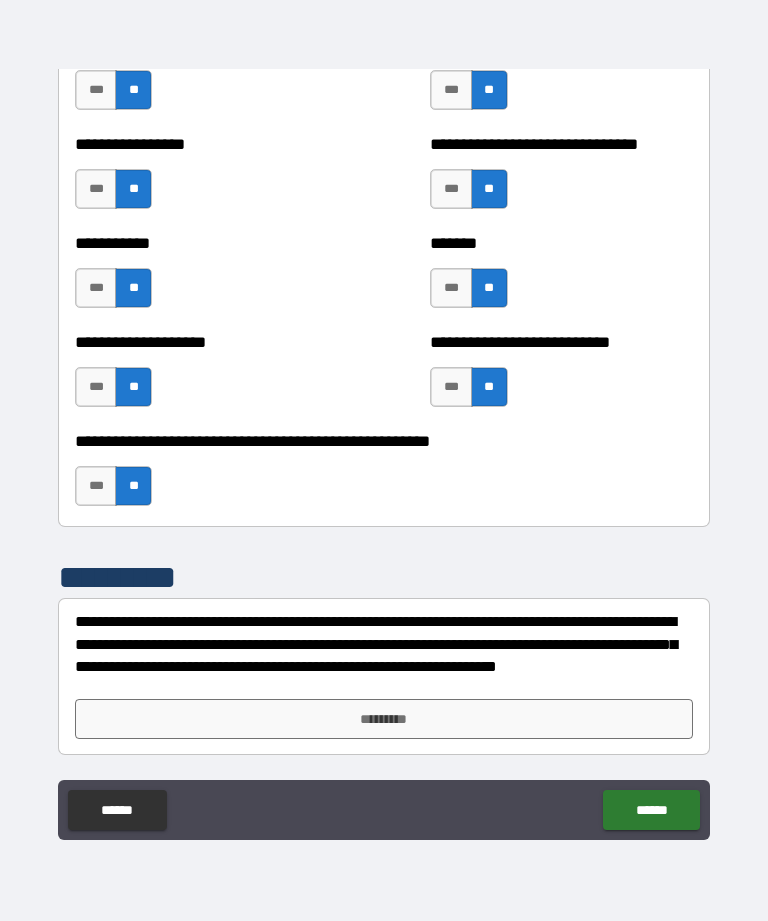click on "*********" at bounding box center [384, 719] 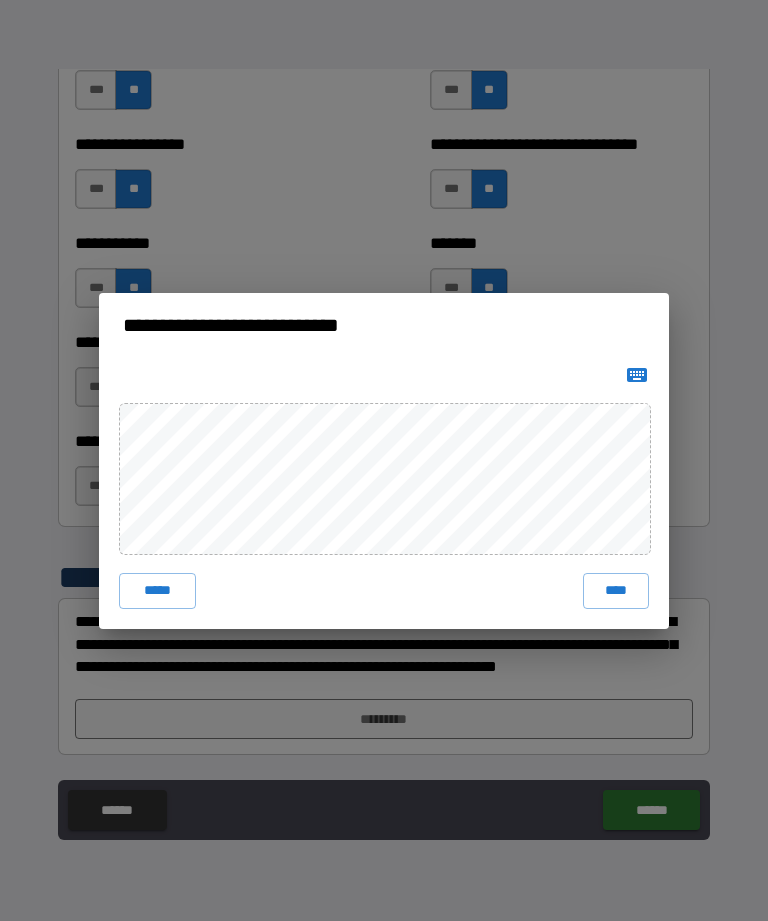 click on "****" at bounding box center [616, 591] 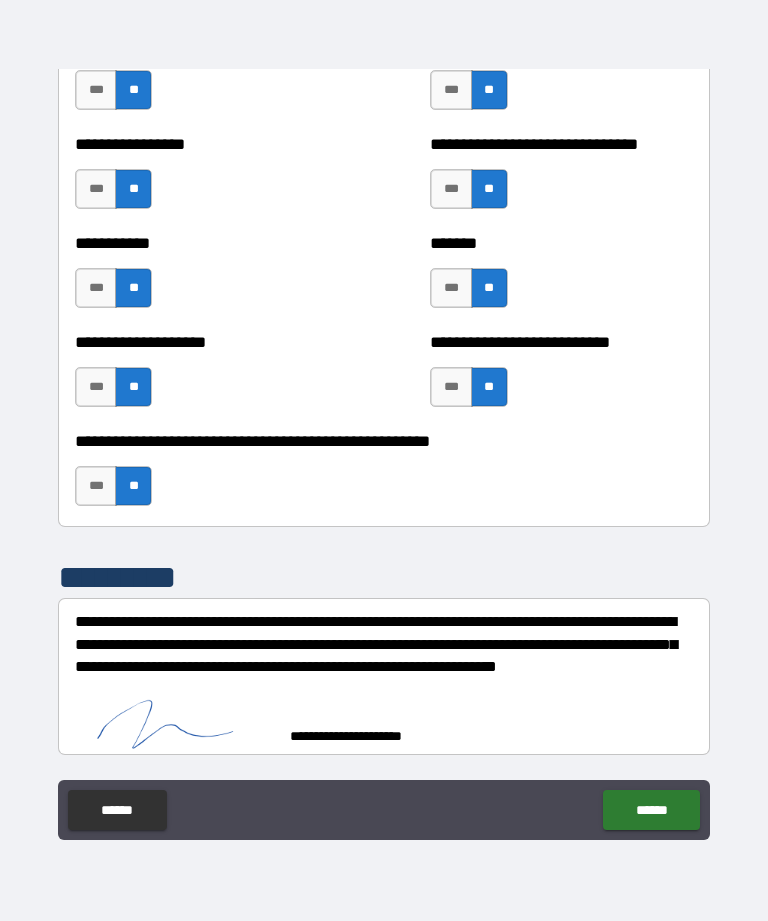 scroll, scrollTop: 7954, scrollLeft: 0, axis: vertical 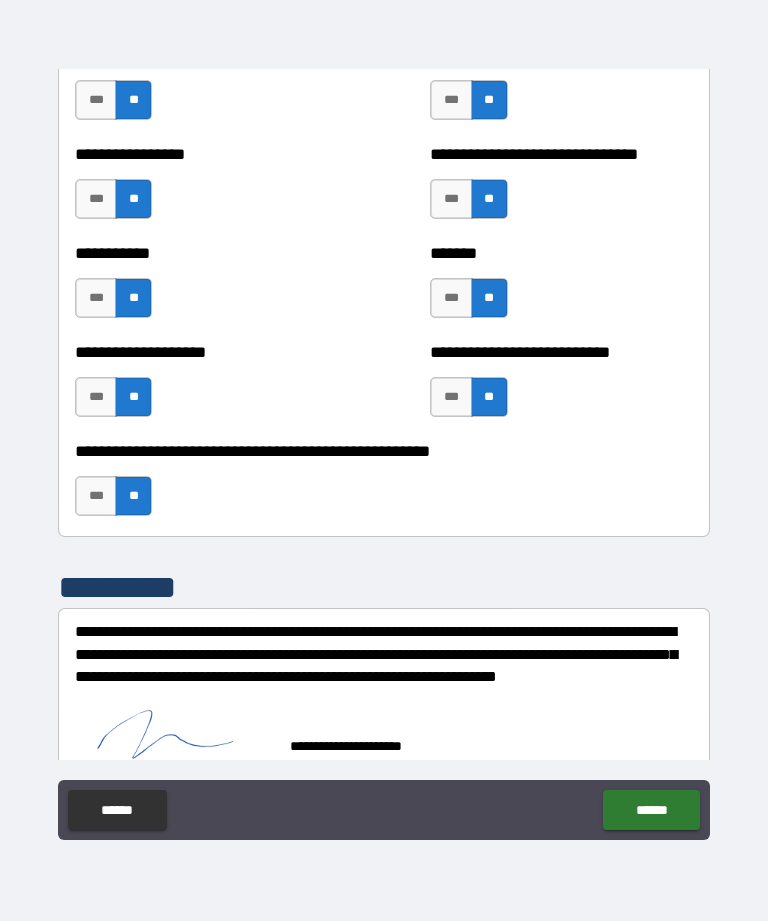 click on "******" at bounding box center [651, 810] 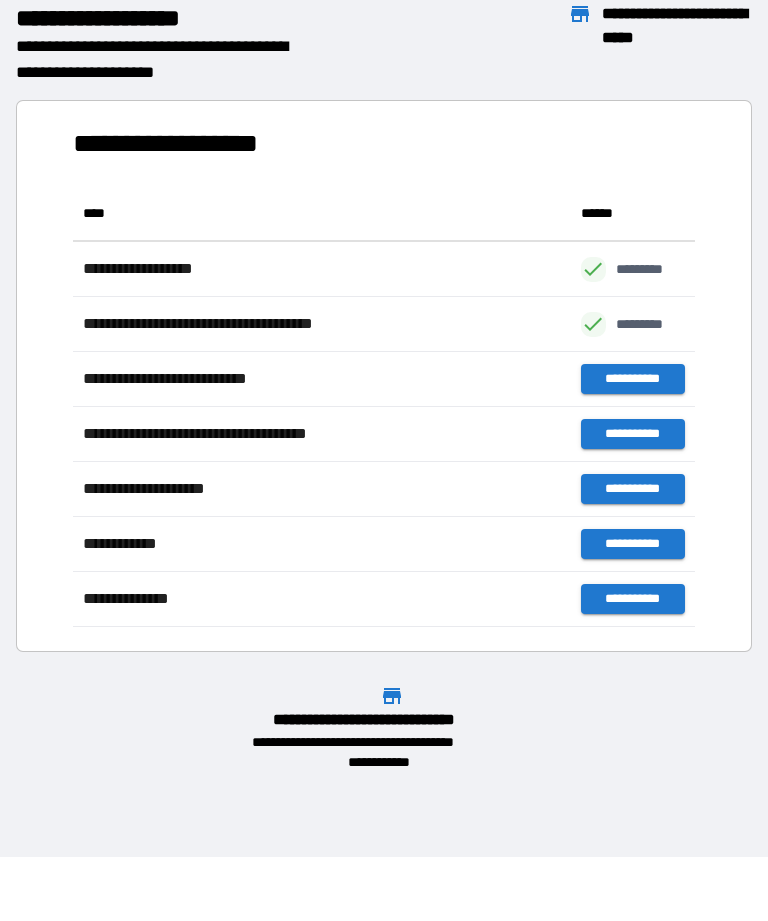 scroll, scrollTop: 441, scrollLeft: 622, axis: both 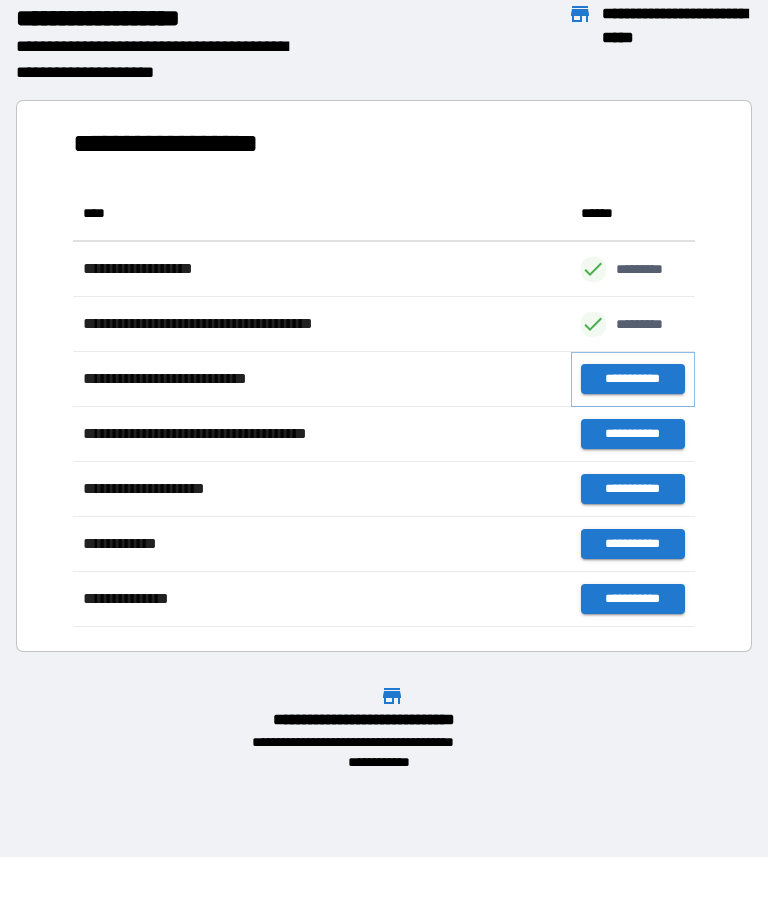 click on "**********" at bounding box center [633, 379] 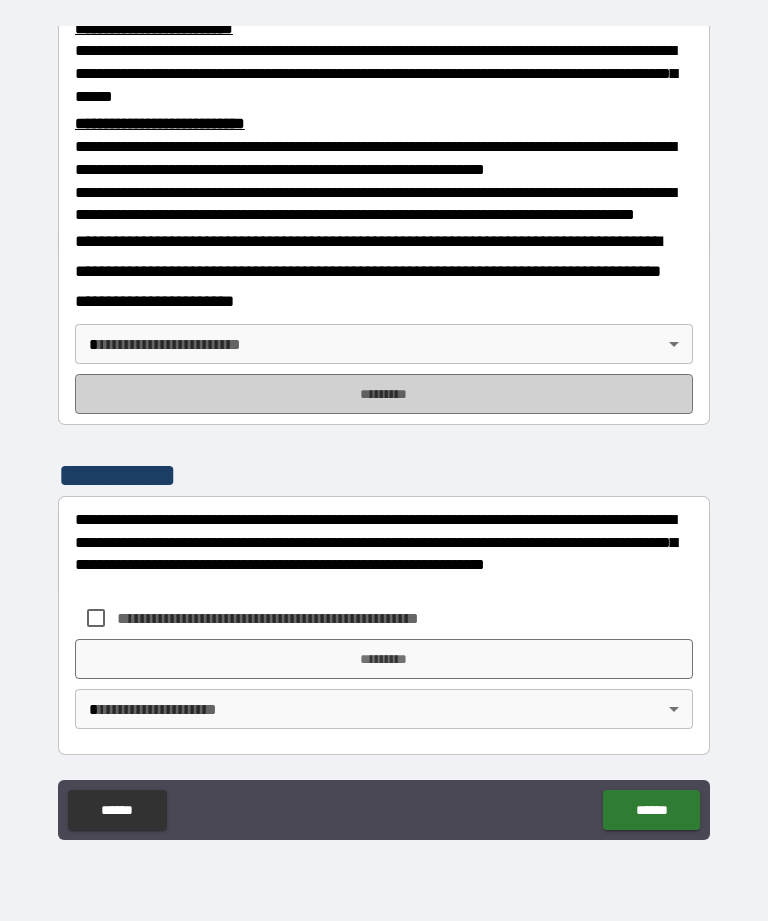 scroll, scrollTop: 734, scrollLeft: 0, axis: vertical 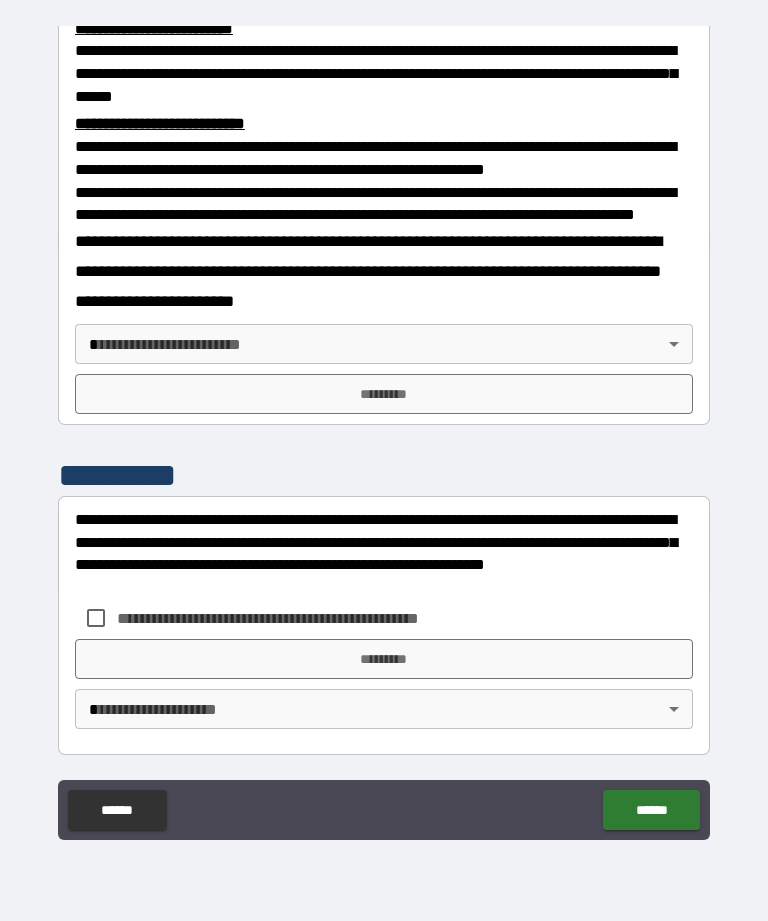 click on "**********" at bounding box center [384, 428] 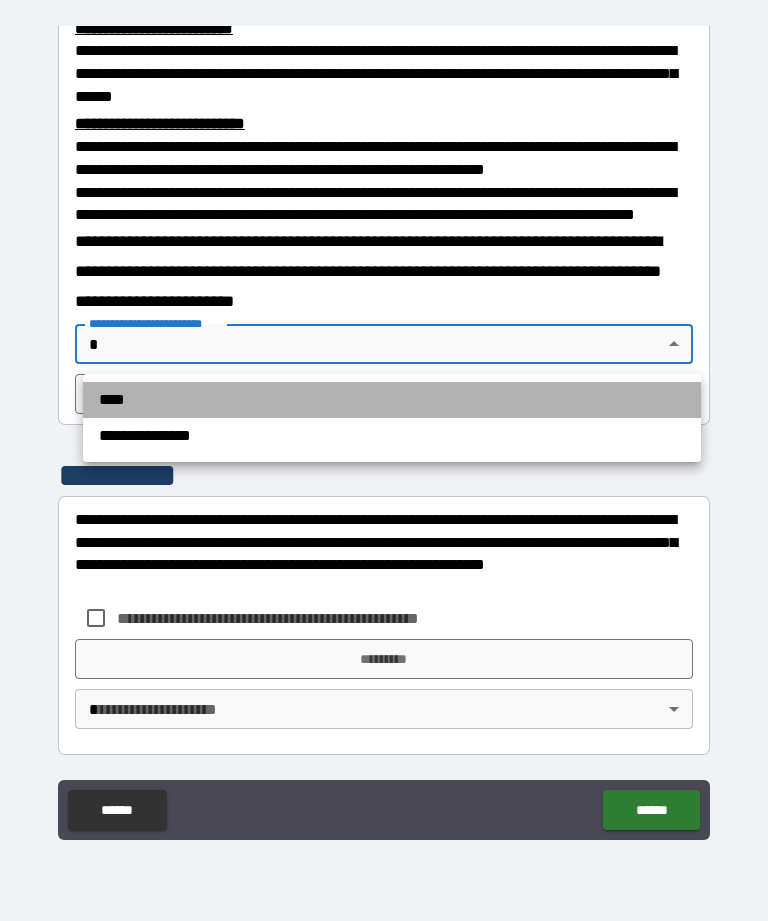 click on "****" at bounding box center [392, 400] 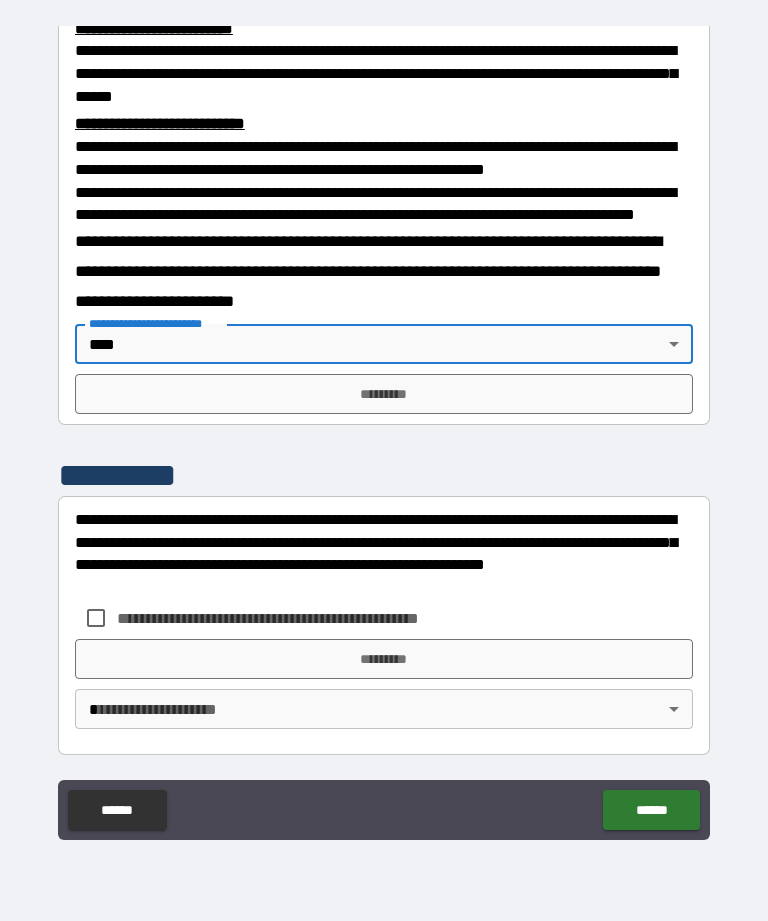 click on "*********" at bounding box center (384, 394) 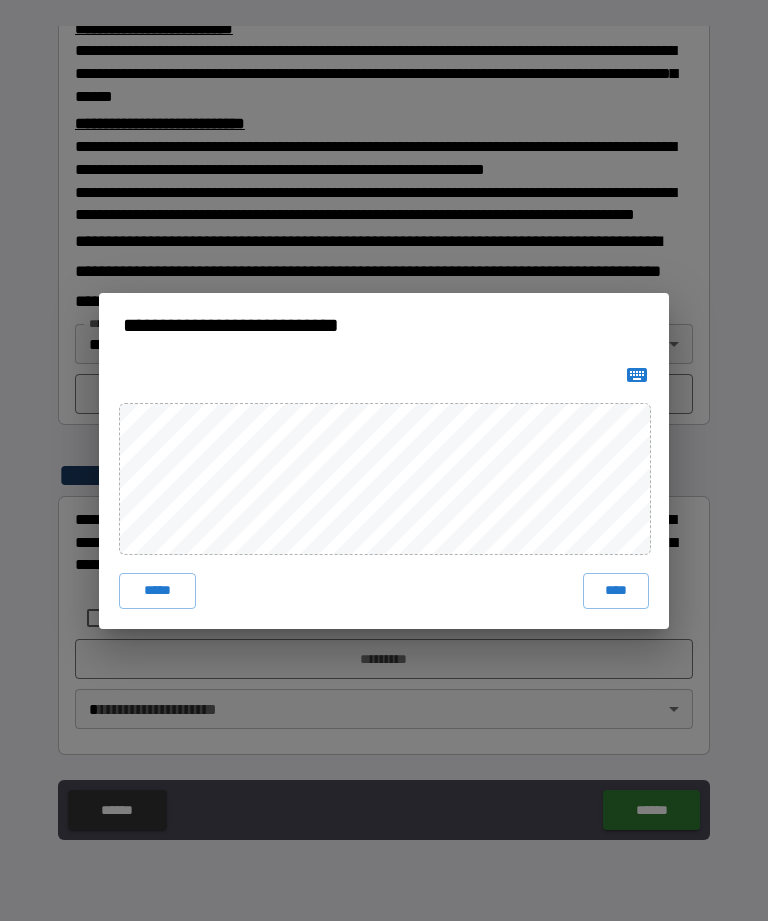 click on "****" at bounding box center [616, 591] 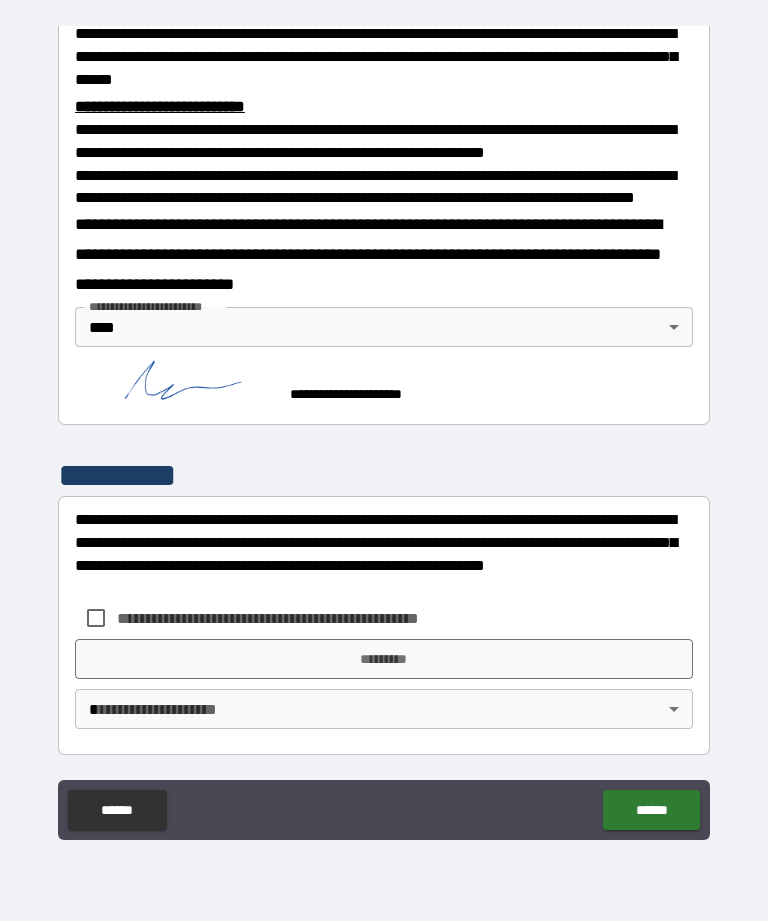 scroll, scrollTop: 751, scrollLeft: 0, axis: vertical 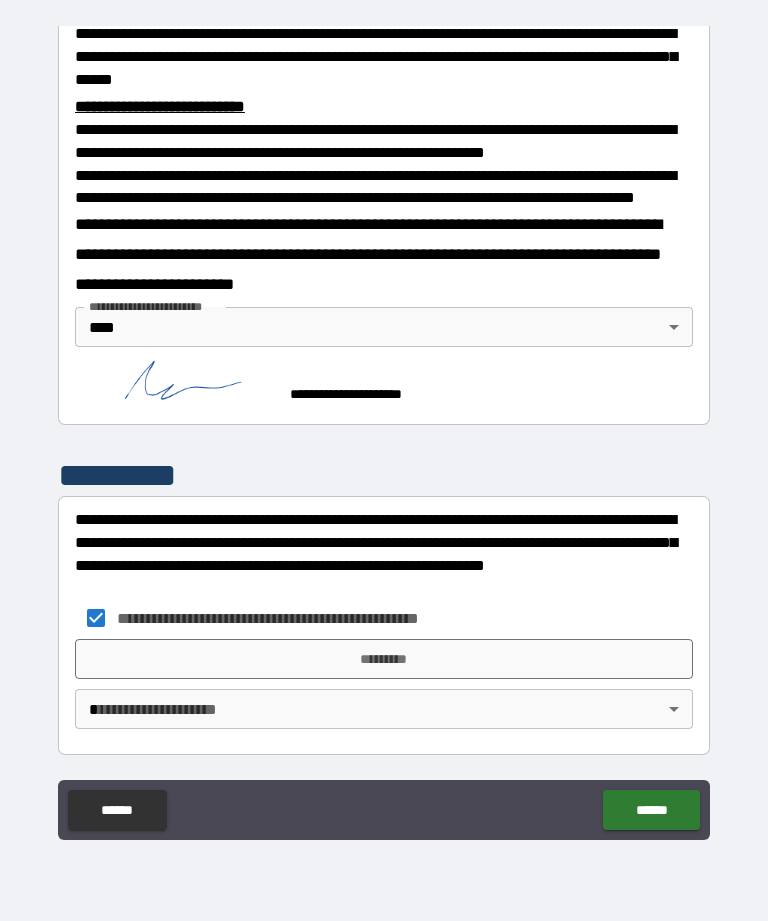 click on "*********" at bounding box center (384, 659) 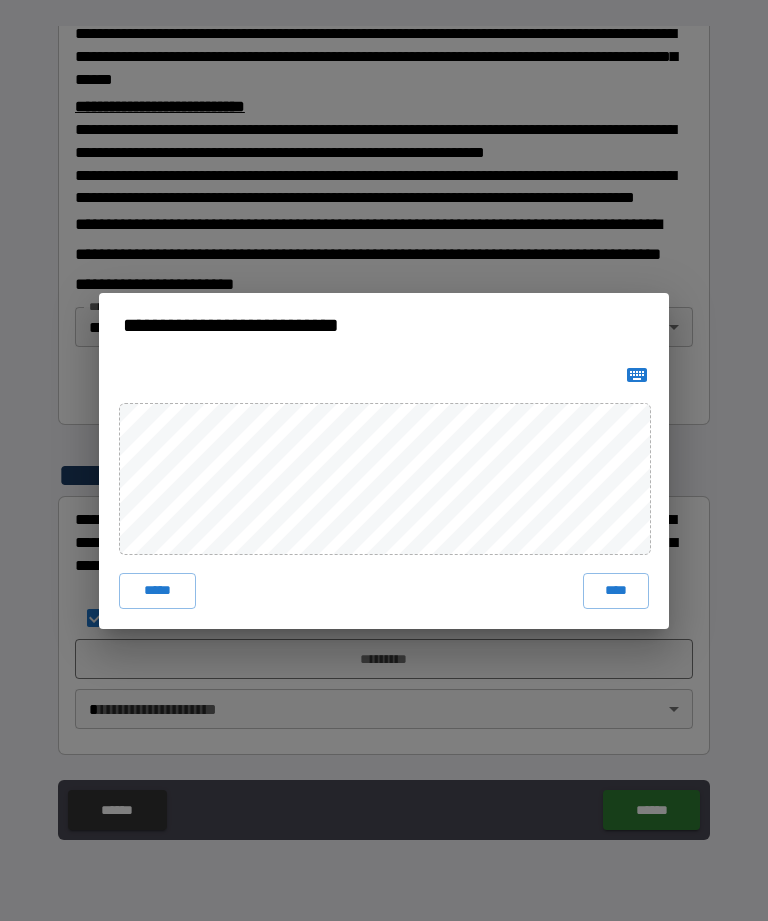 click on "****" at bounding box center [616, 591] 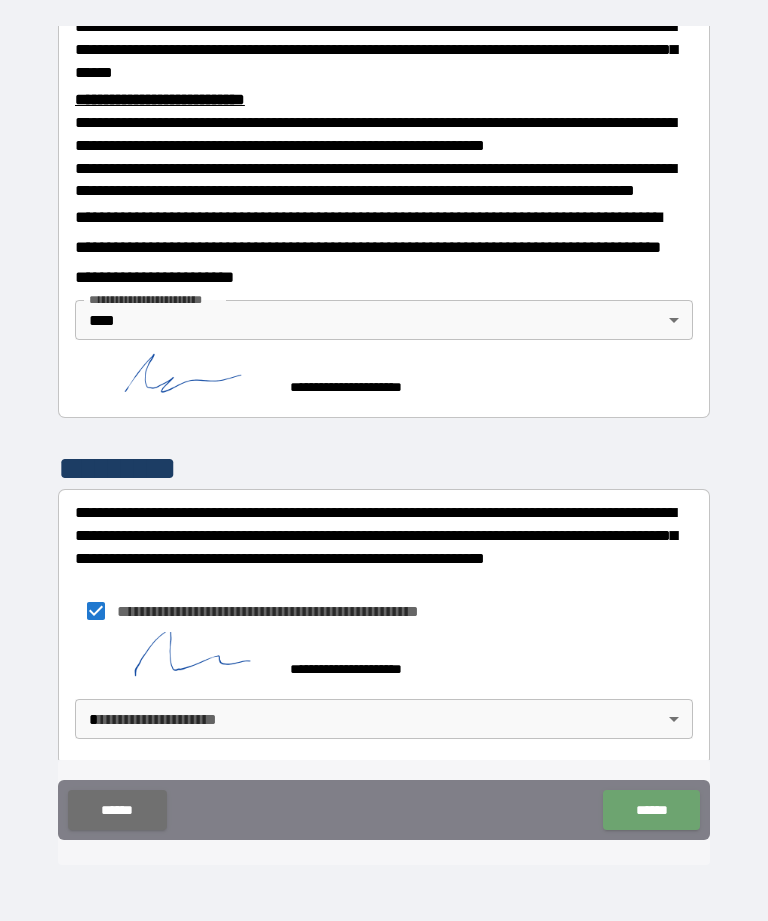 click on "******" at bounding box center (651, 810) 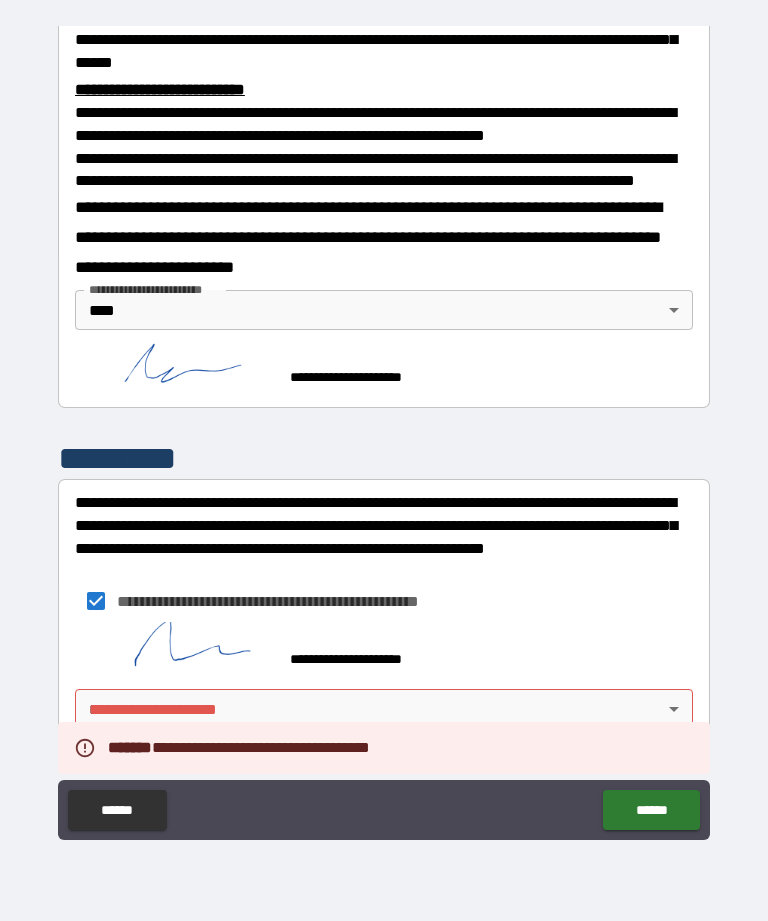 scroll, scrollTop: 768, scrollLeft: 0, axis: vertical 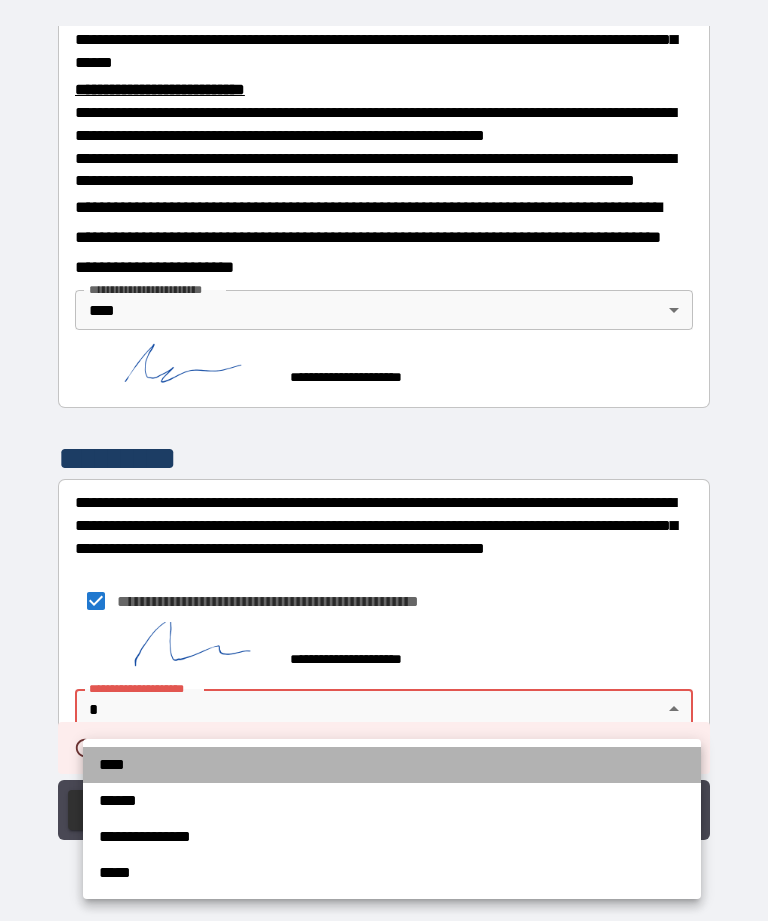 click on "****" at bounding box center [392, 765] 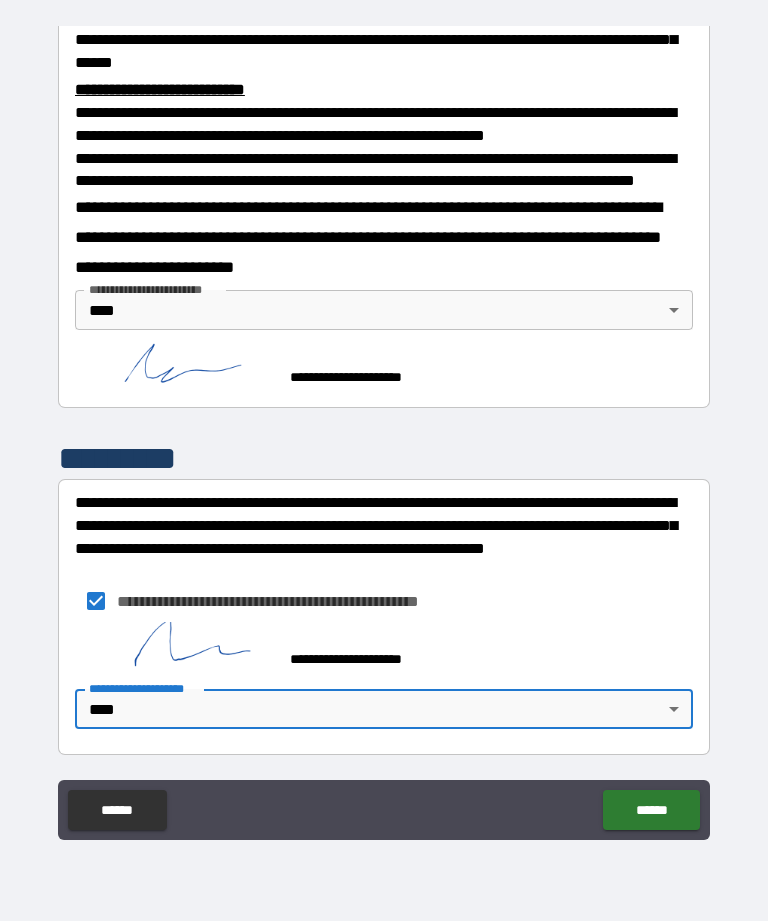 click on "******" at bounding box center (651, 810) 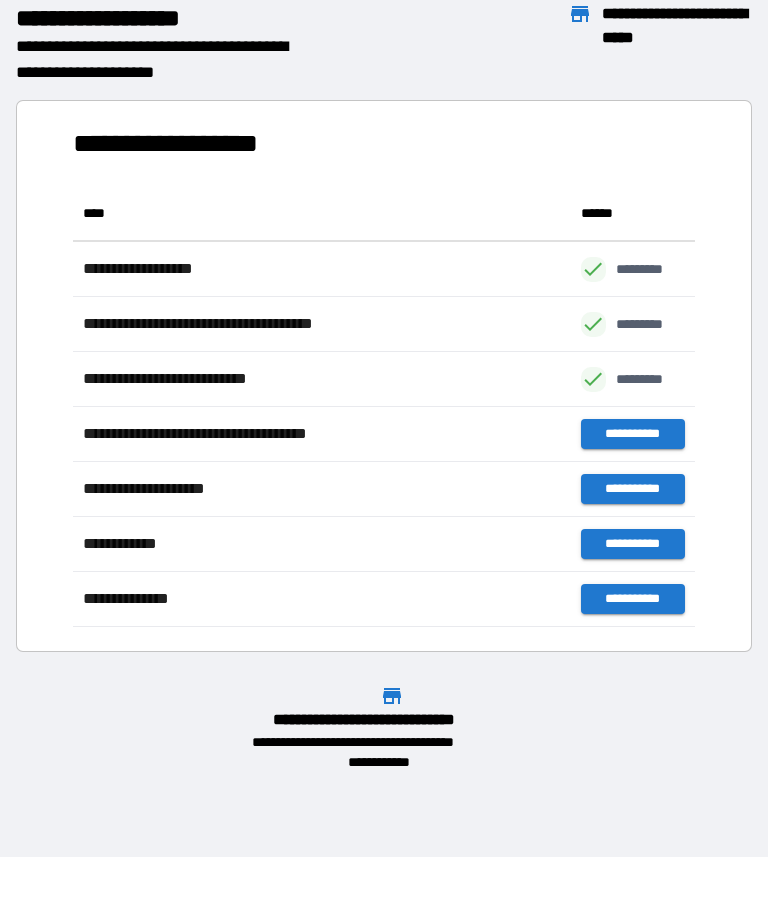 scroll, scrollTop: 1, scrollLeft: 1, axis: both 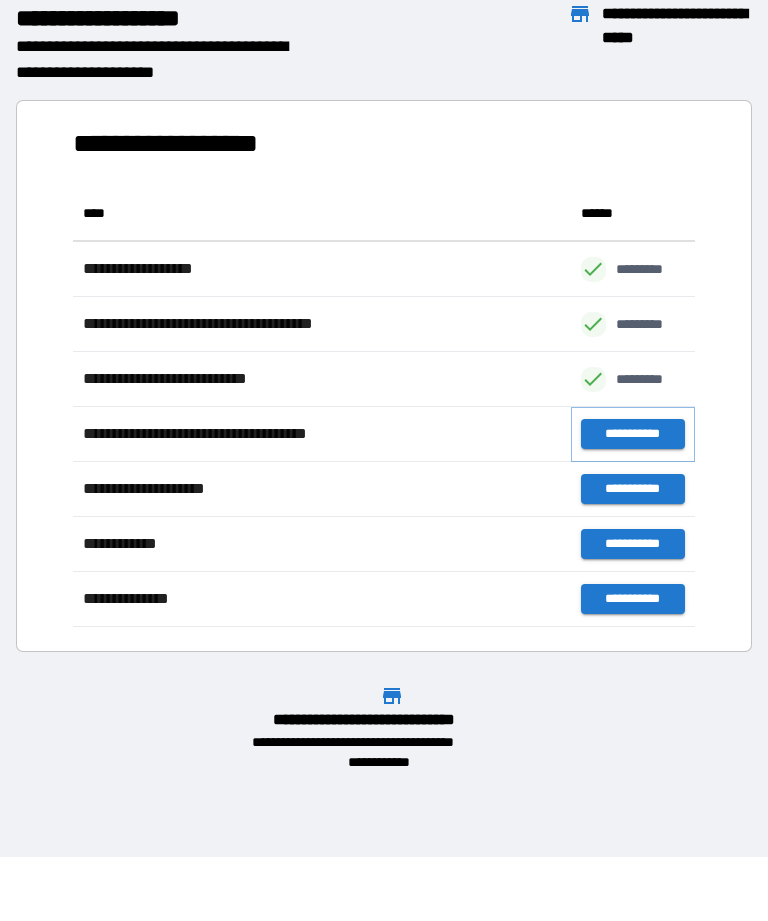 click on "**********" at bounding box center (633, 434) 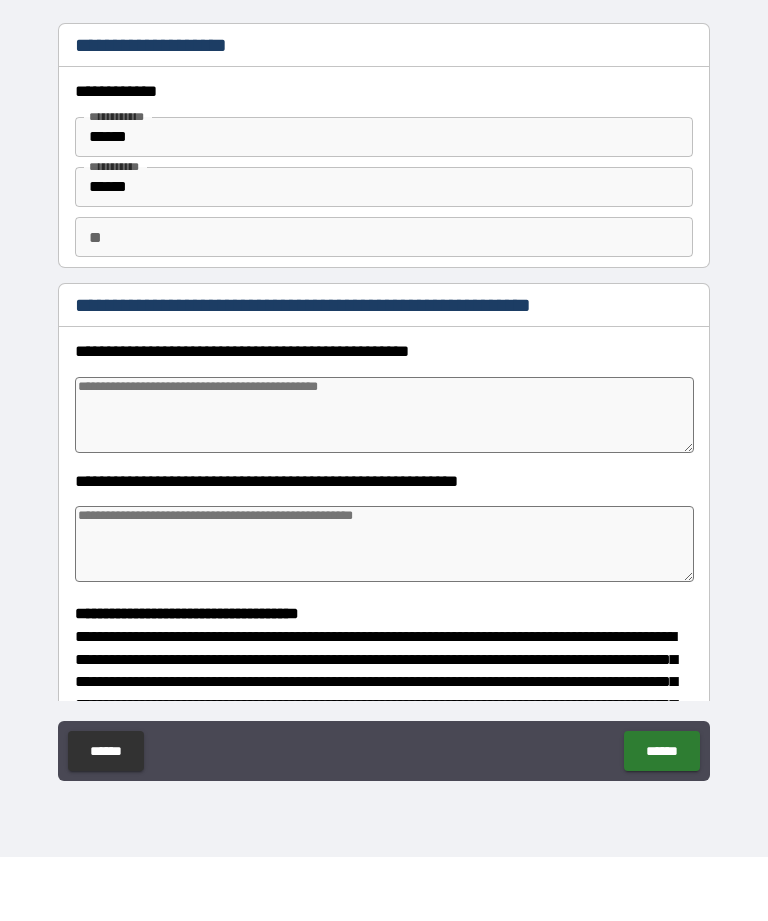 type on "*" 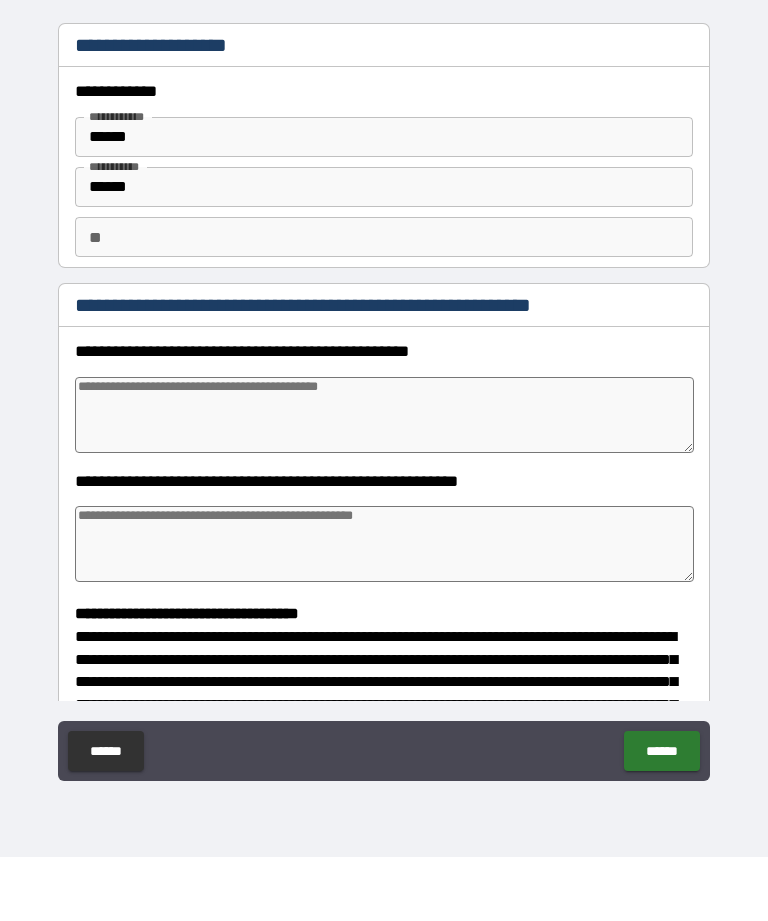 type on "*" 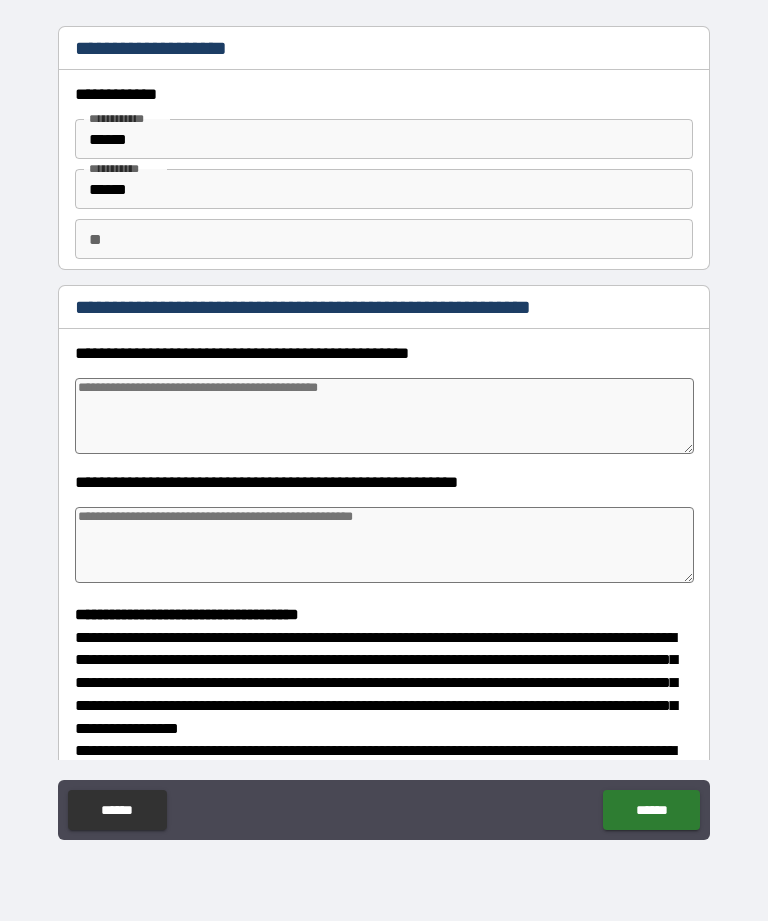 click at bounding box center (384, 416) 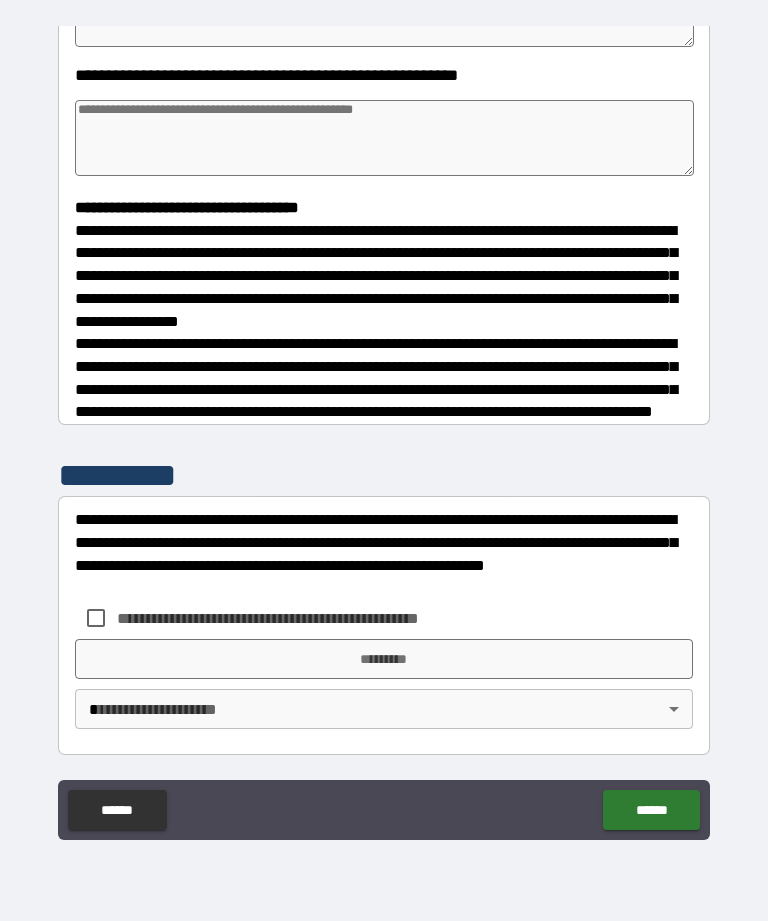 scroll, scrollTop: 422, scrollLeft: 0, axis: vertical 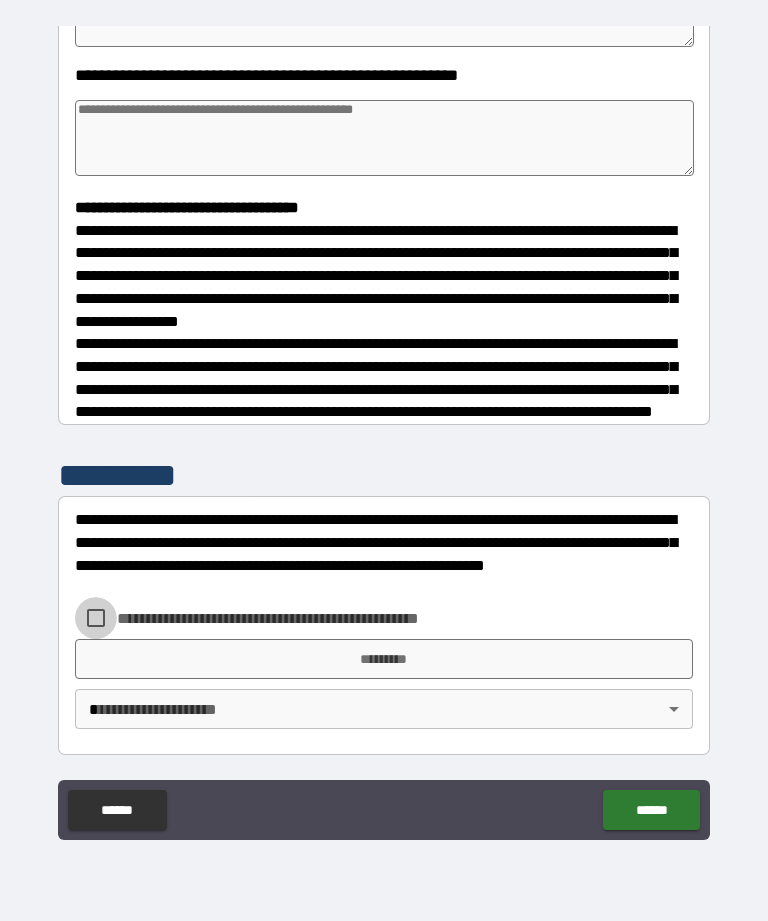 type on "*" 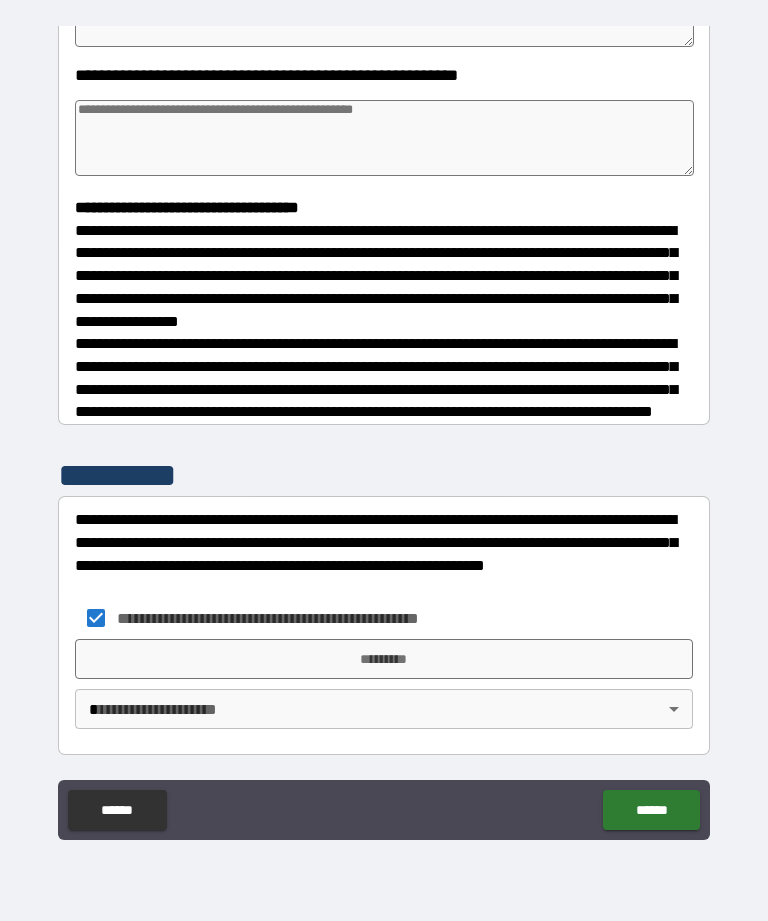 click on "*********" at bounding box center [384, 659] 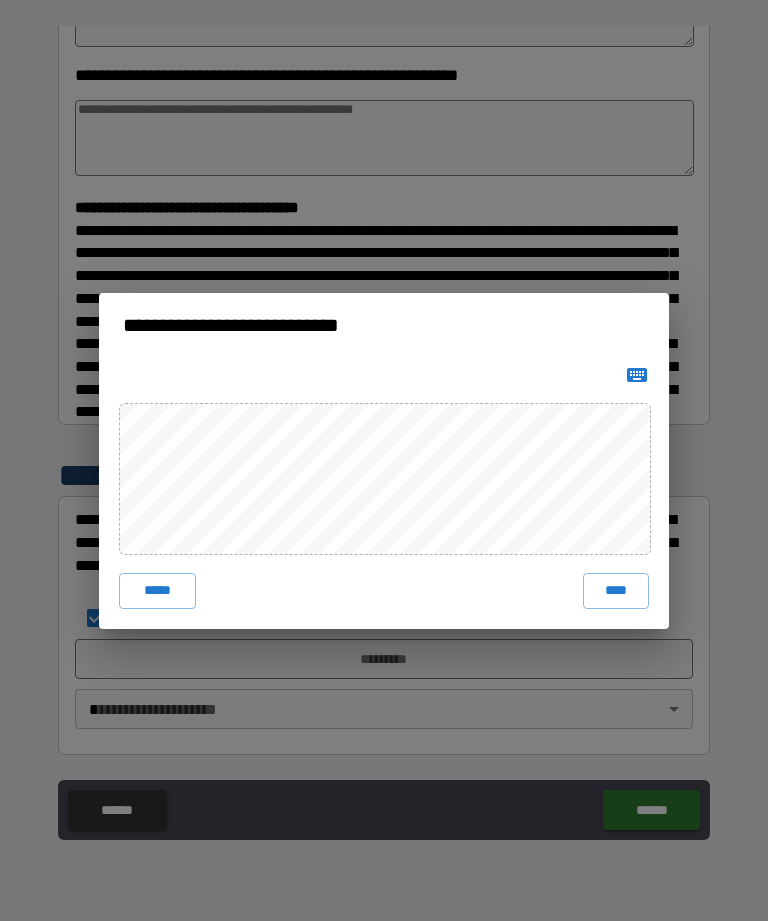 click on "****" at bounding box center (616, 591) 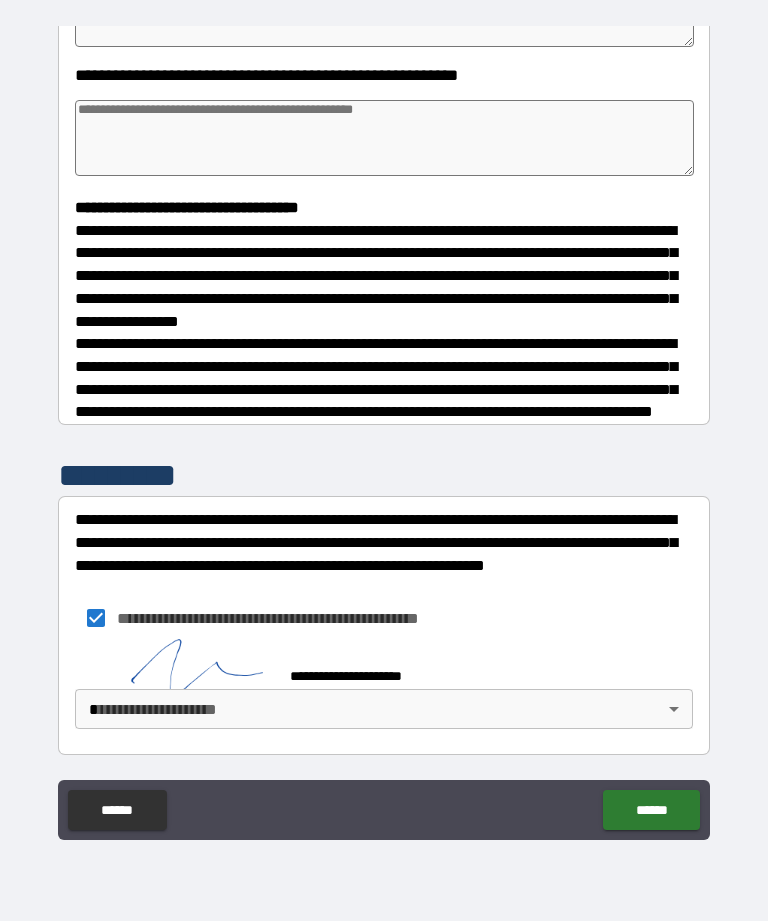 type on "*" 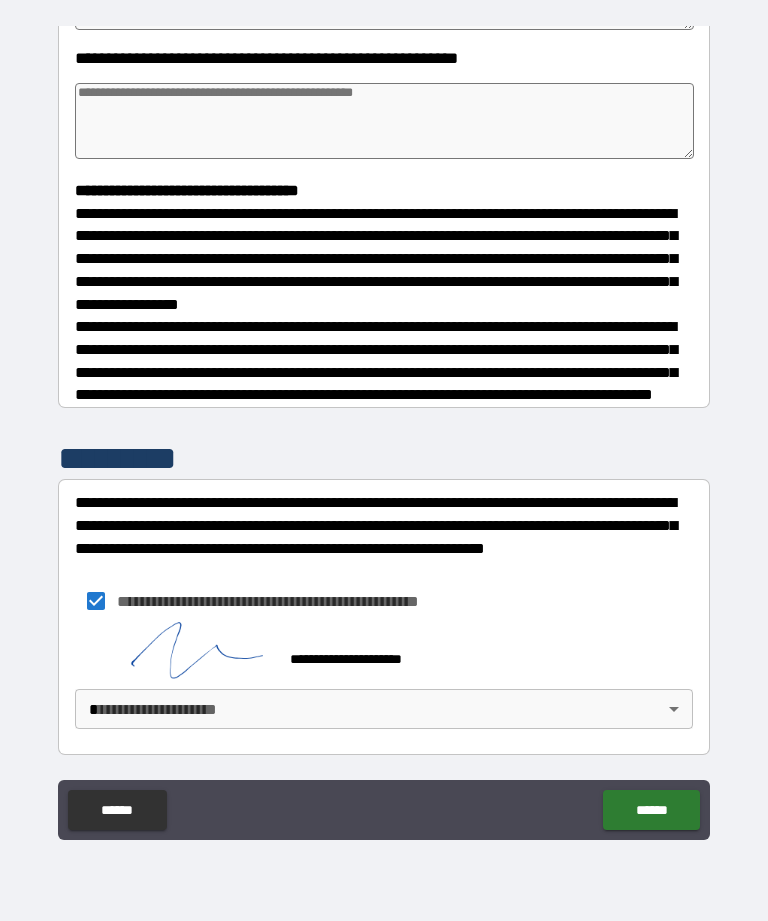 scroll, scrollTop: 439, scrollLeft: 0, axis: vertical 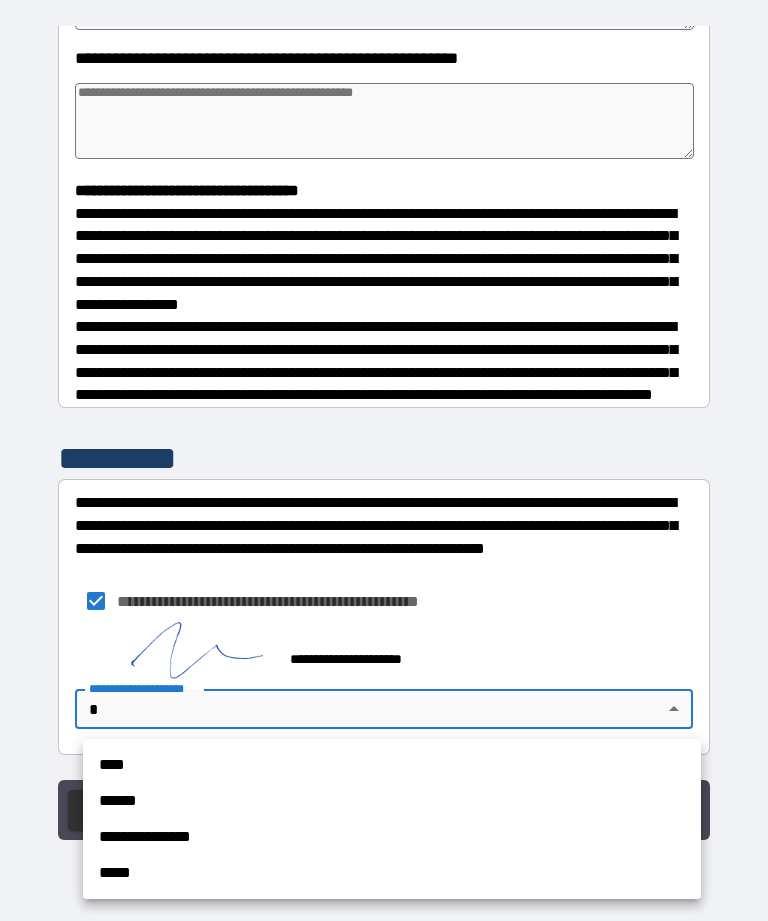 click on "****" at bounding box center [392, 765] 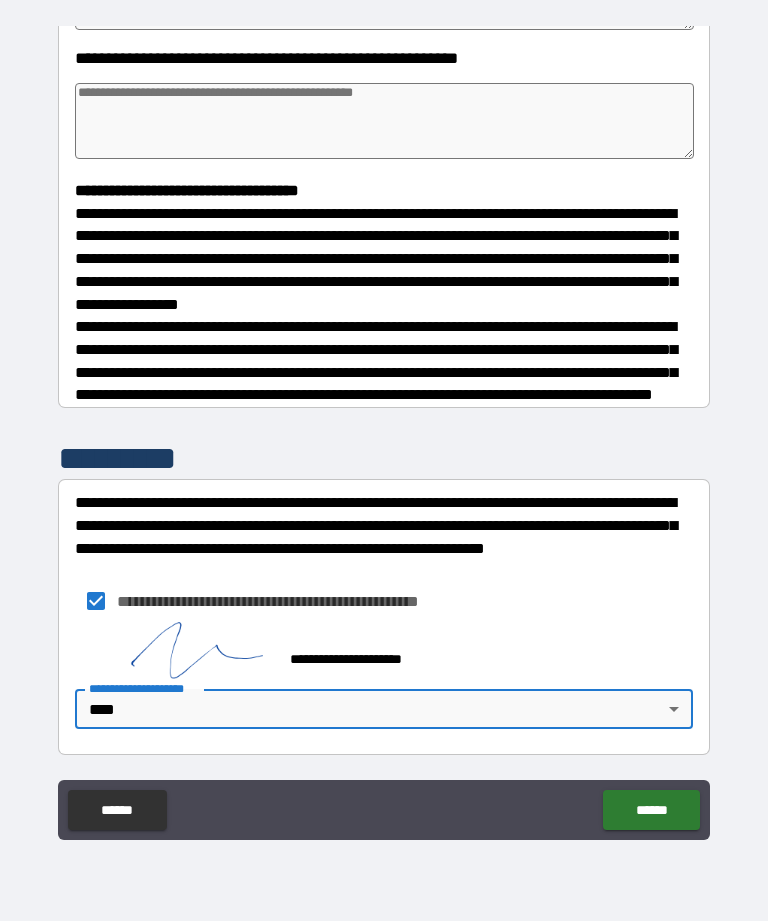 type on "*" 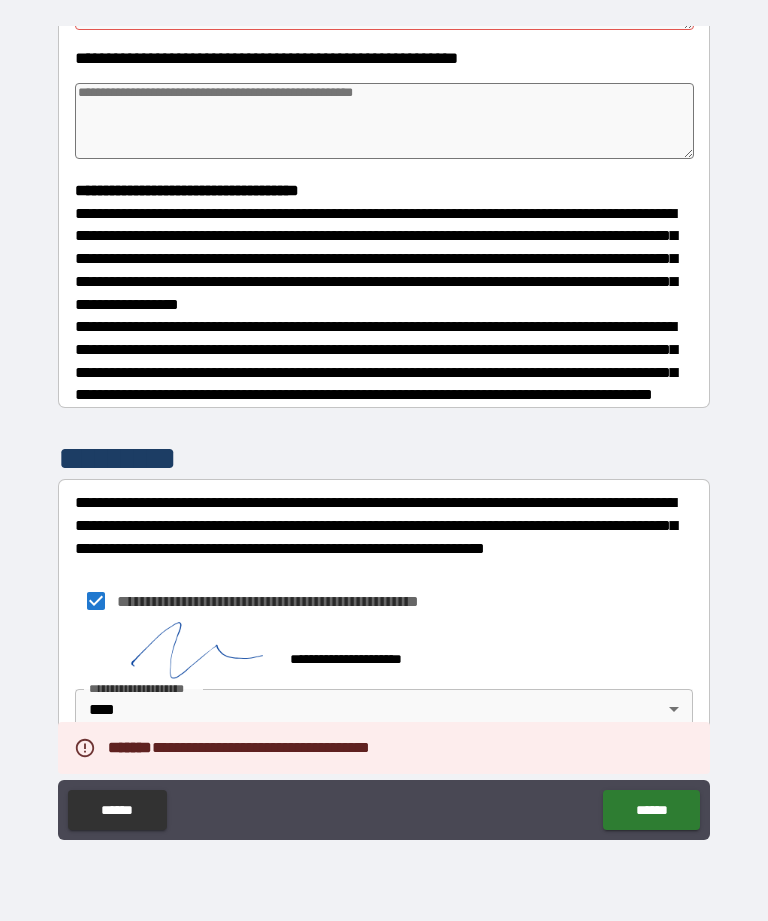 type on "*" 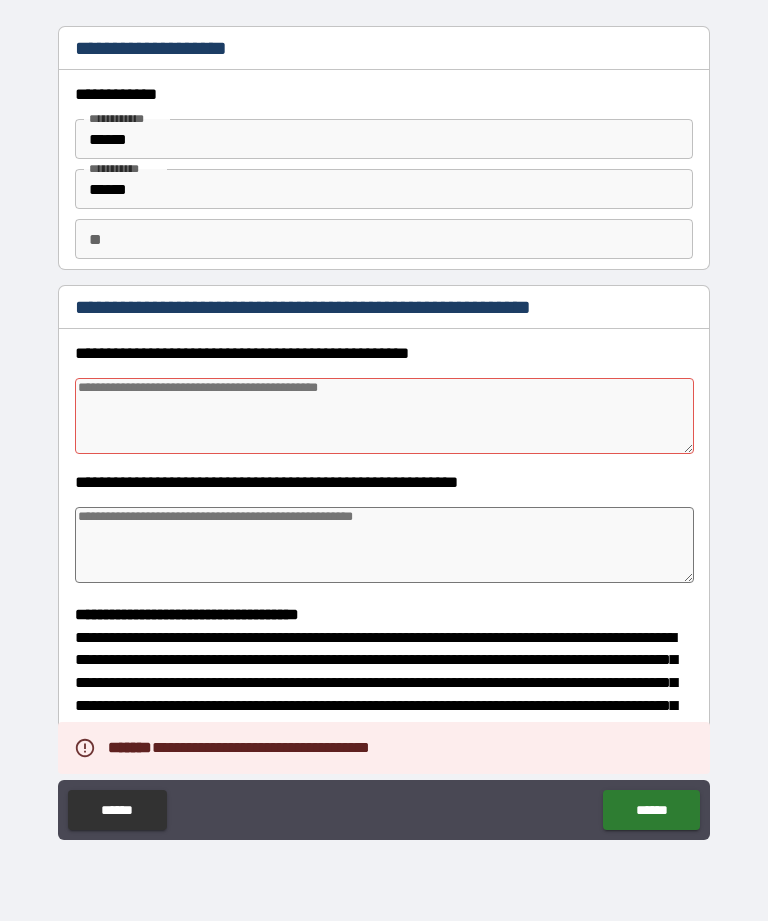scroll, scrollTop: 0, scrollLeft: 0, axis: both 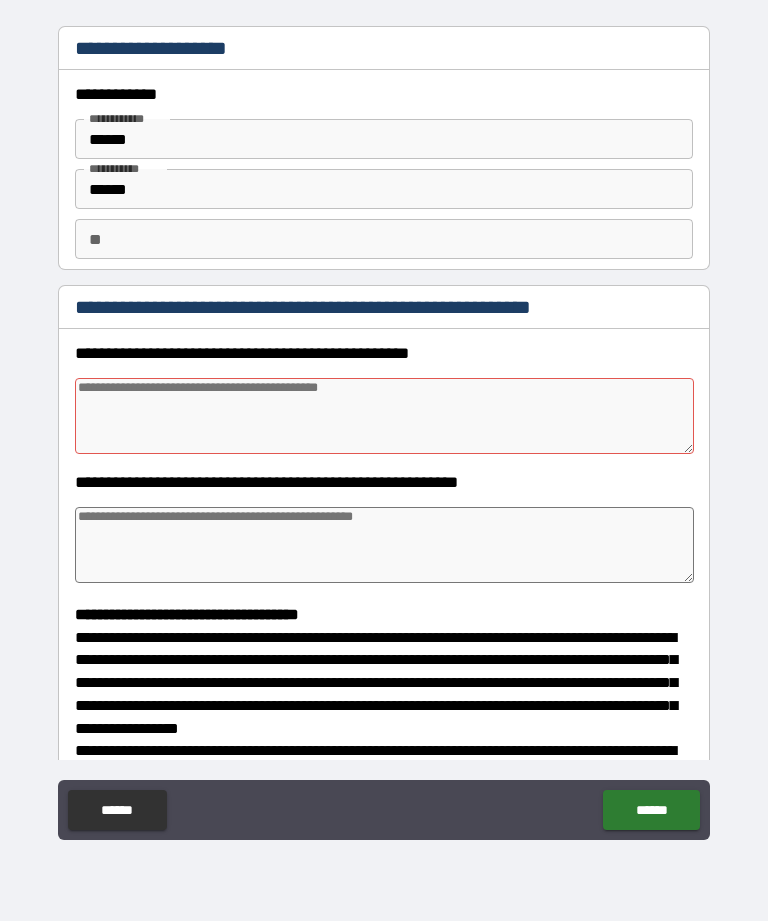 type on "*" 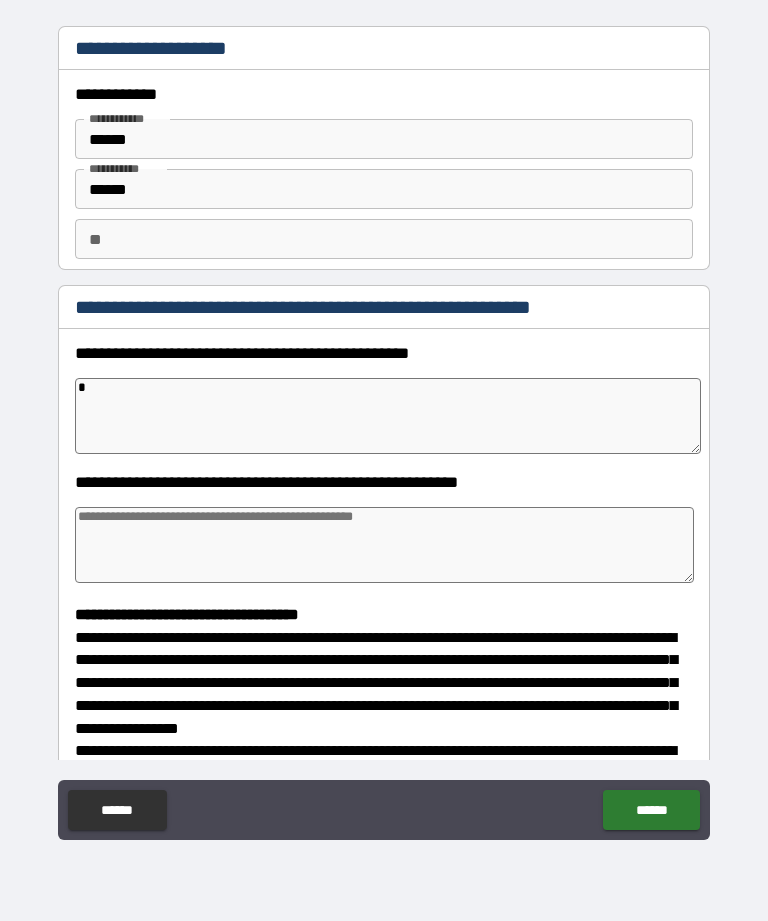type on "*" 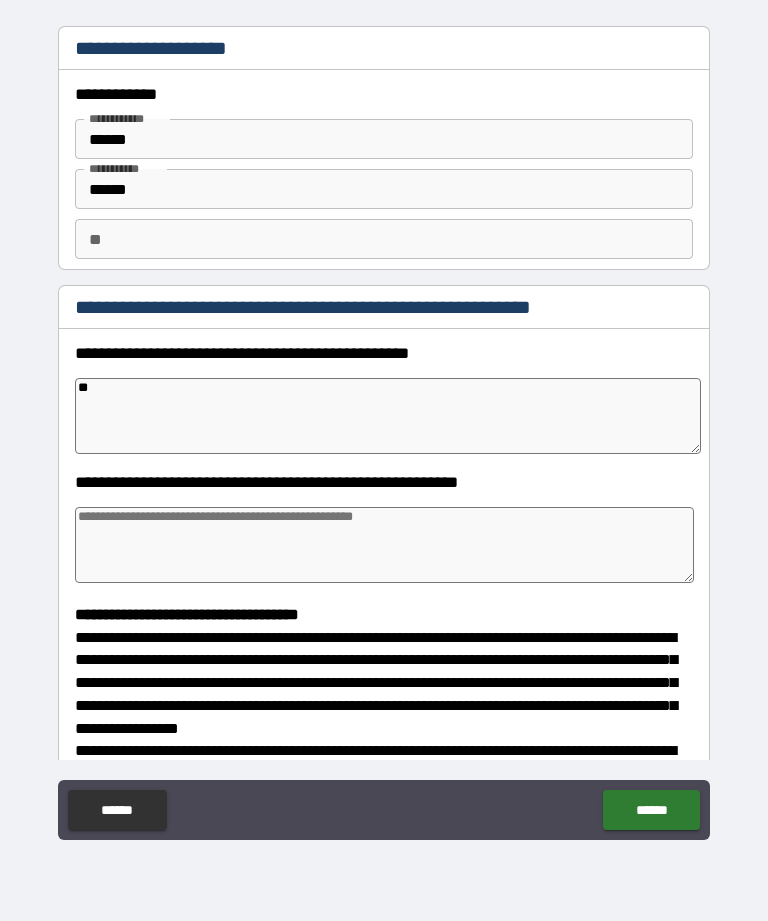 type on "*" 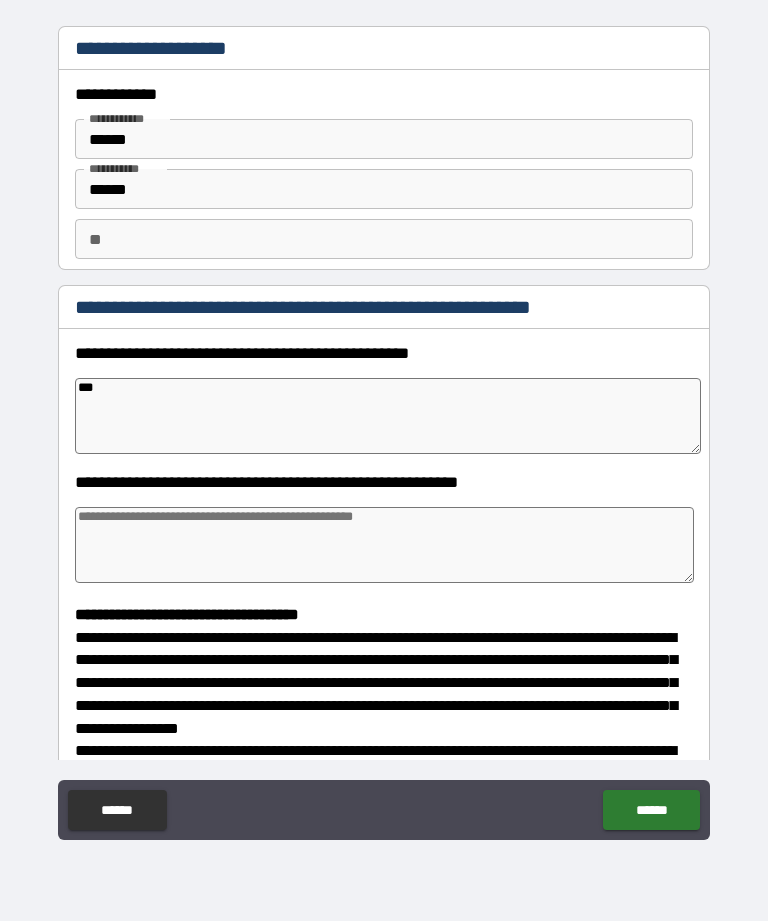 type on "*" 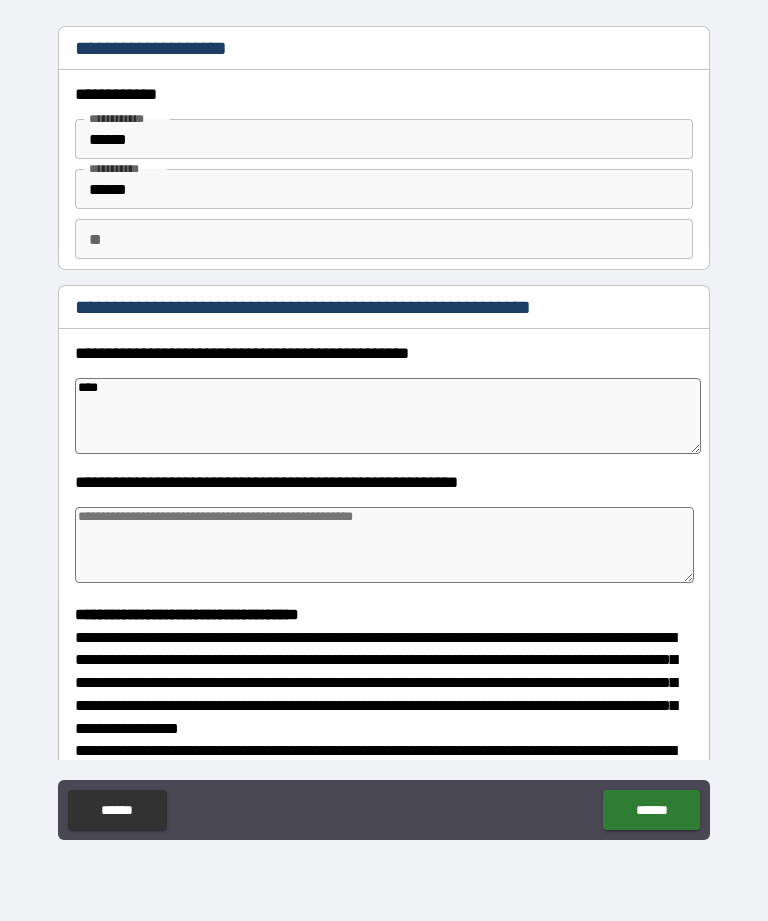 type on "*" 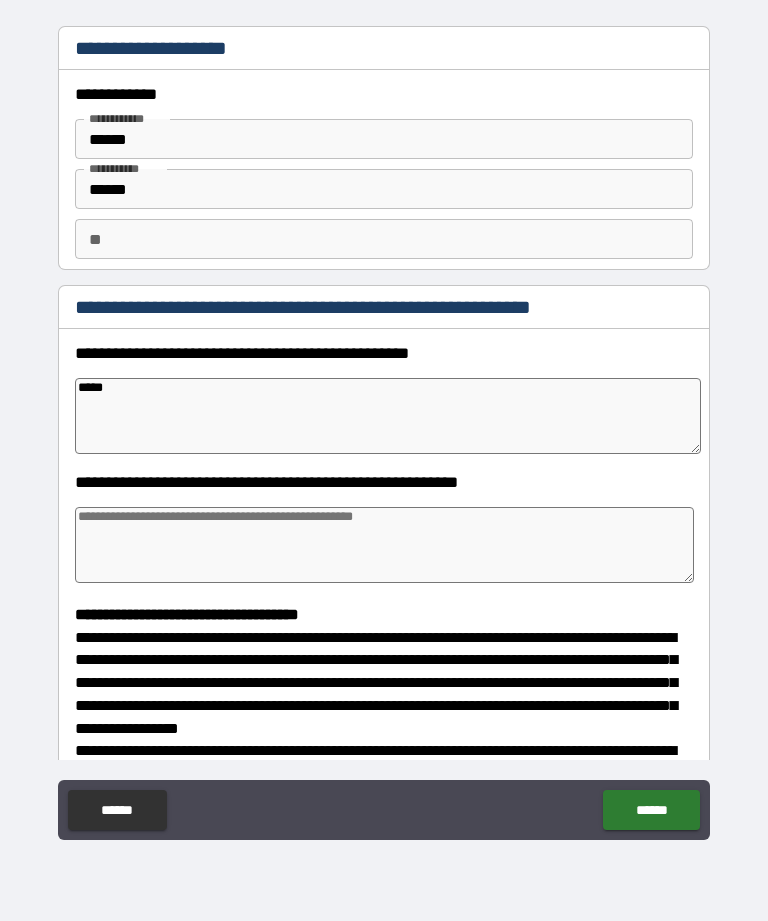 type on "*" 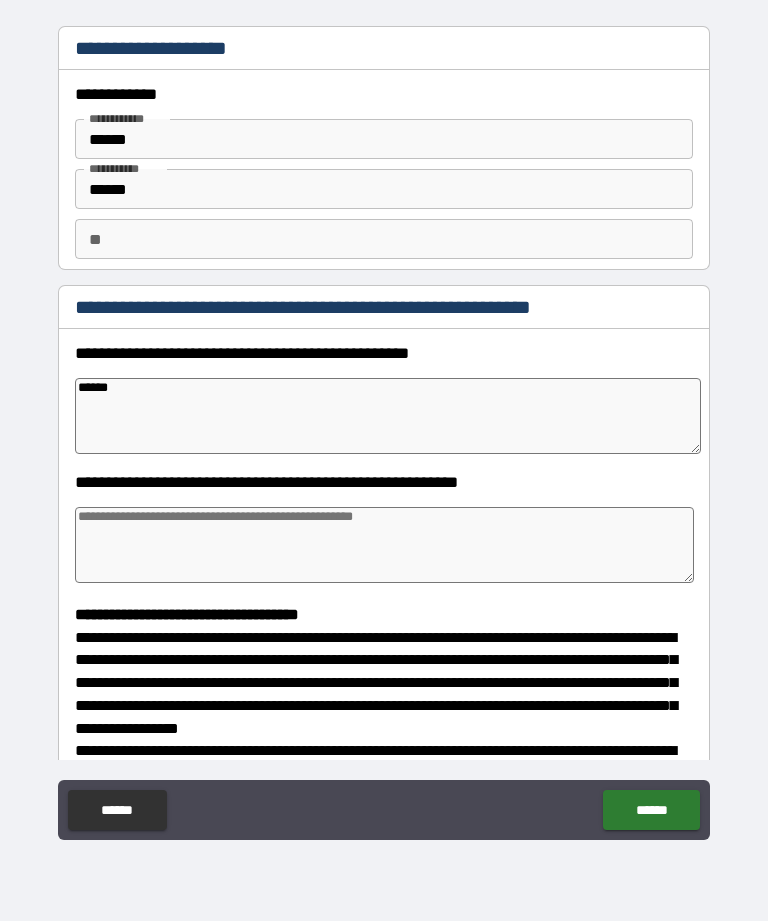 type on "*******" 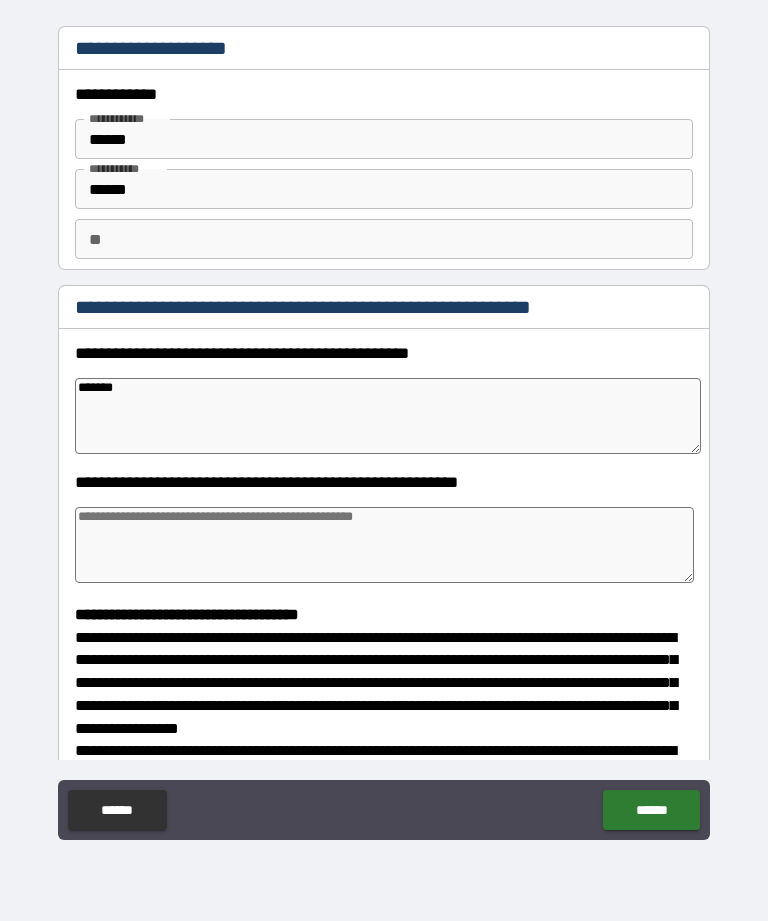 type on "*" 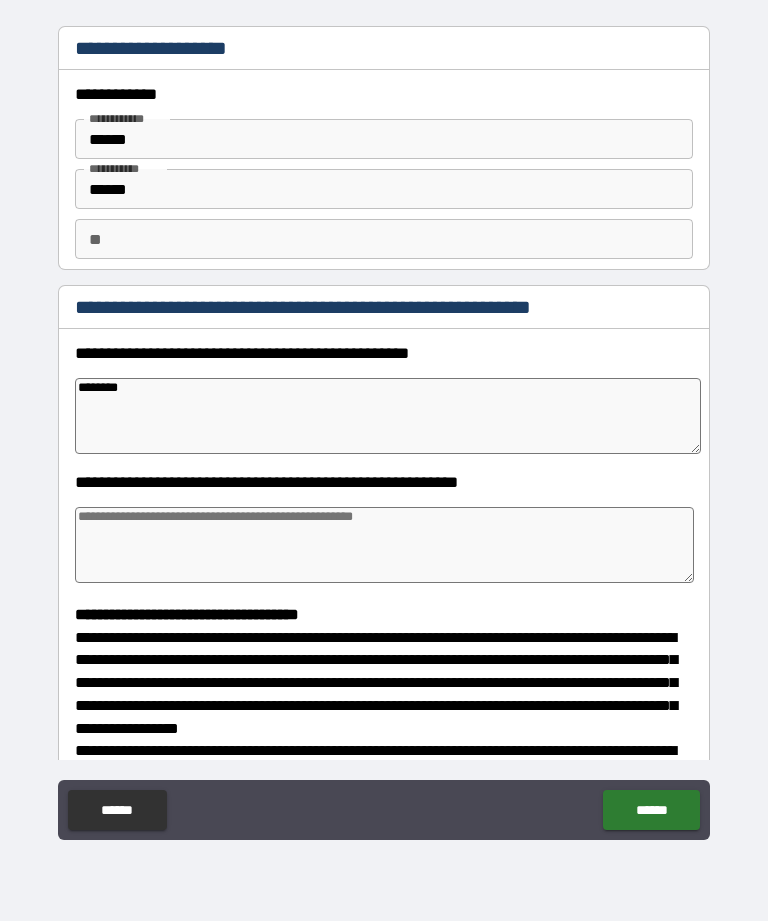 type on "*" 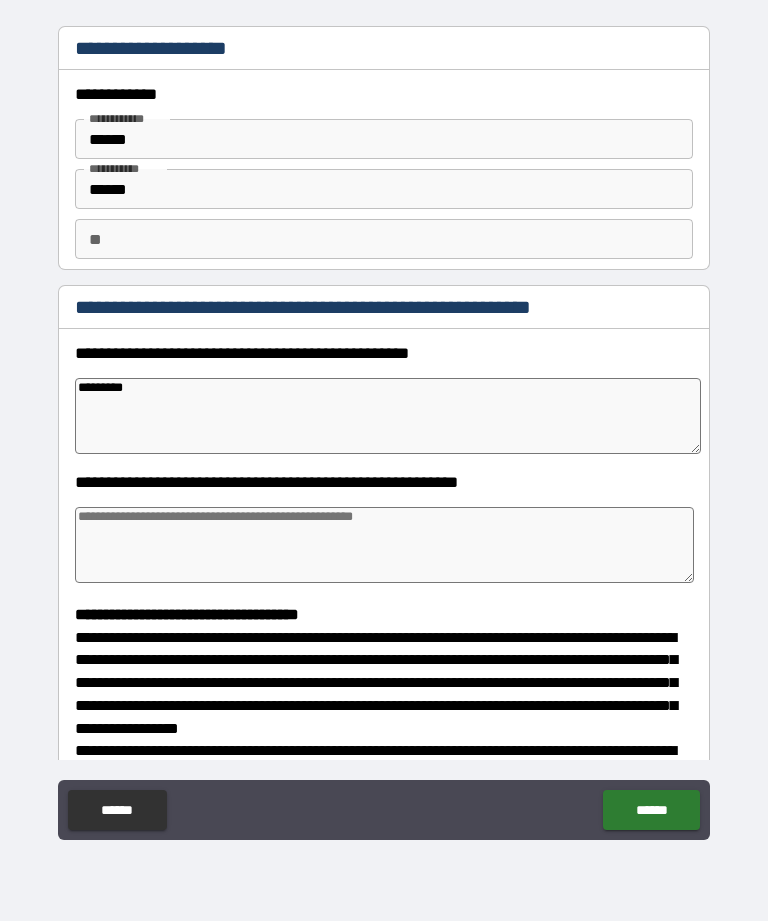 type on "*" 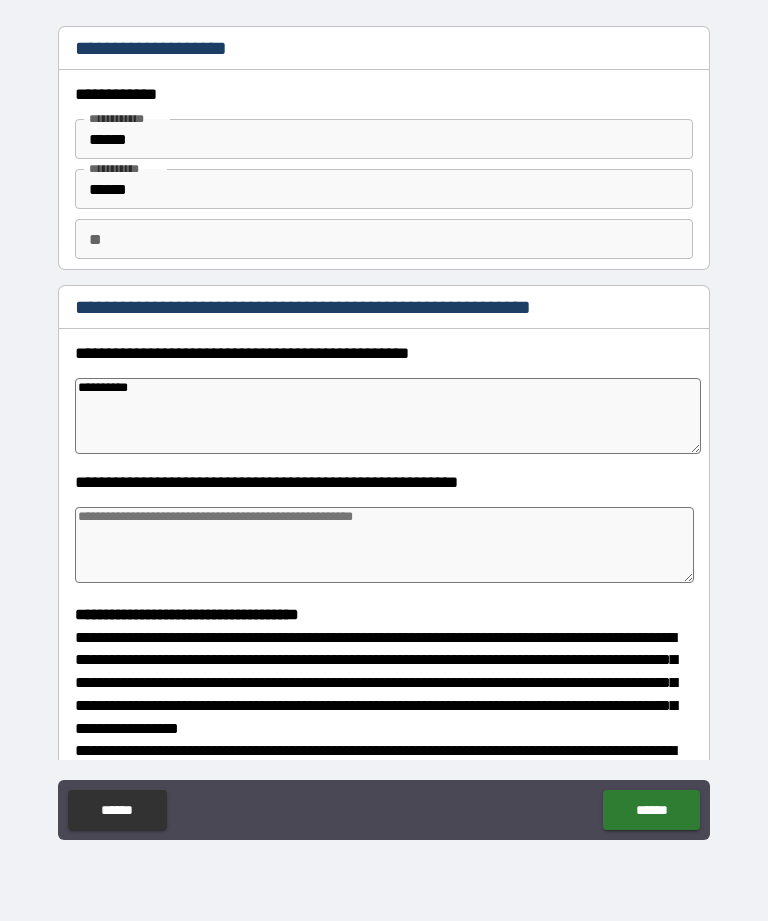 type on "*" 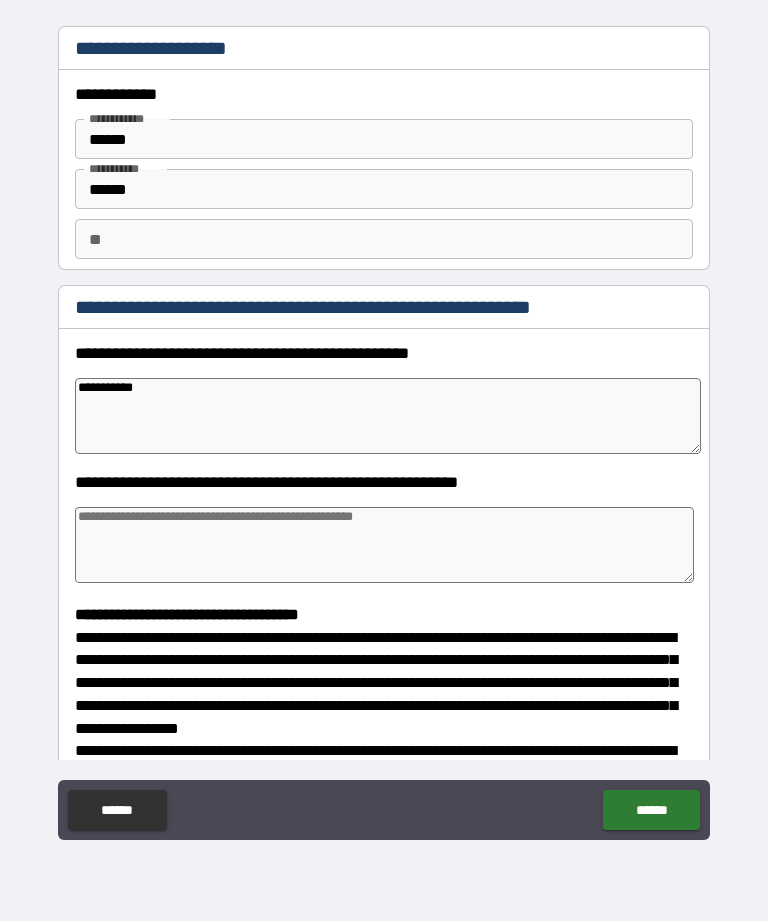 type on "*" 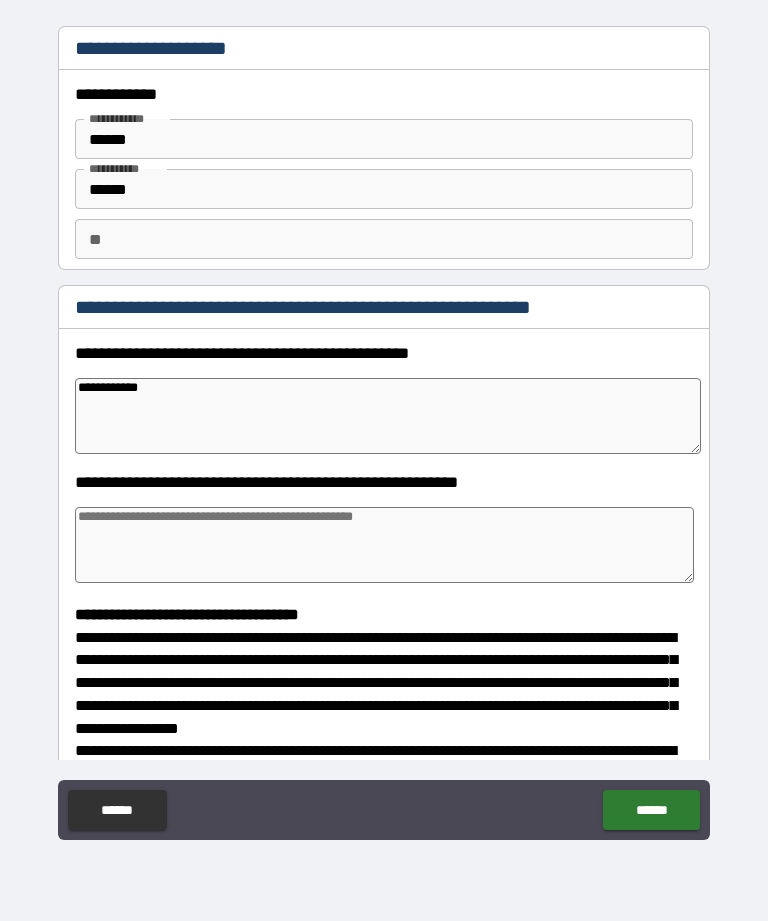 type on "*" 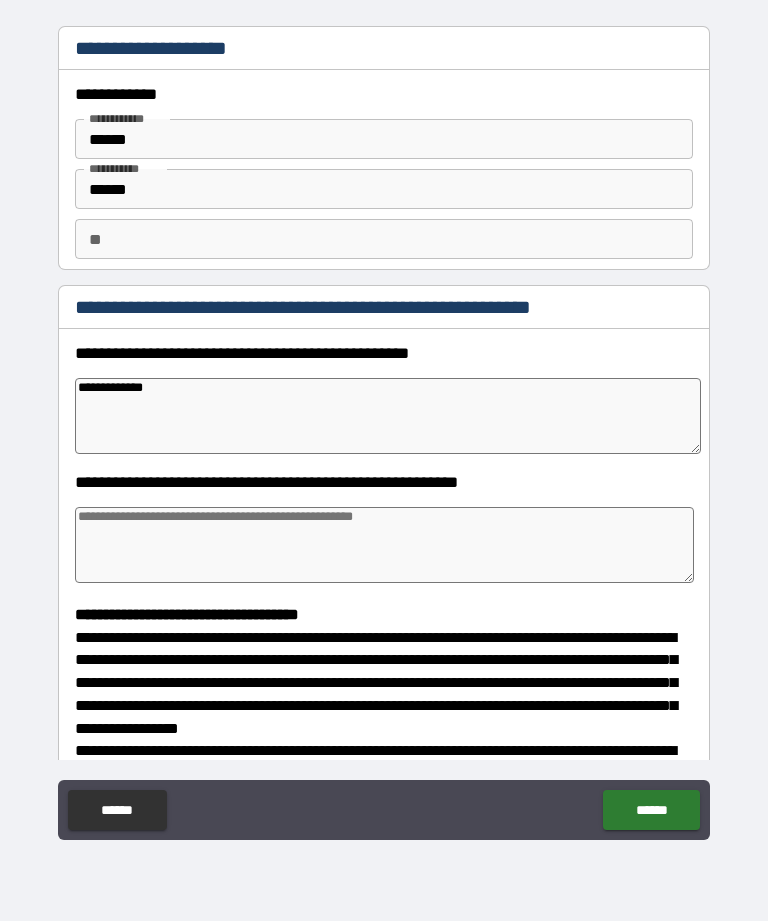 type on "*" 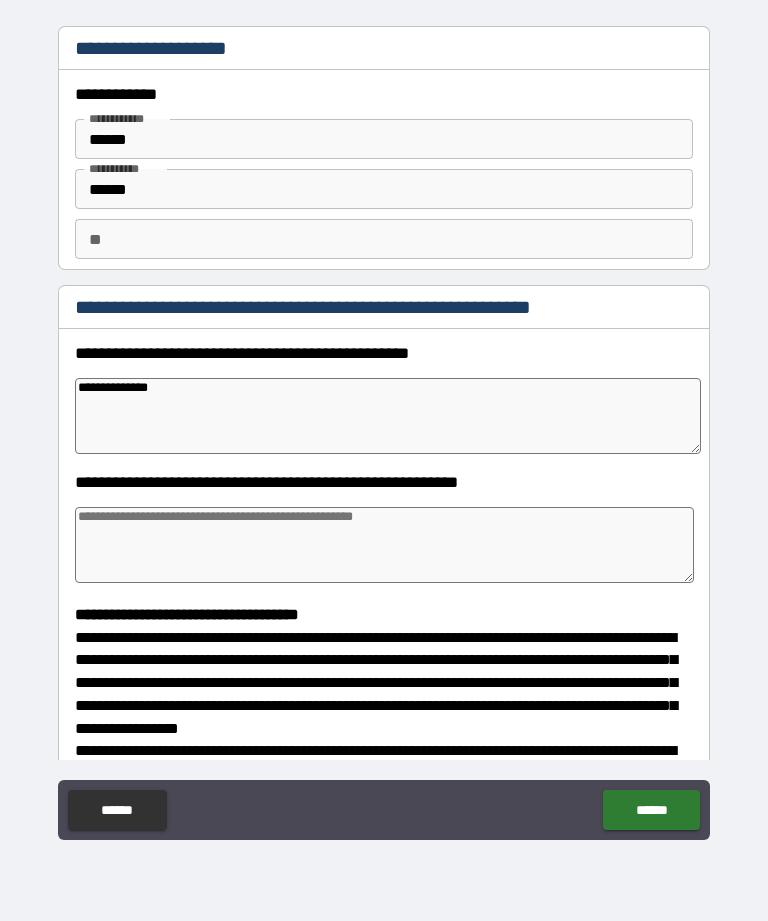 type on "*" 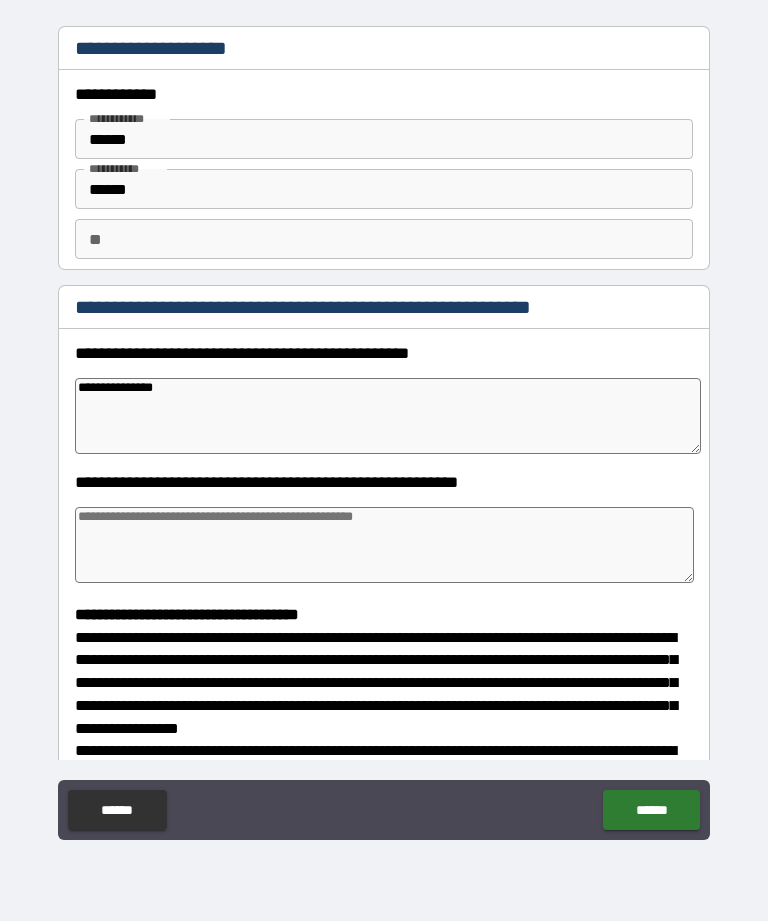 type on "*" 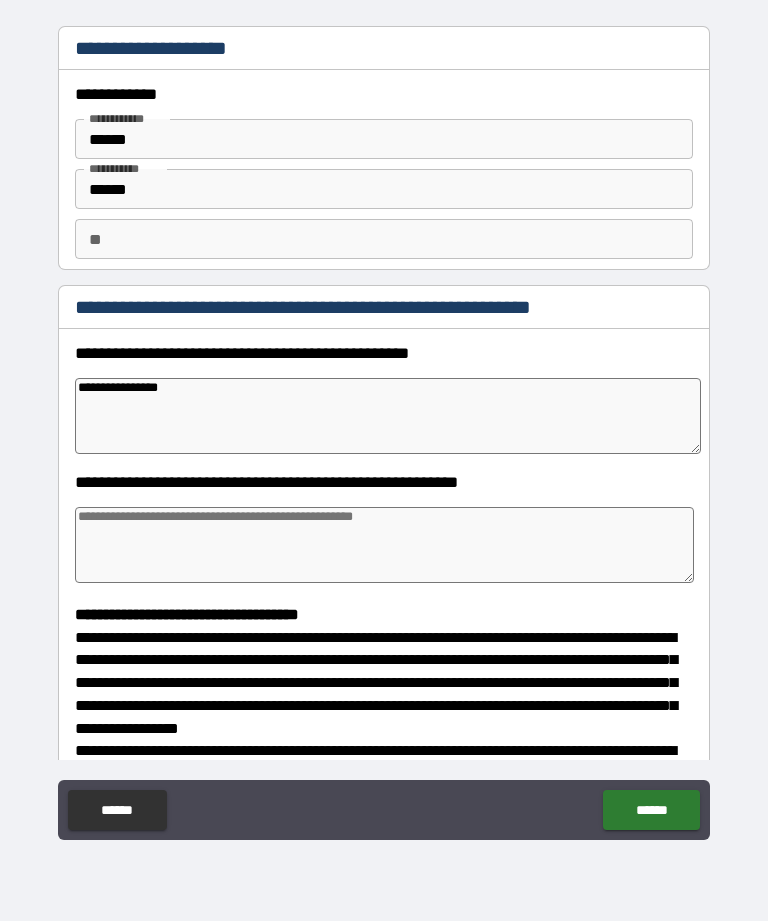 type on "*" 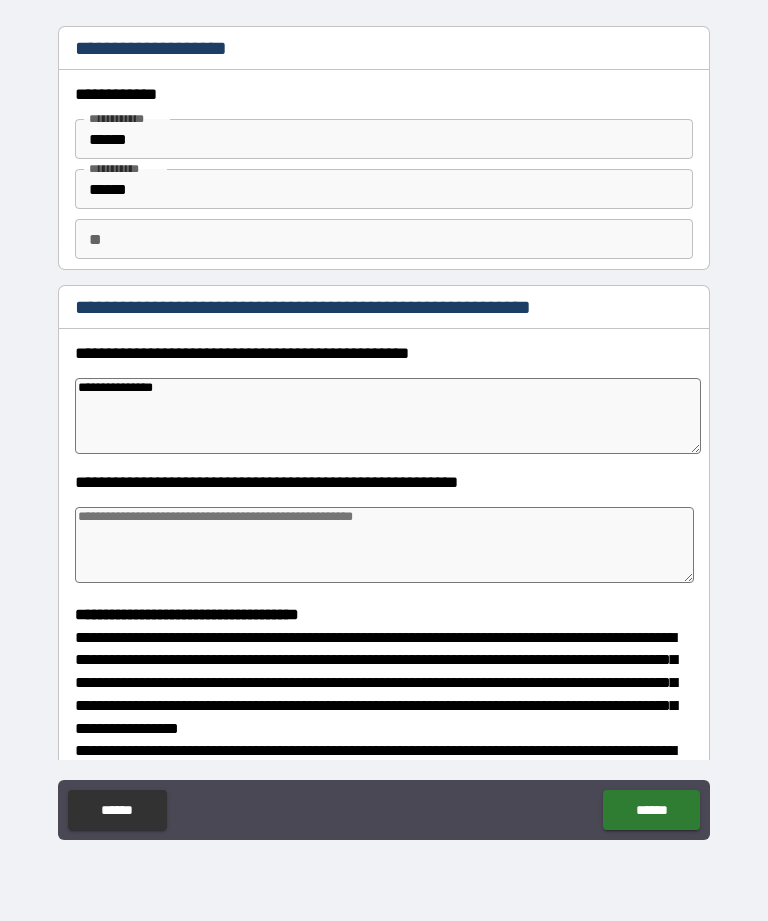 type on "*" 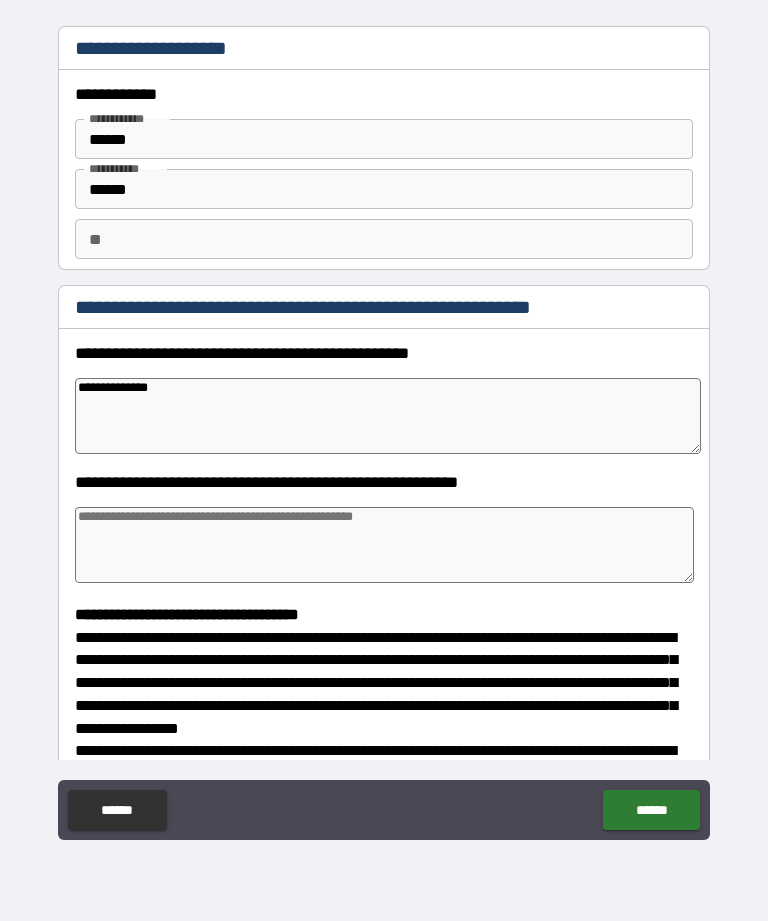 type on "**********" 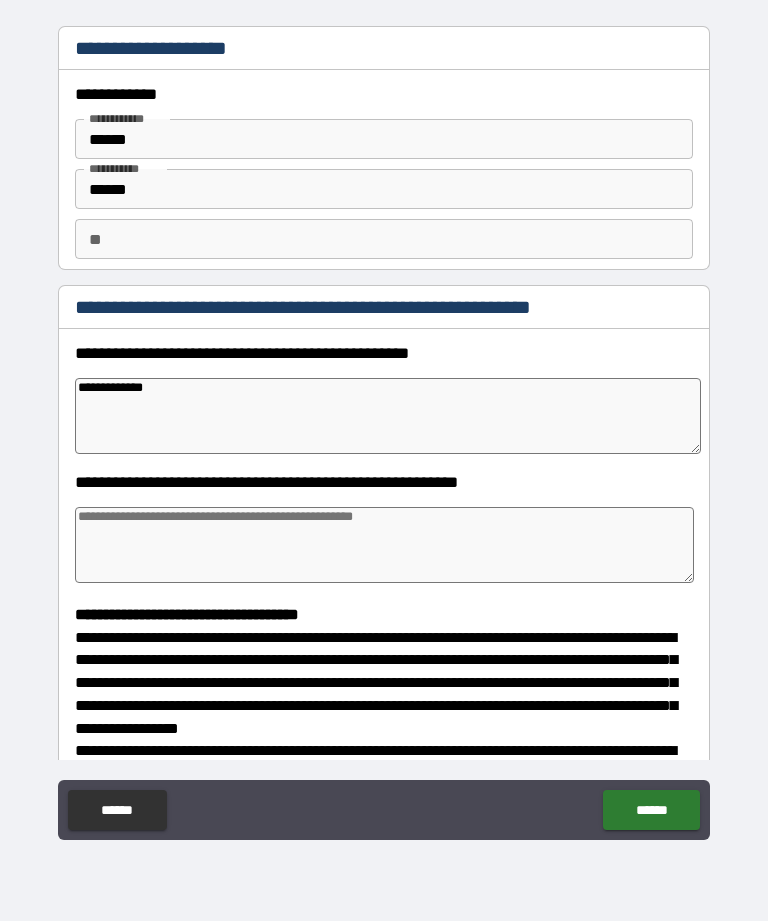 type on "**********" 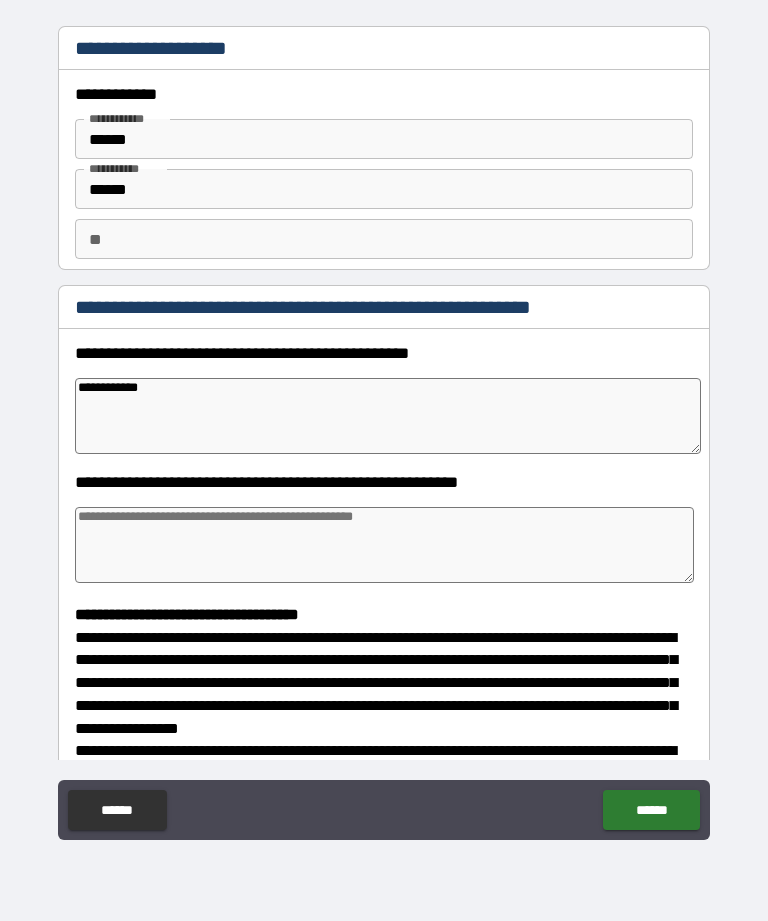 type on "**********" 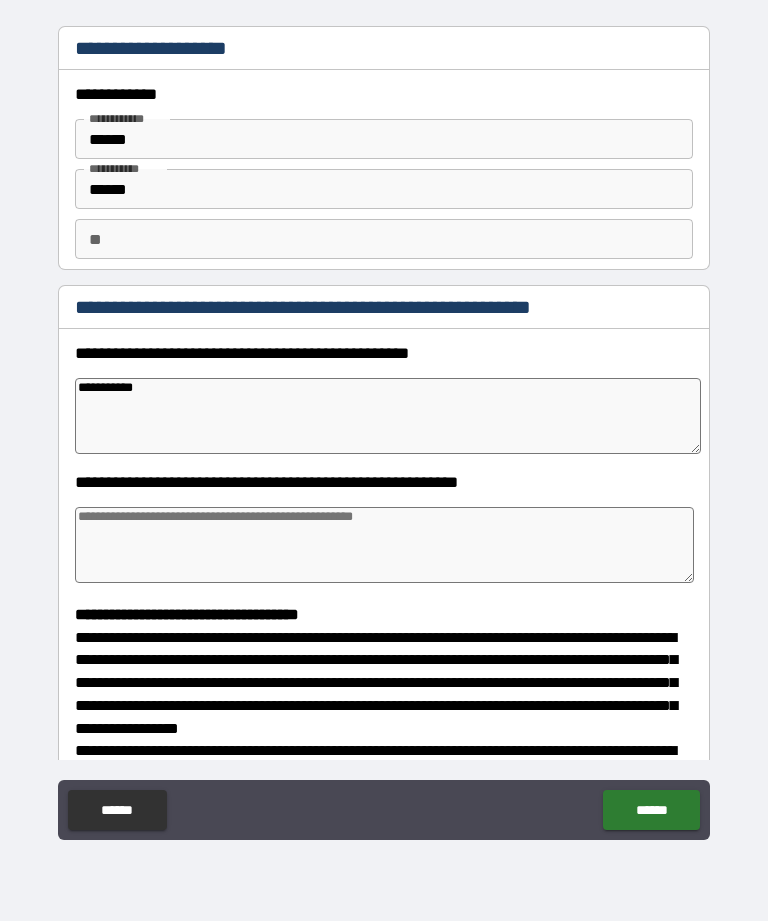 type on "*" 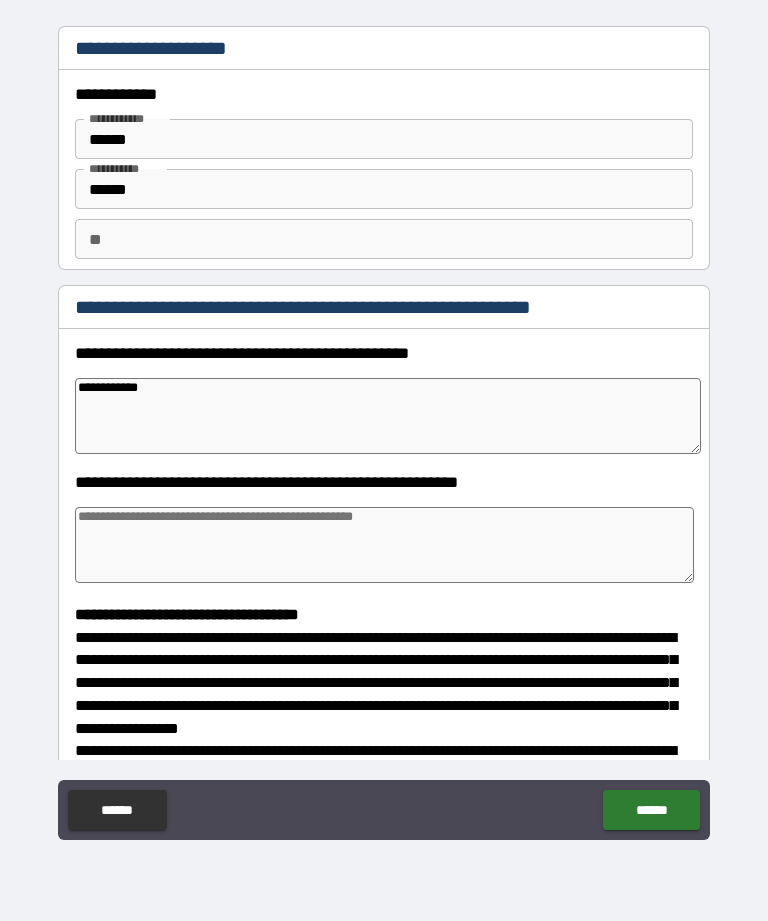 type on "*" 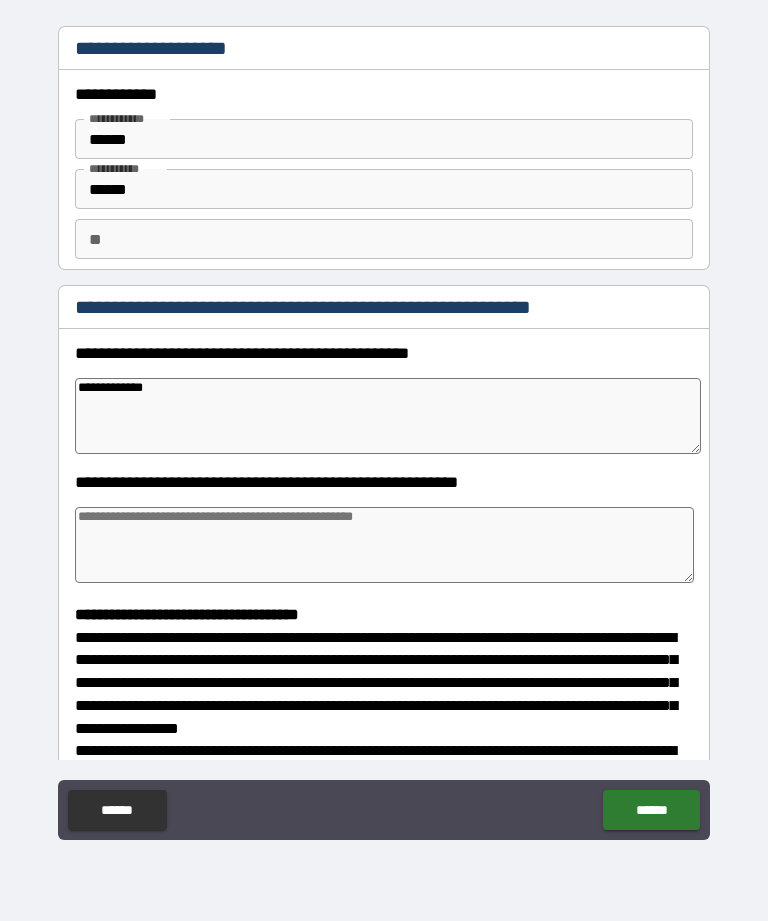 type on "*" 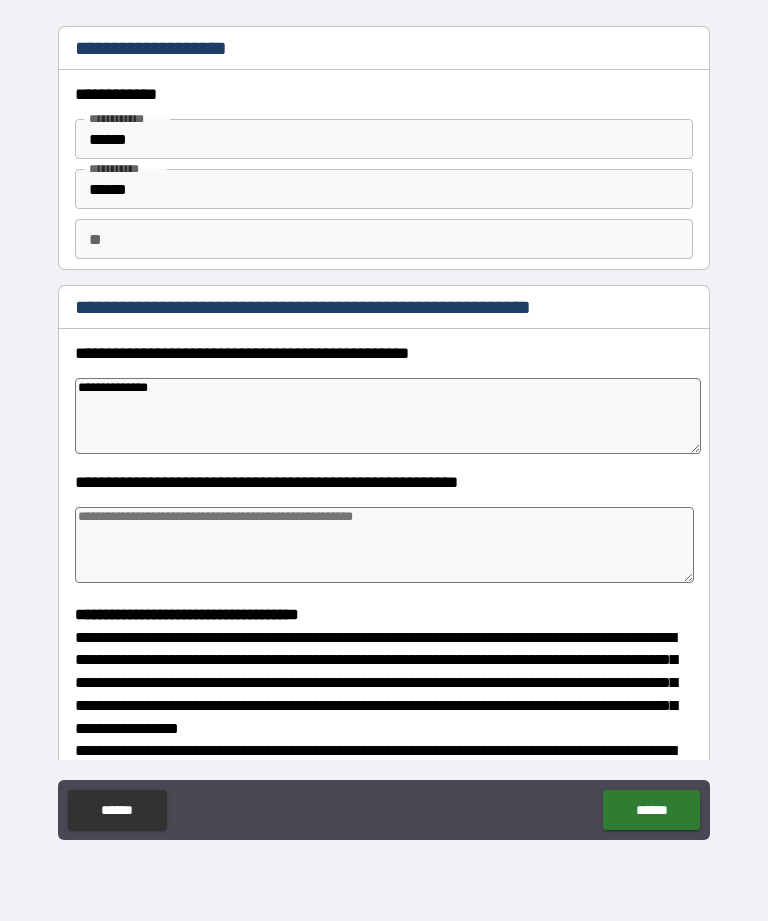 type on "*" 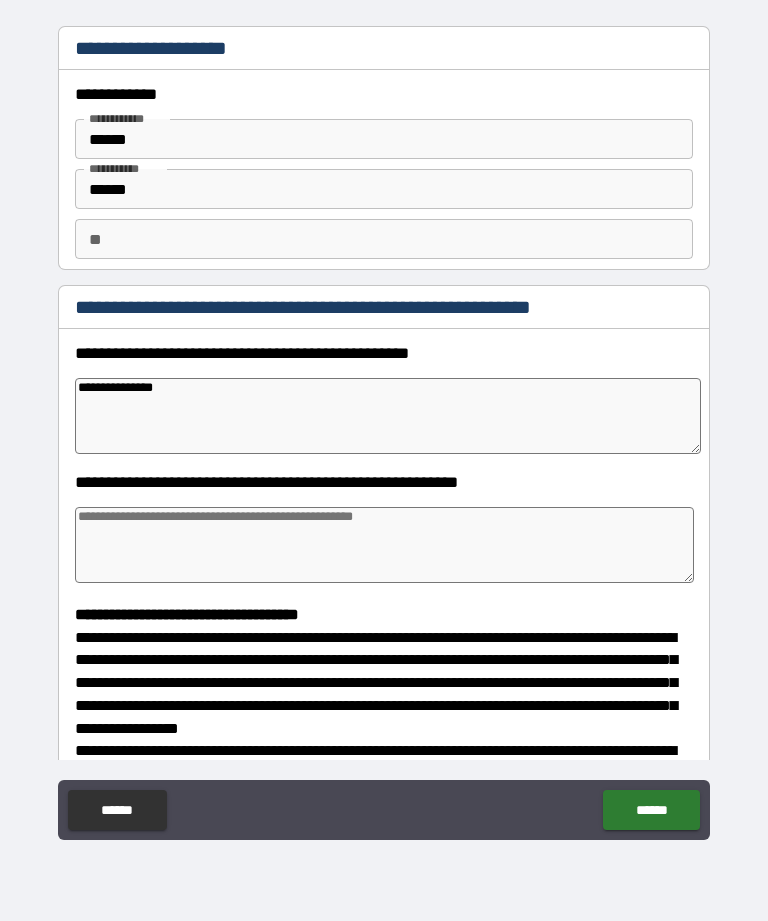 type on "*" 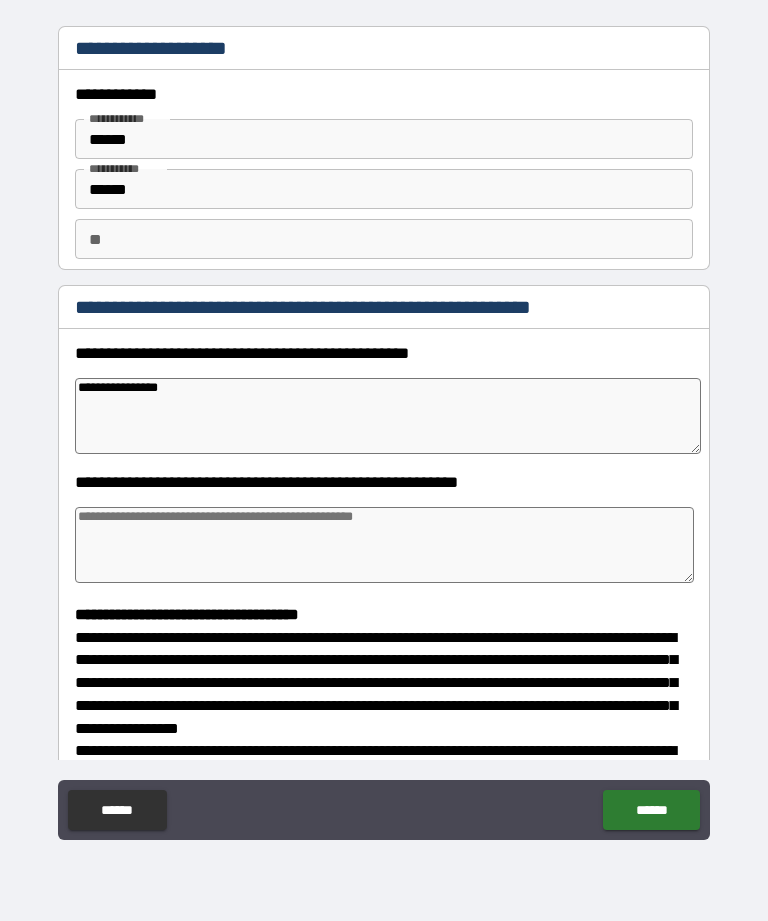 type on "*" 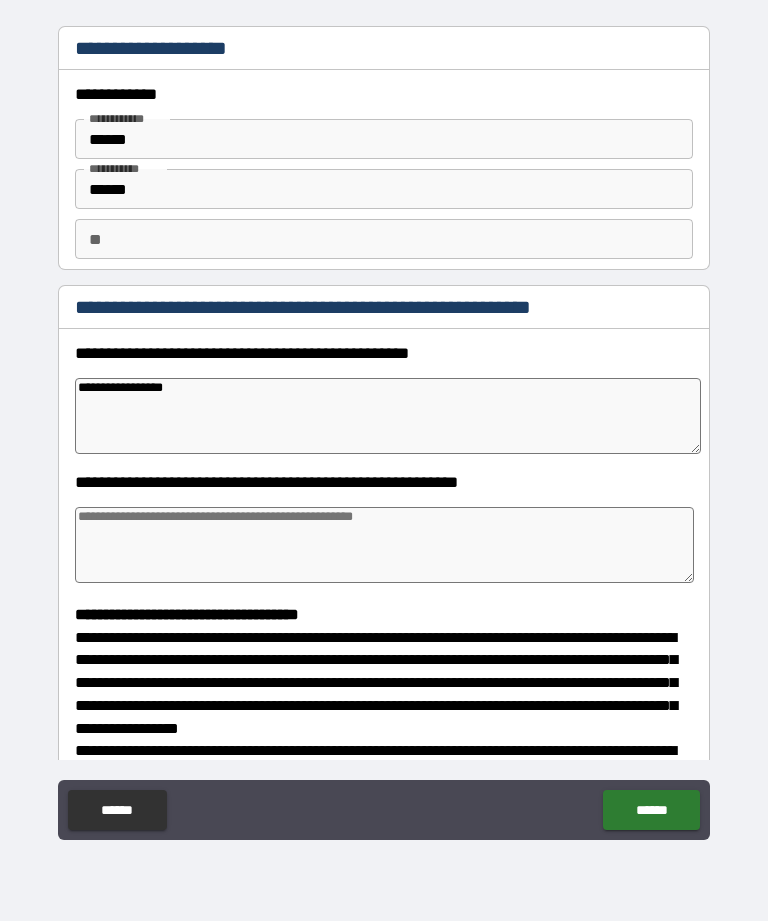 type on "*" 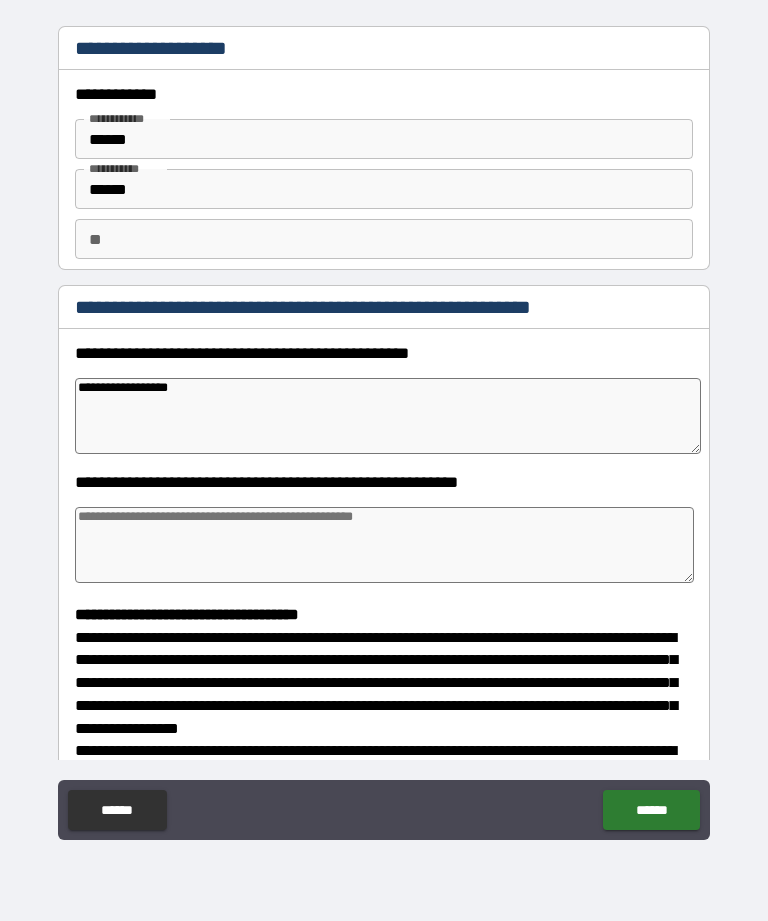 type on "*" 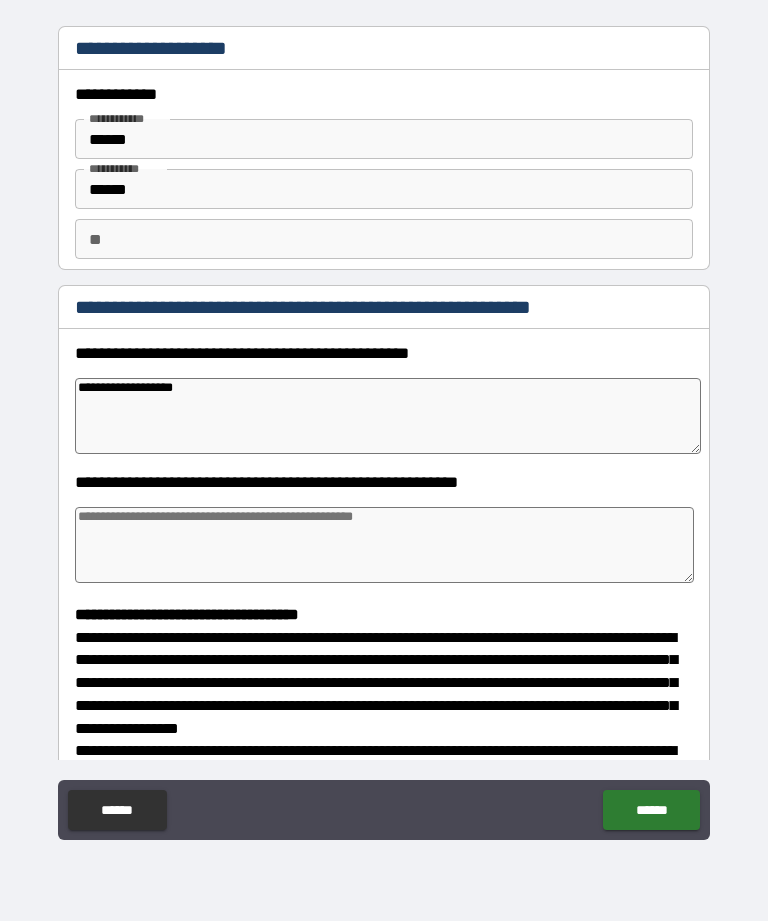 type on "*" 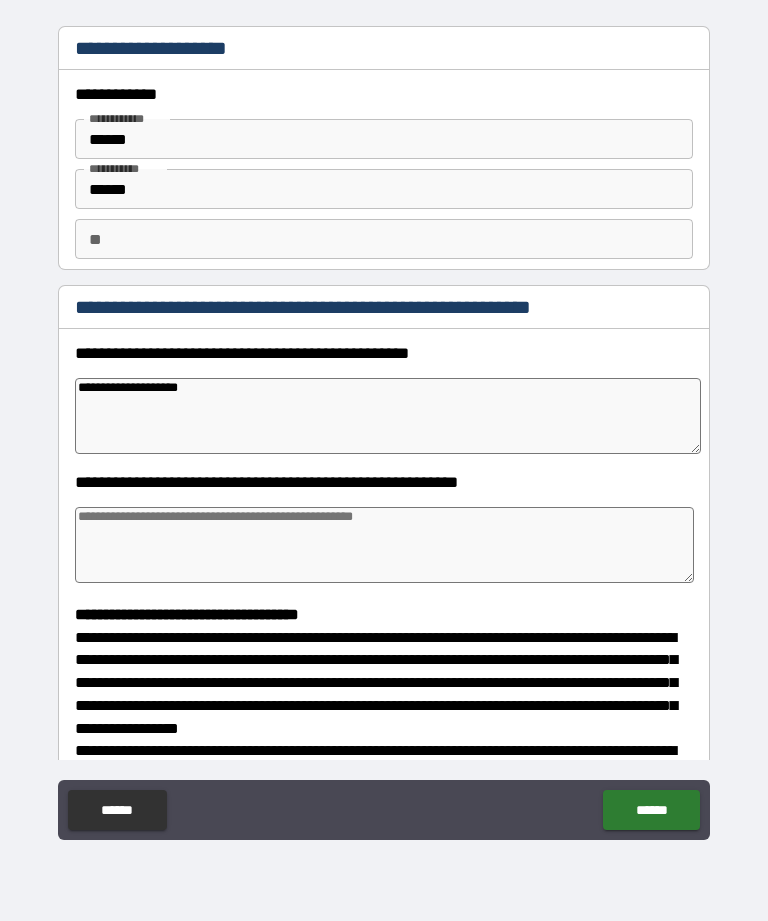 type on "*" 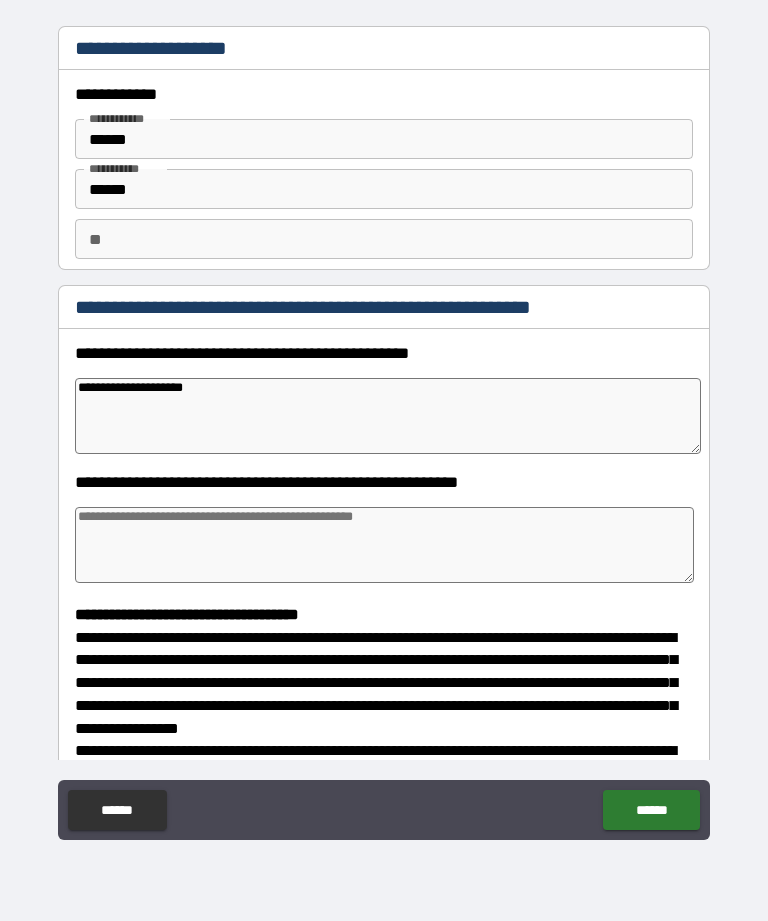 type on "*" 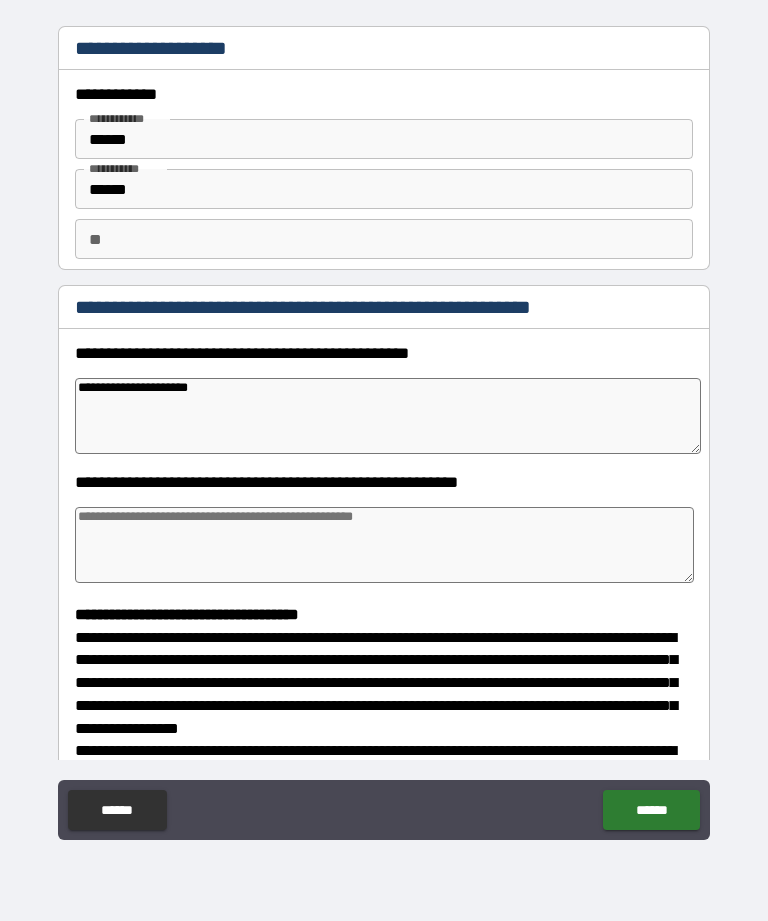 type on "*" 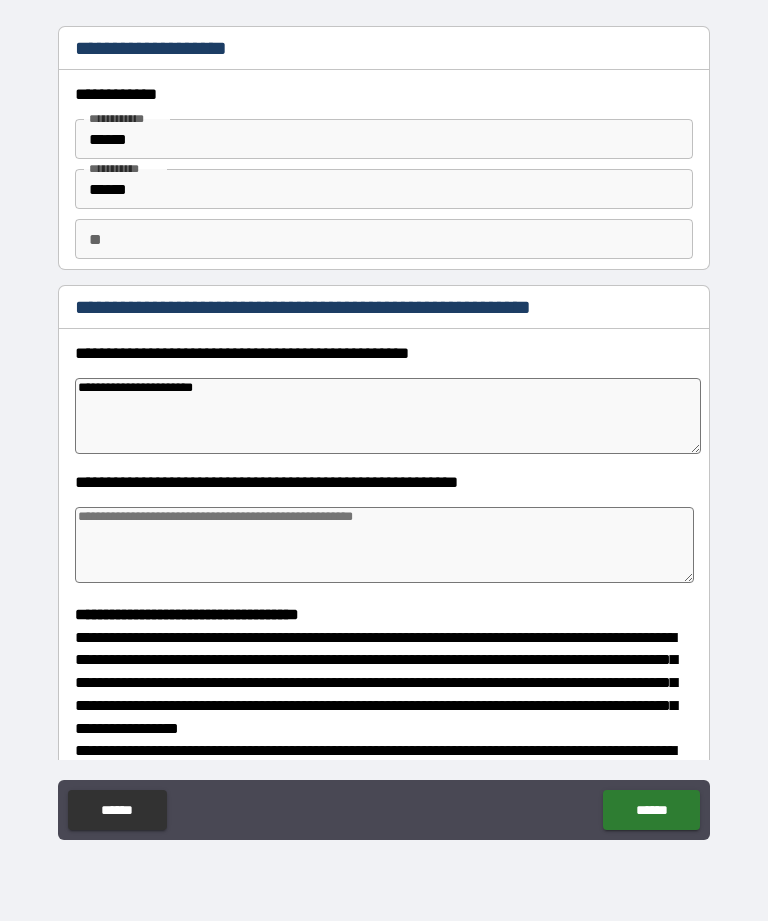type on "*" 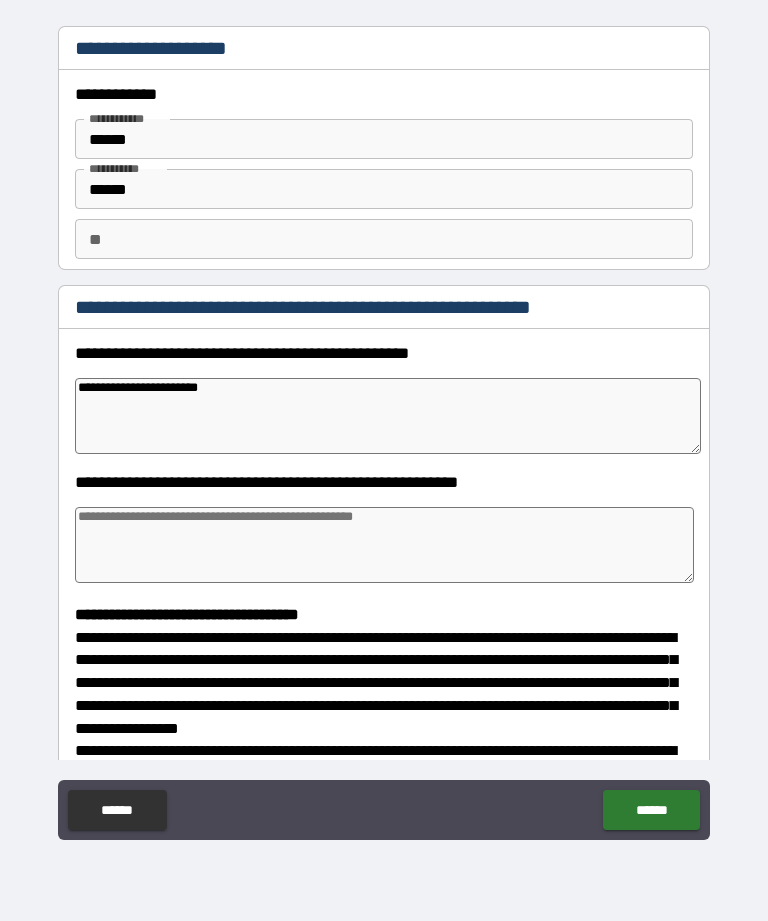 type on "*" 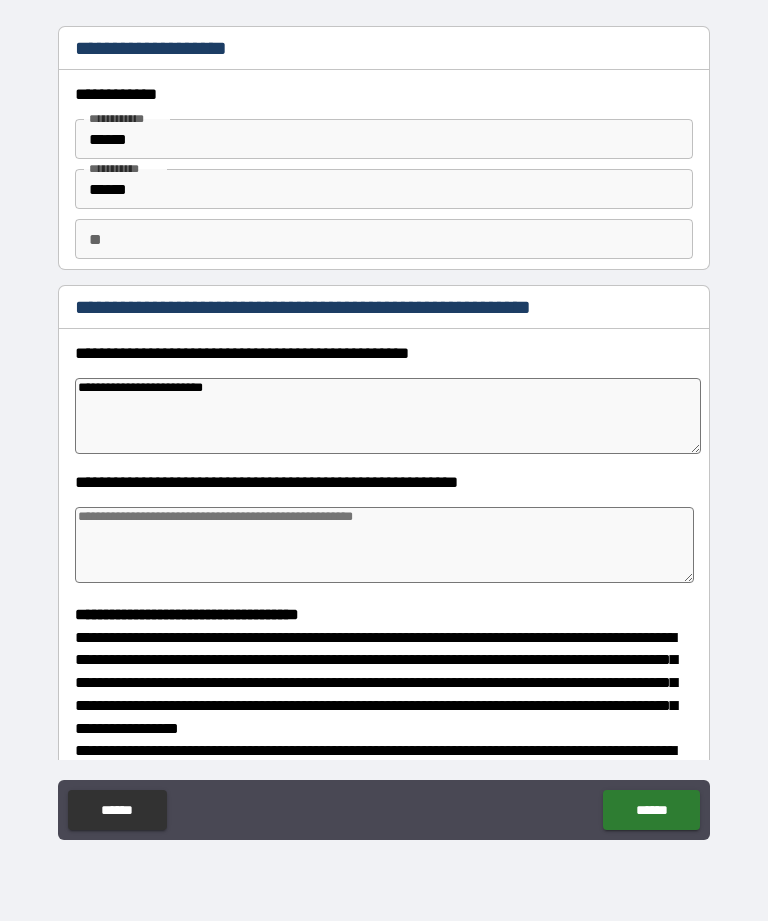 type on "*" 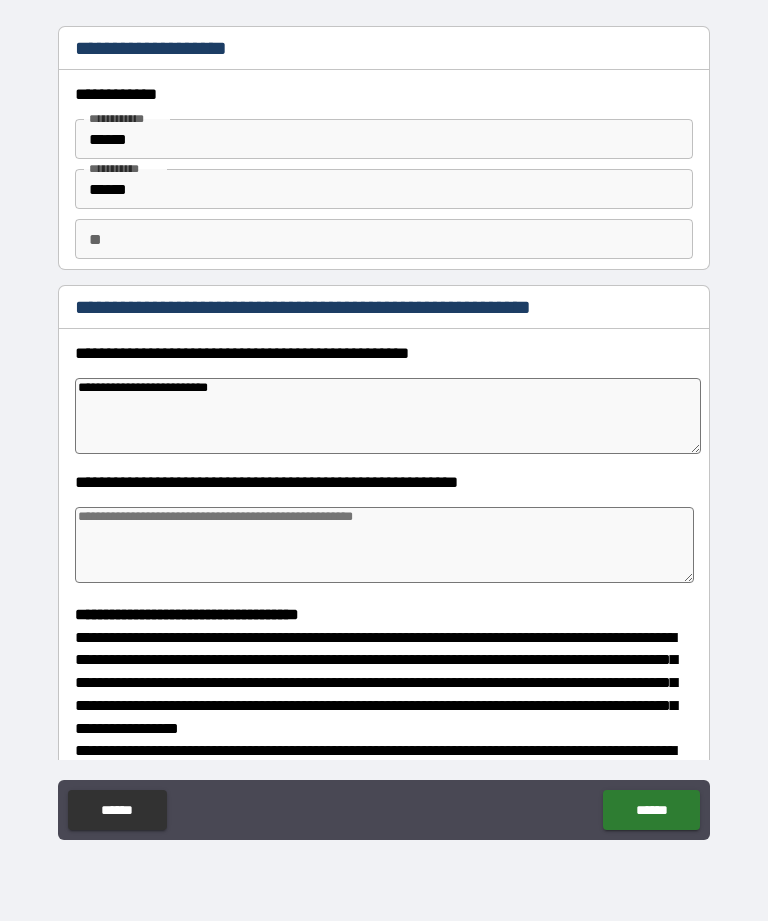 type on "*" 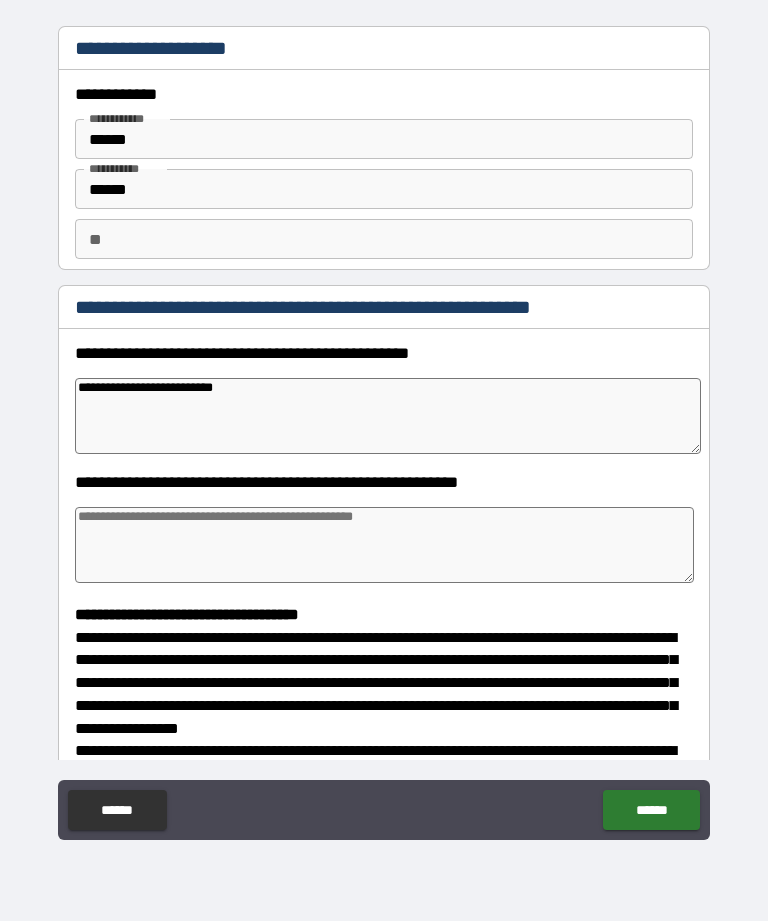 type on "*" 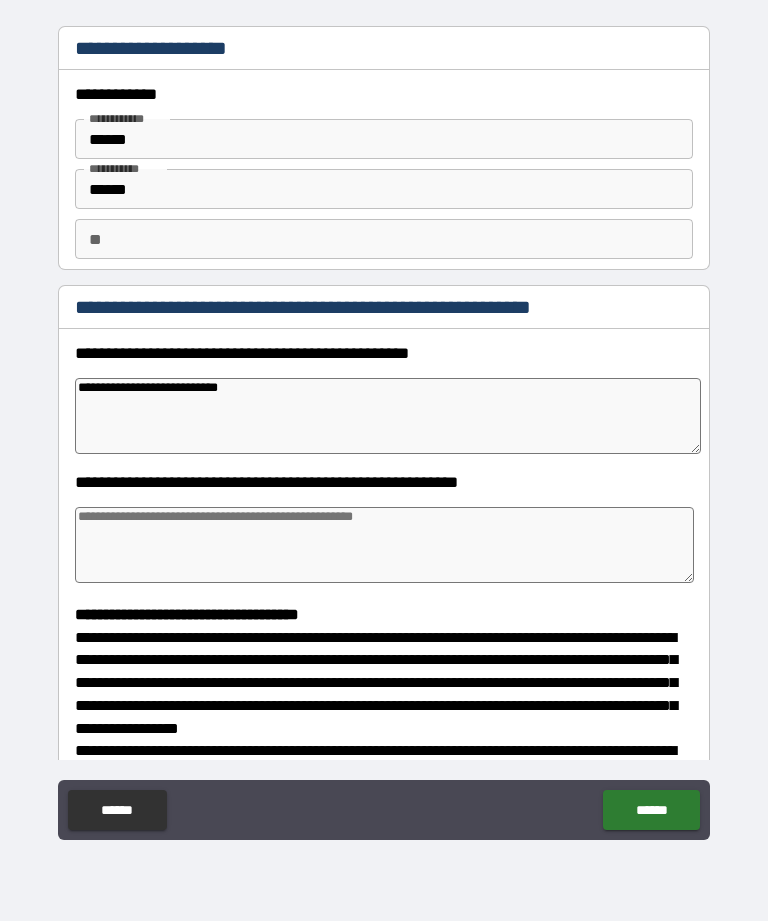 type on "*" 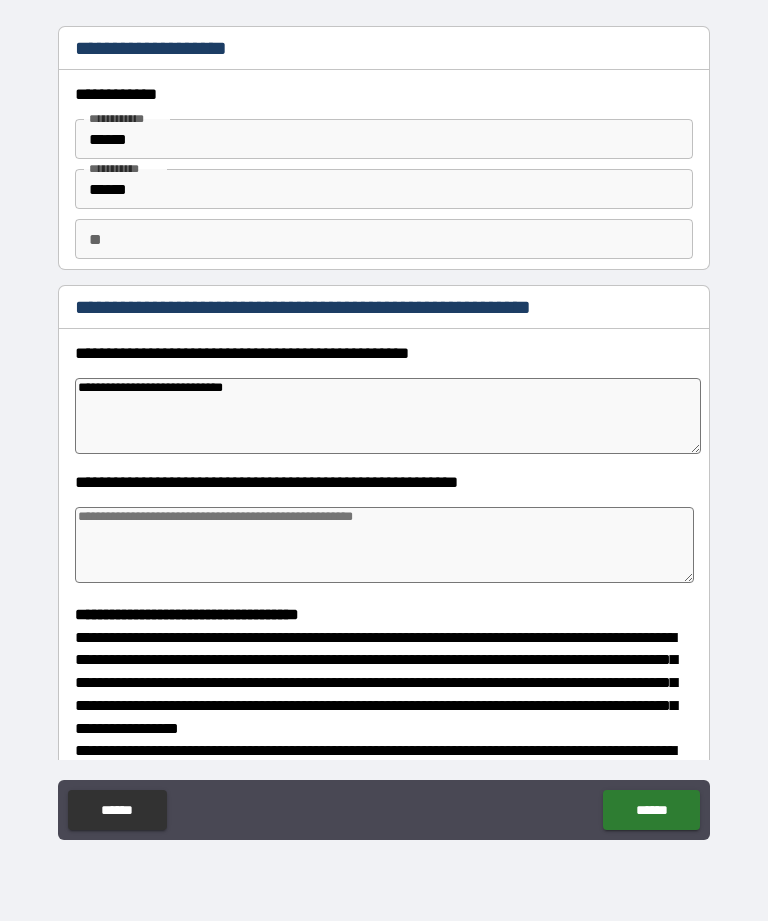 type on "*" 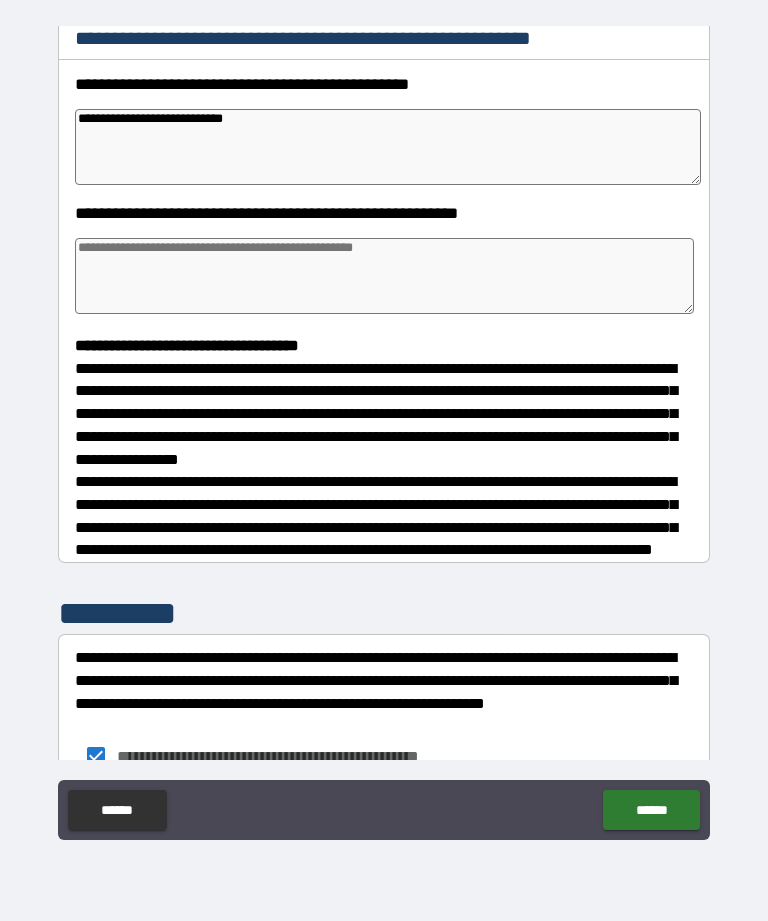 scroll, scrollTop: 268, scrollLeft: 0, axis: vertical 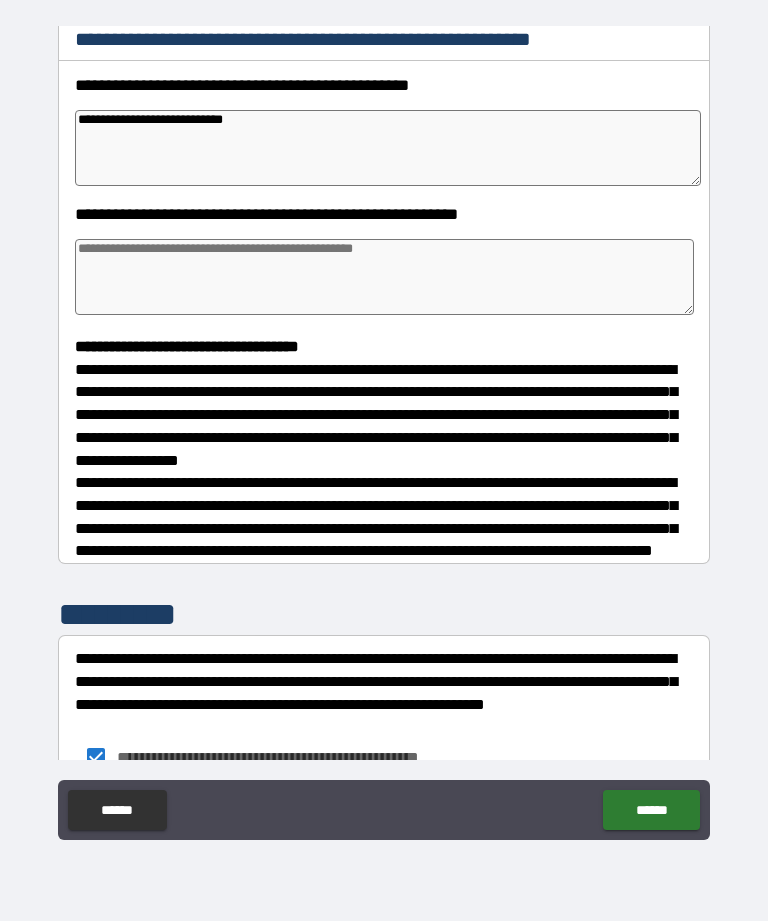 click at bounding box center (384, 277) 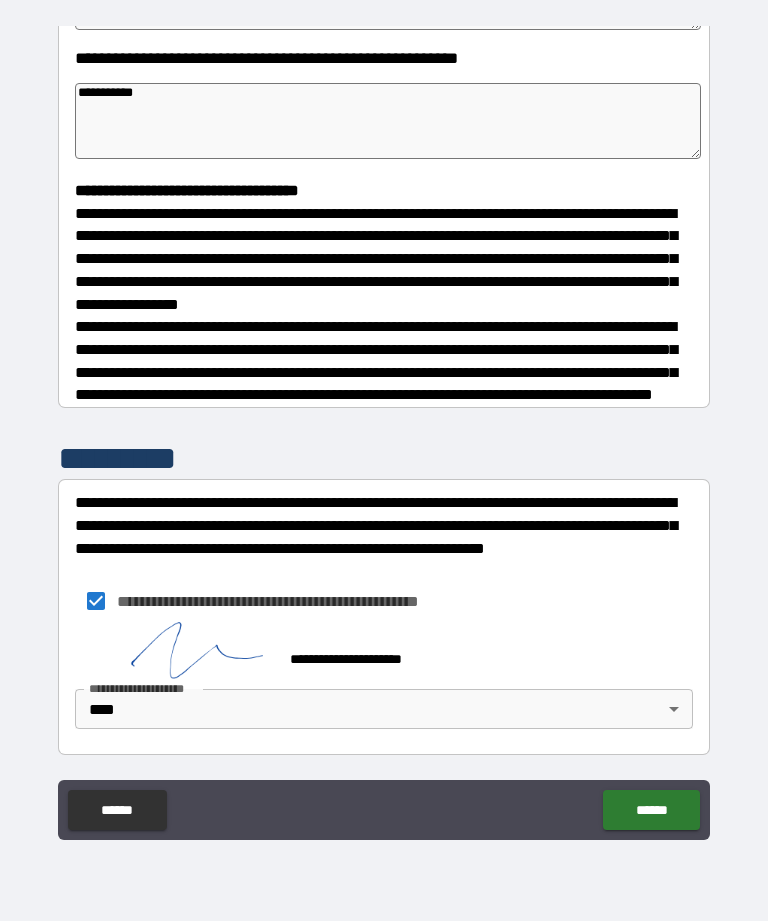 scroll, scrollTop: 439, scrollLeft: 0, axis: vertical 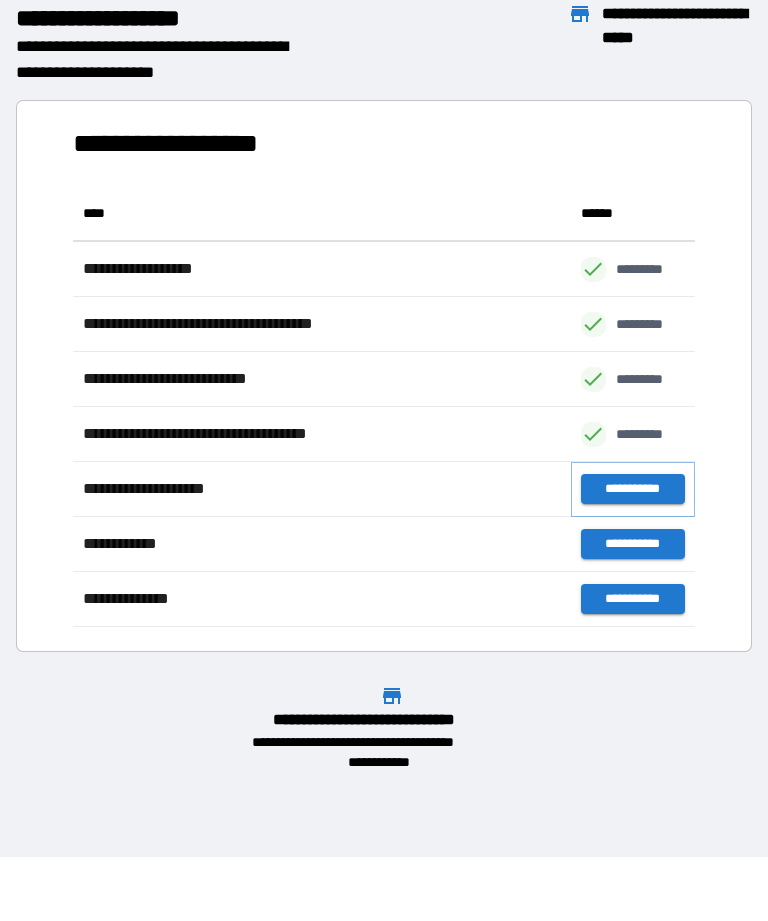 click on "**********" at bounding box center (633, 489) 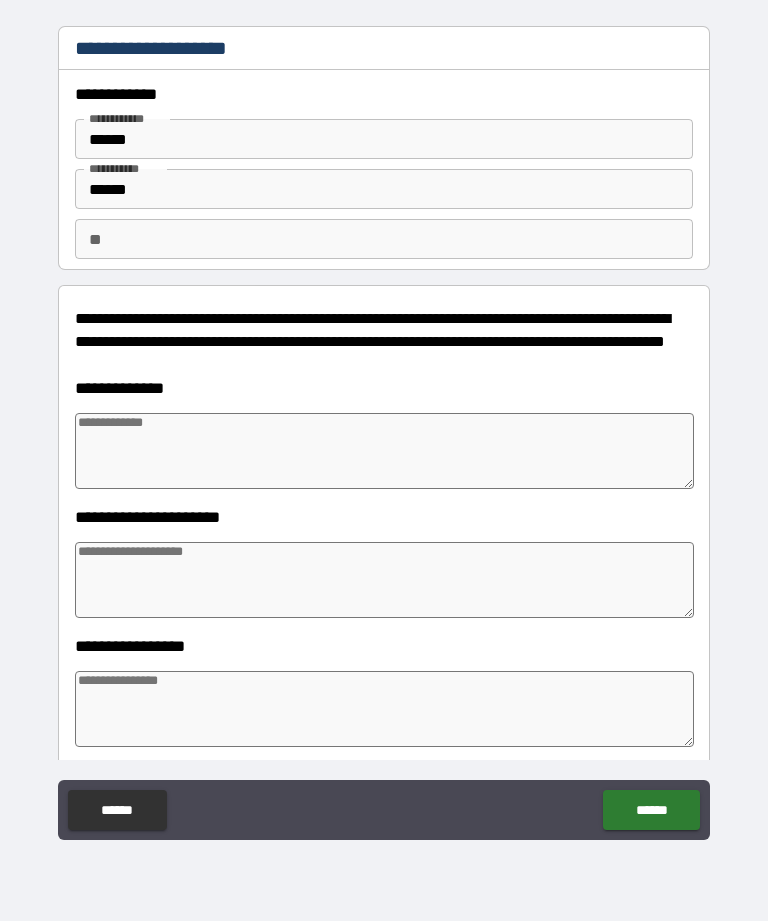 click at bounding box center [384, 451] 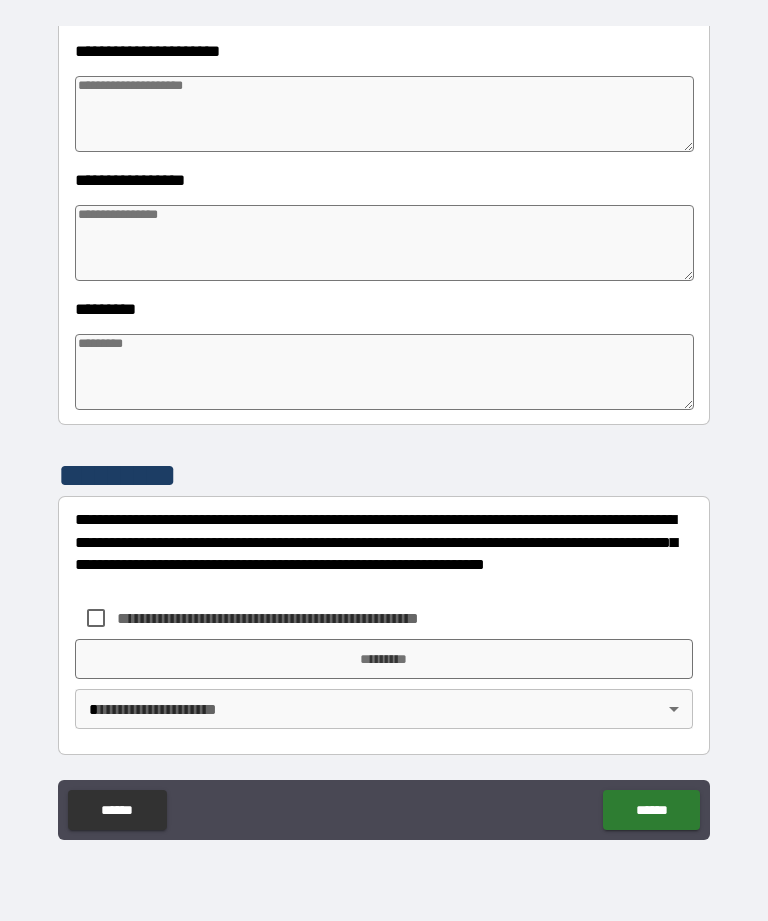 scroll, scrollTop: 466, scrollLeft: 0, axis: vertical 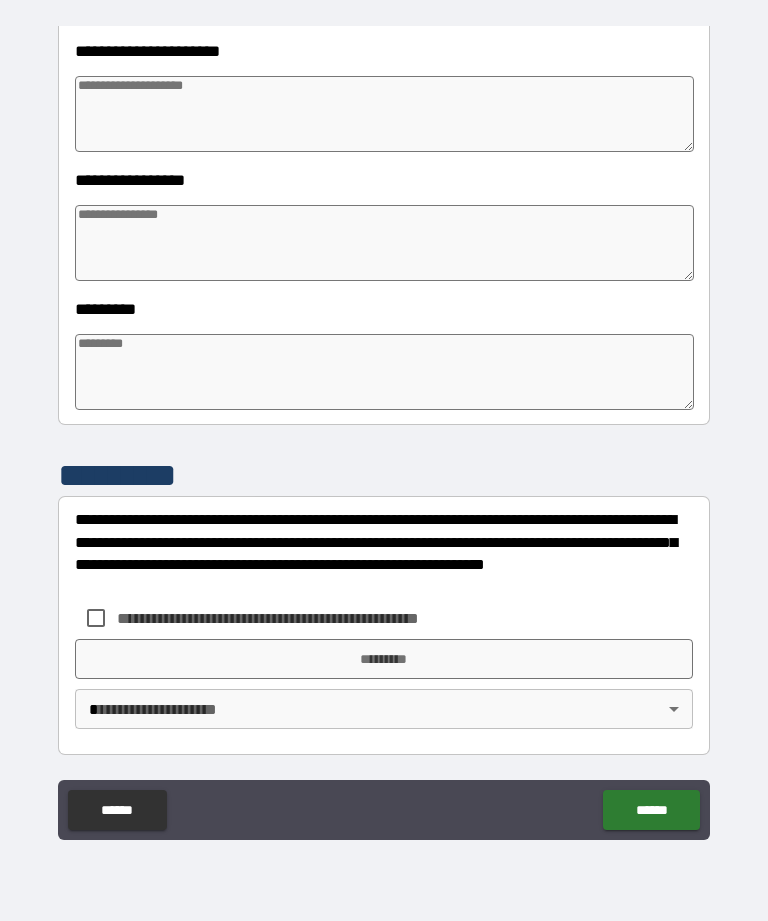 click on "**********" at bounding box center [384, 431] 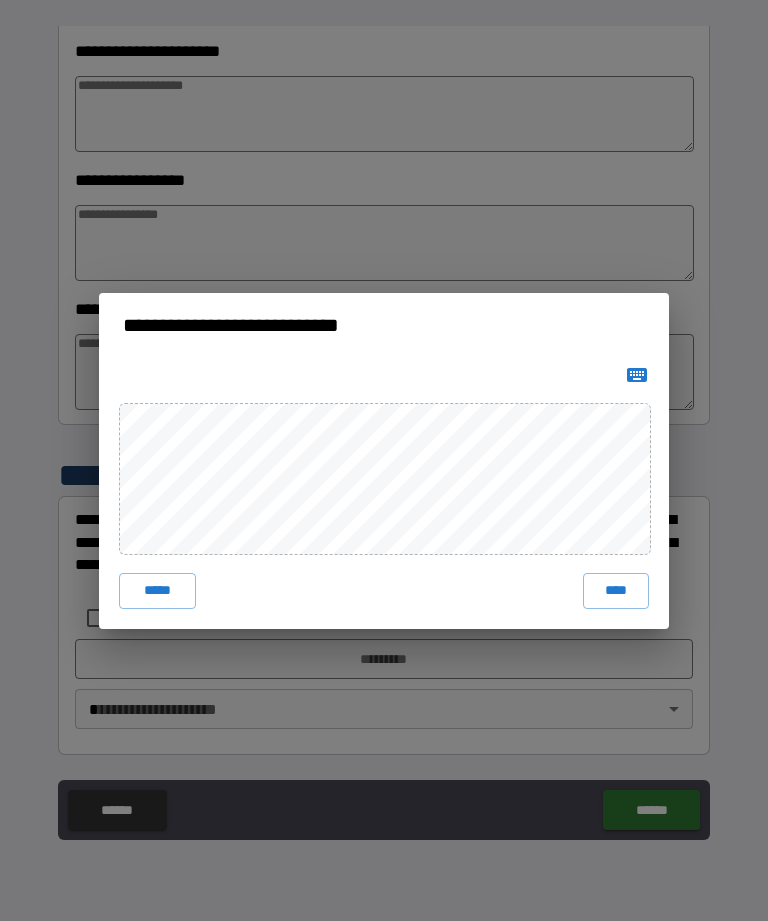 click on "****" at bounding box center [616, 591] 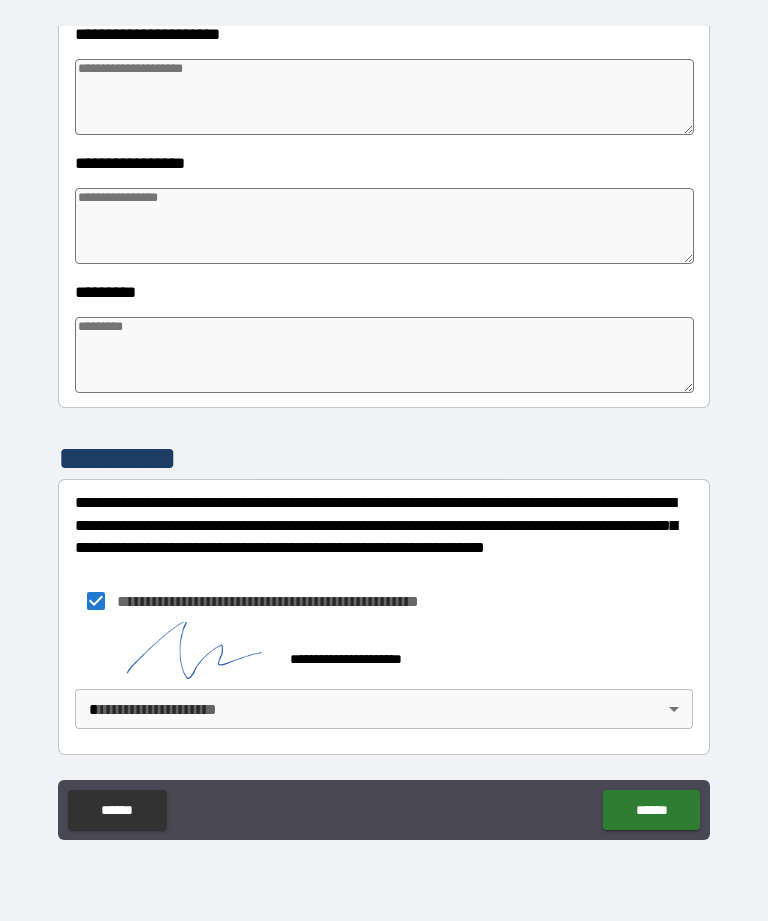 scroll, scrollTop: 483, scrollLeft: 0, axis: vertical 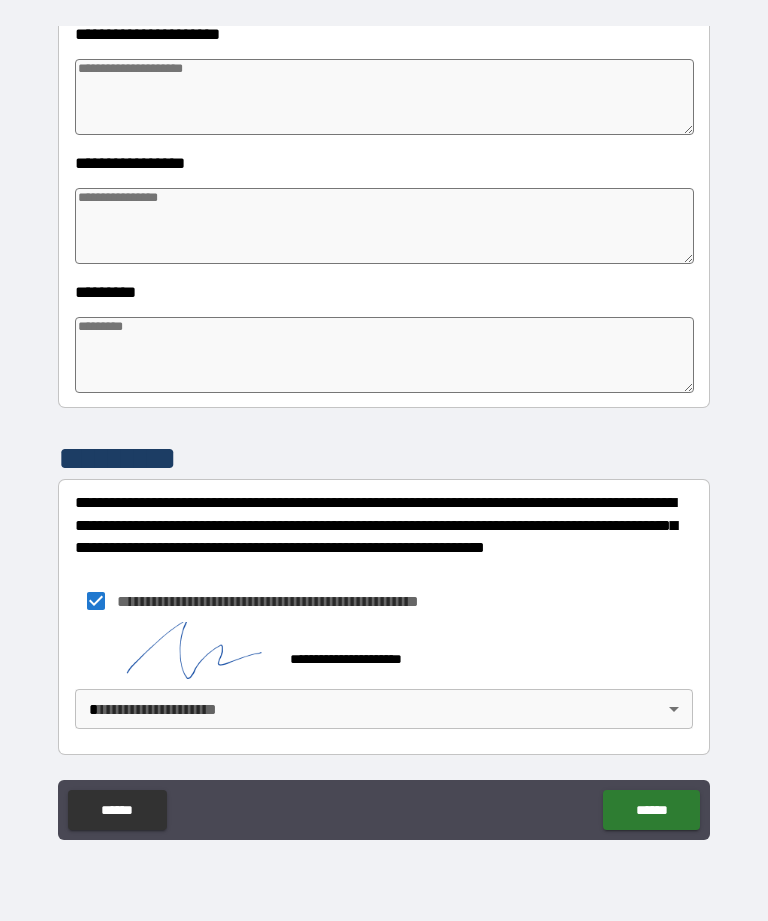 click on "**********" at bounding box center [384, 428] 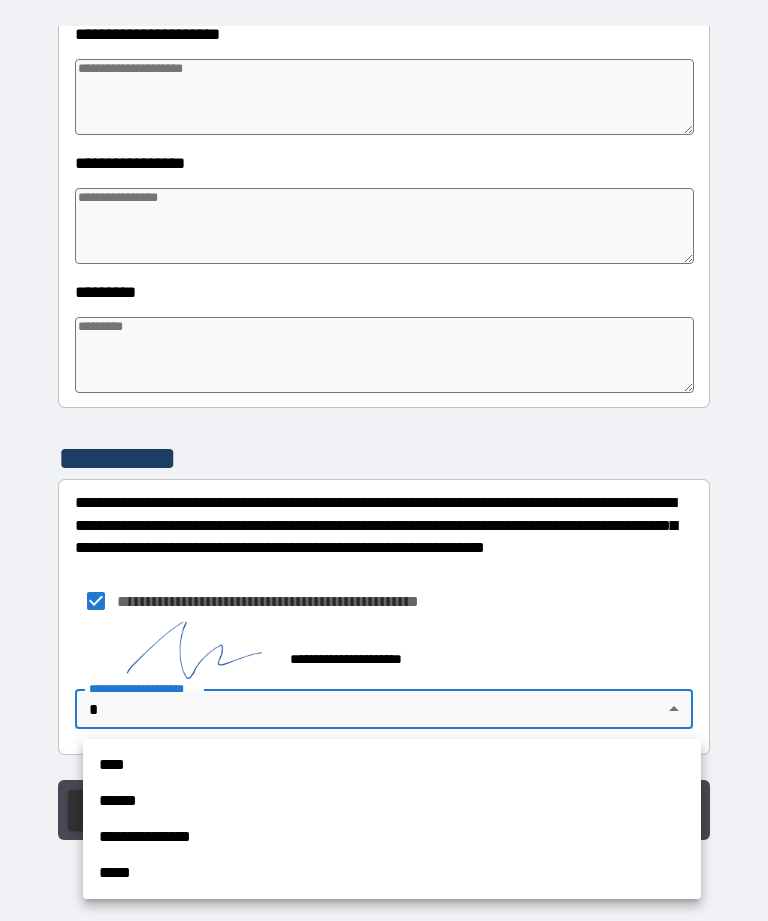 click on "****" at bounding box center (392, 765) 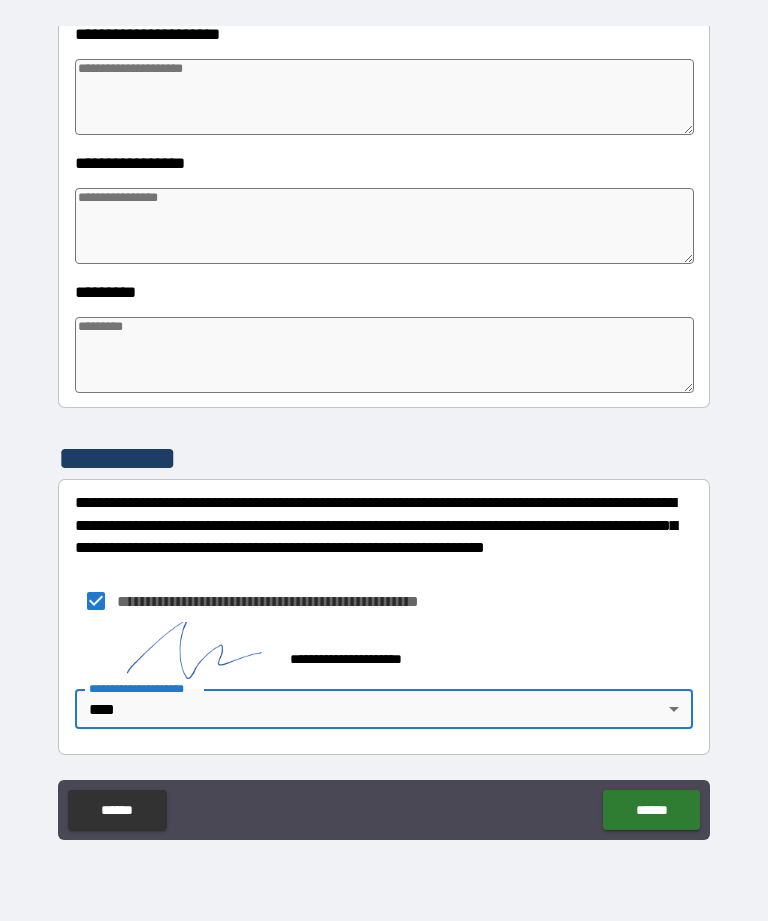 click on "******" at bounding box center [651, 810] 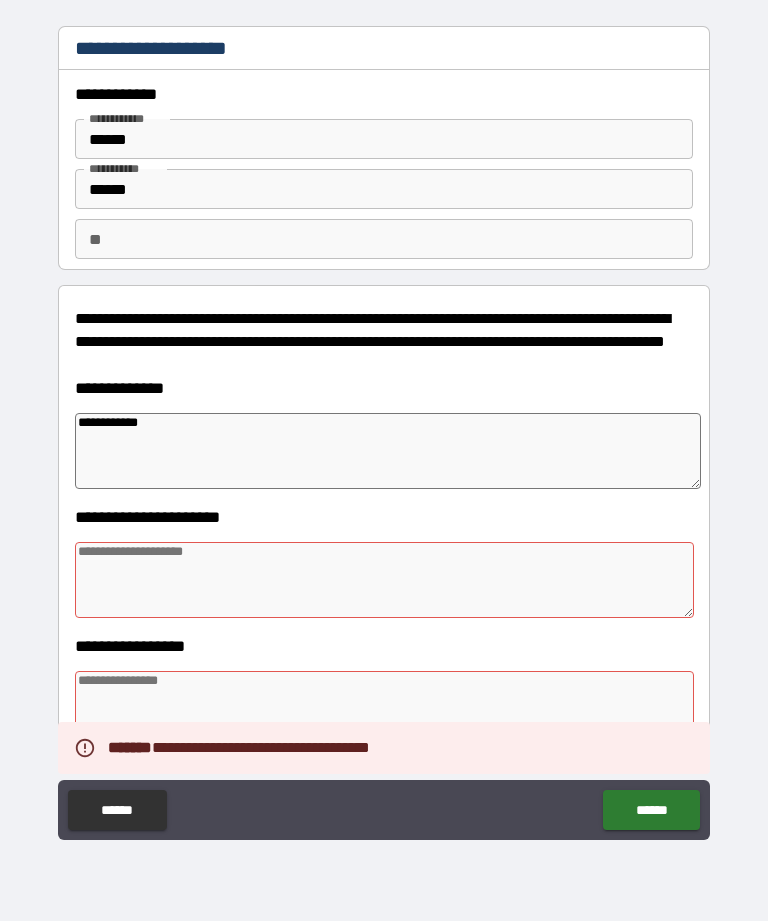 scroll, scrollTop: 0, scrollLeft: 0, axis: both 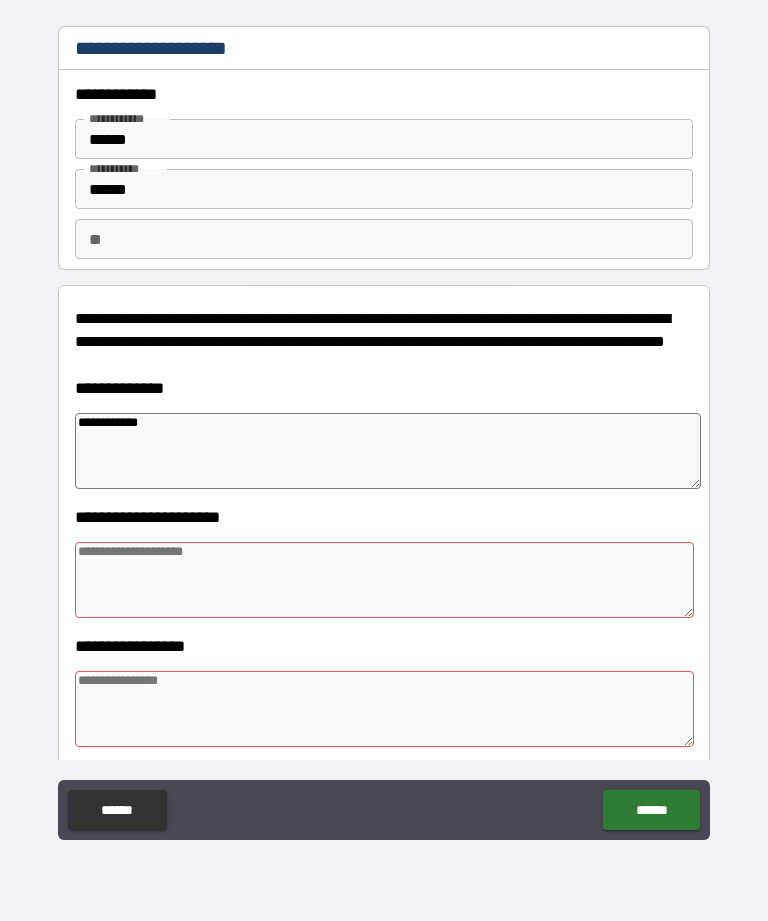 click at bounding box center [384, 580] 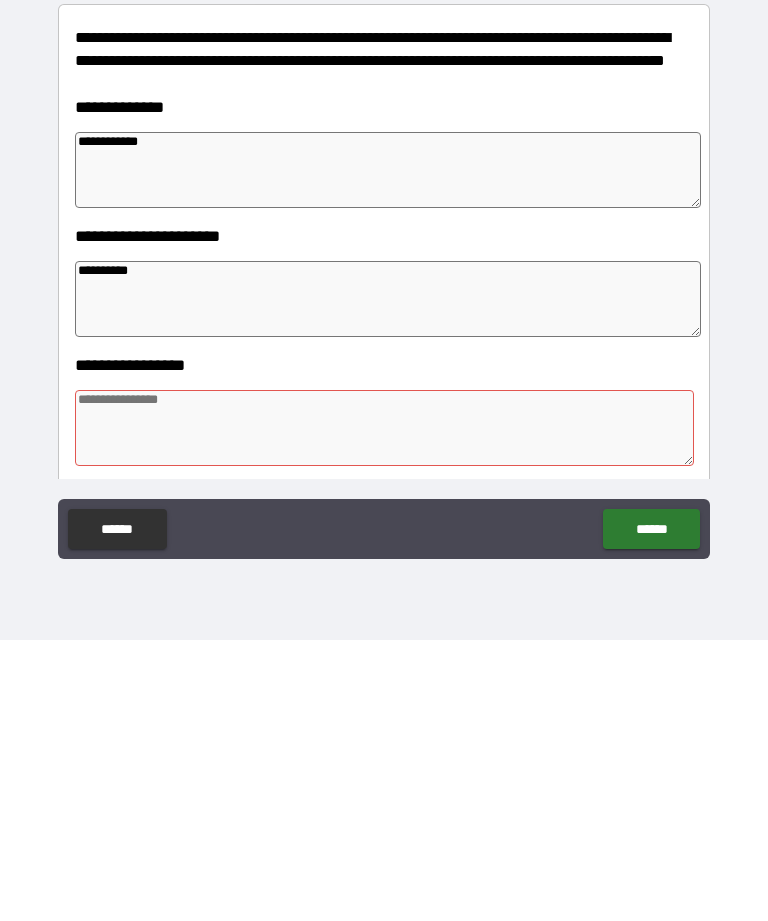 click at bounding box center (384, 709) 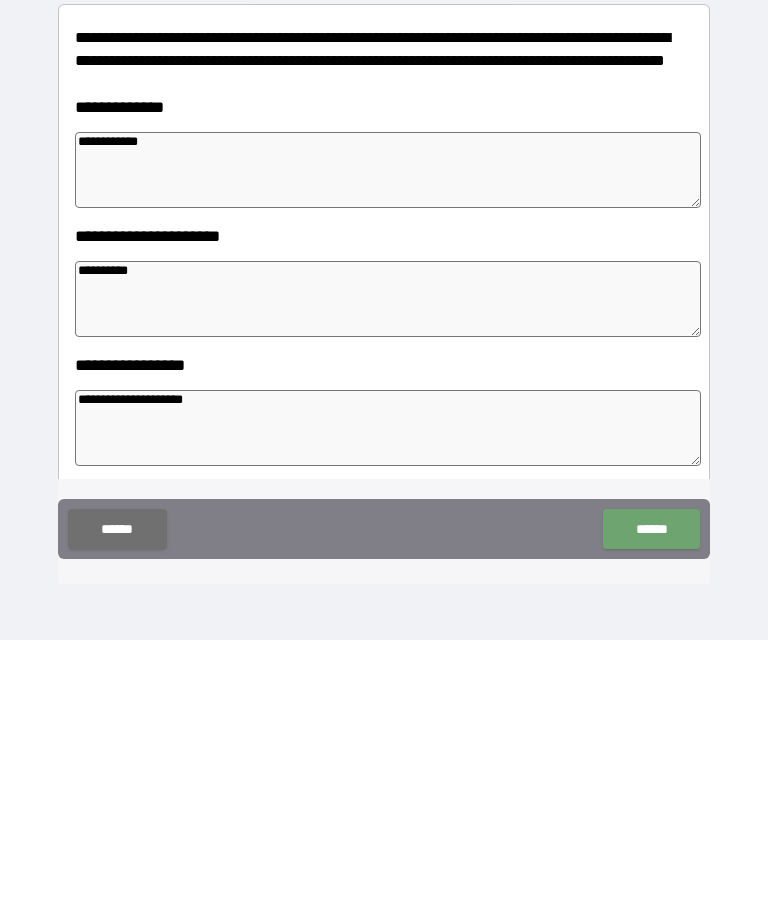 click on "******" at bounding box center (651, 810) 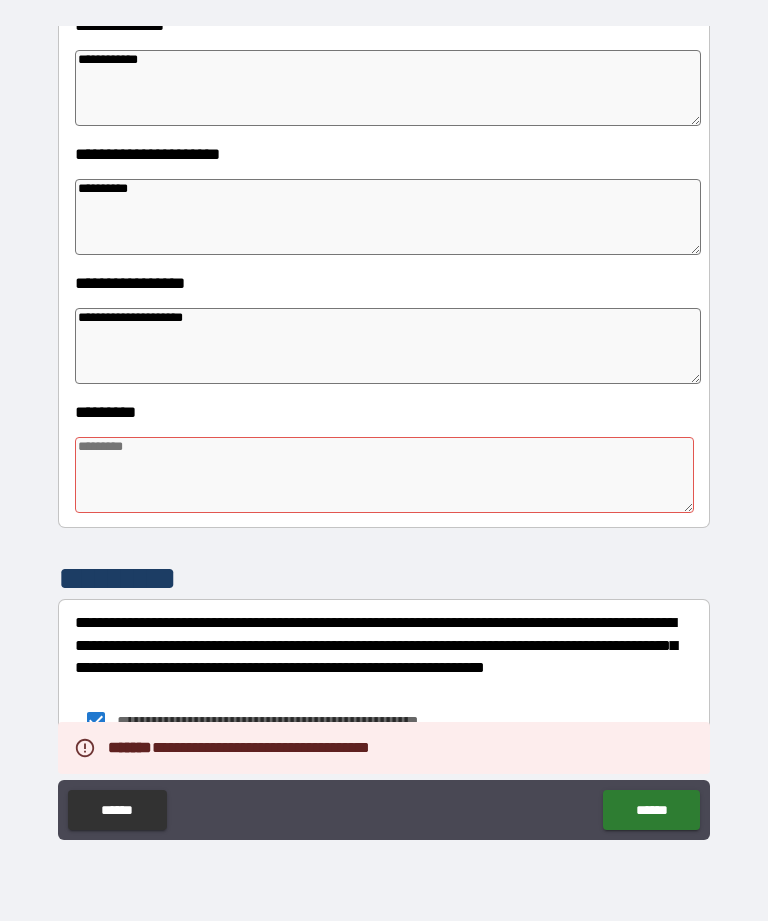 scroll, scrollTop: 364, scrollLeft: 0, axis: vertical 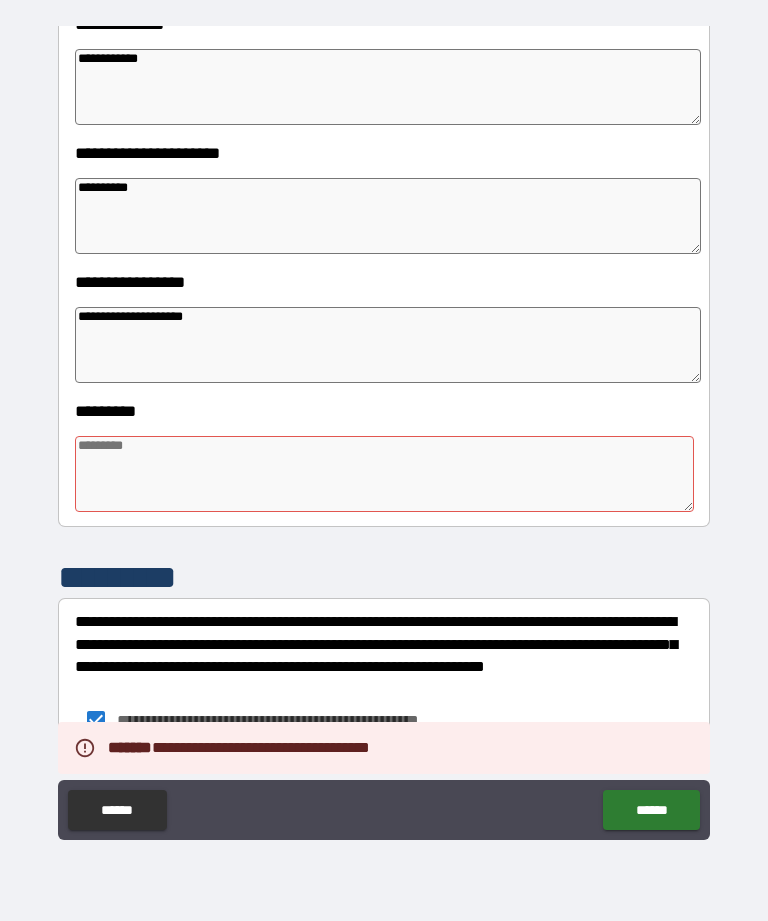 click at bounding box center [384, 474] 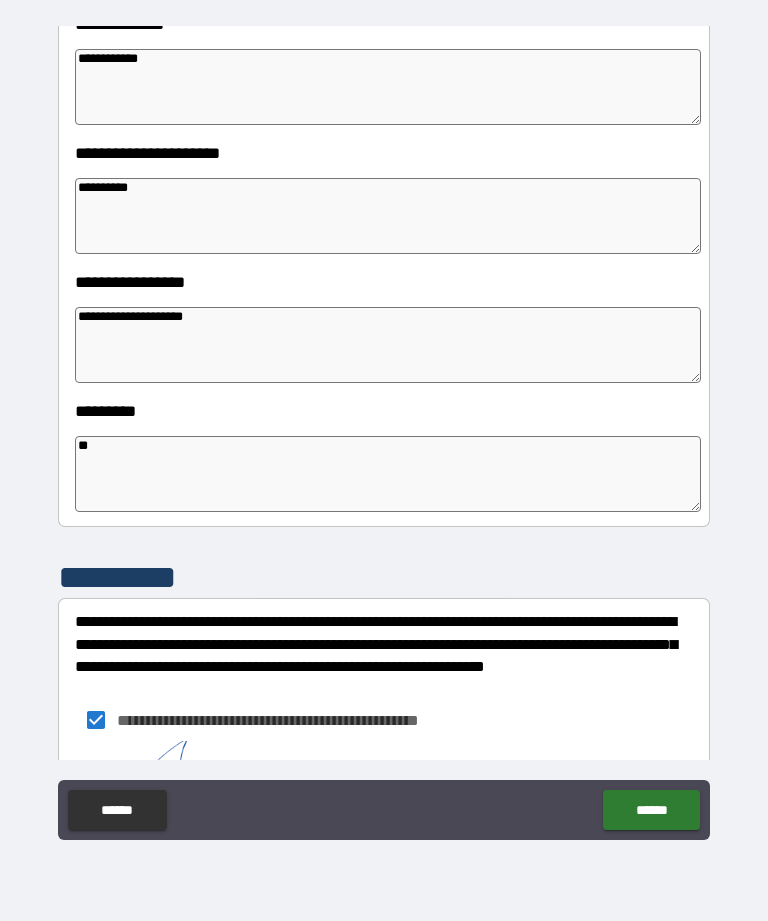 click on "**********" at bounding box center (384, 431) 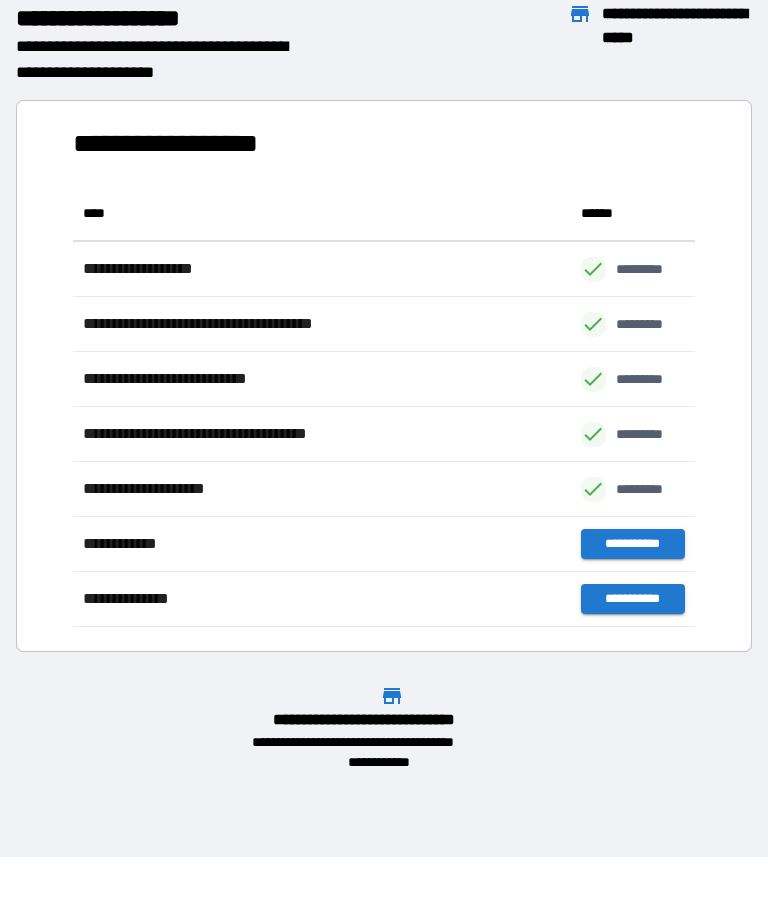 scroll, scrollTop: 1, scrollLeft: 1, axis: both 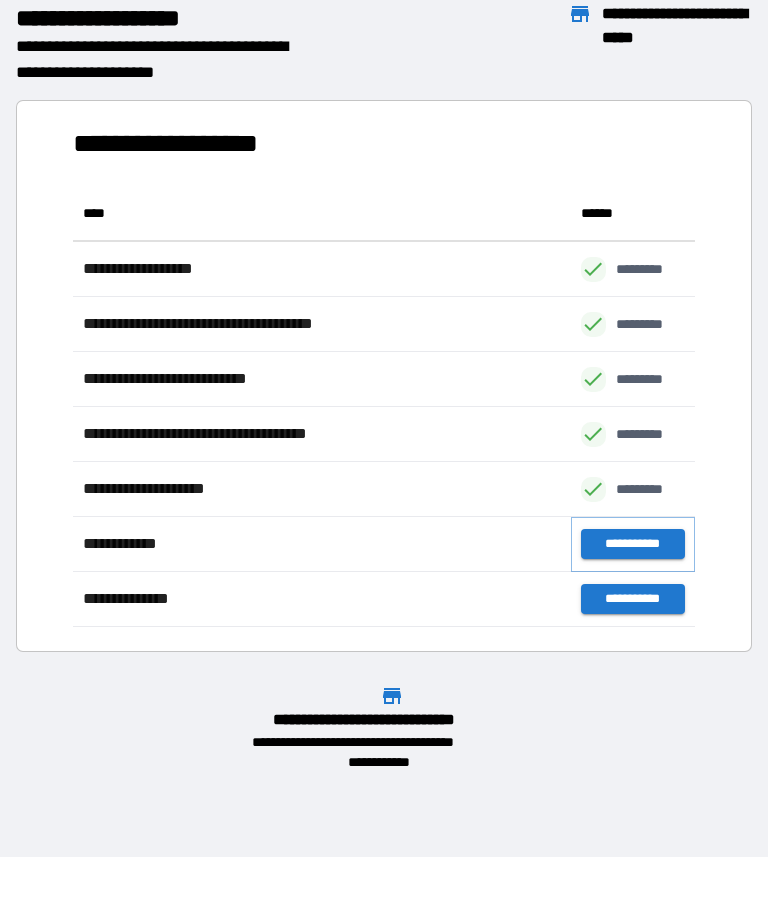click on "**********" at bounding box center (633, 544) 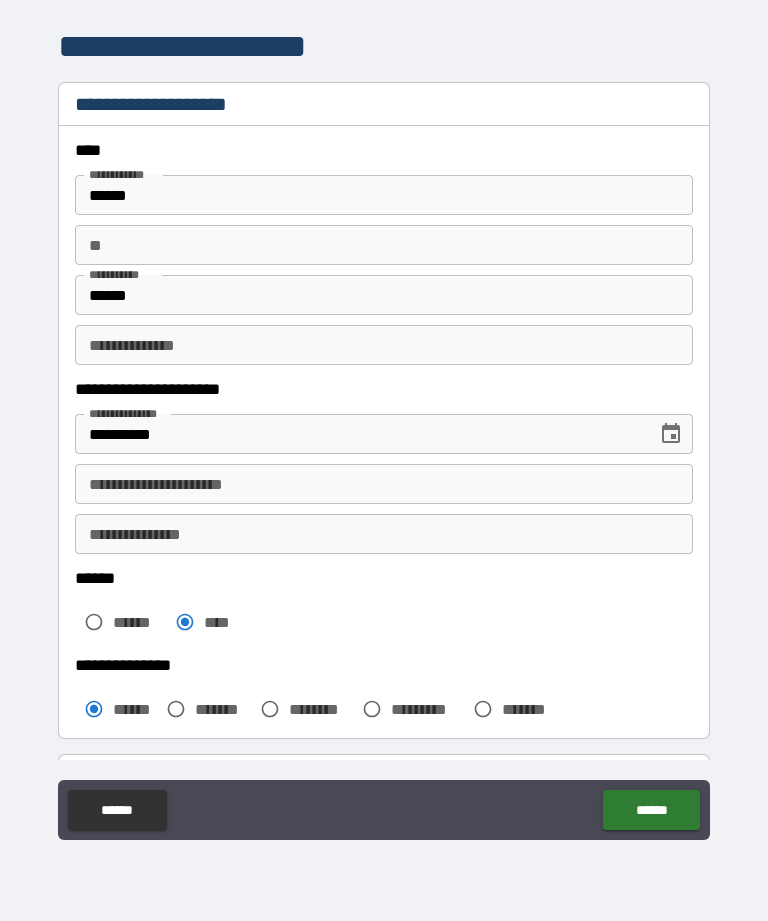 click on "**********" at bounding box center (384, 484) 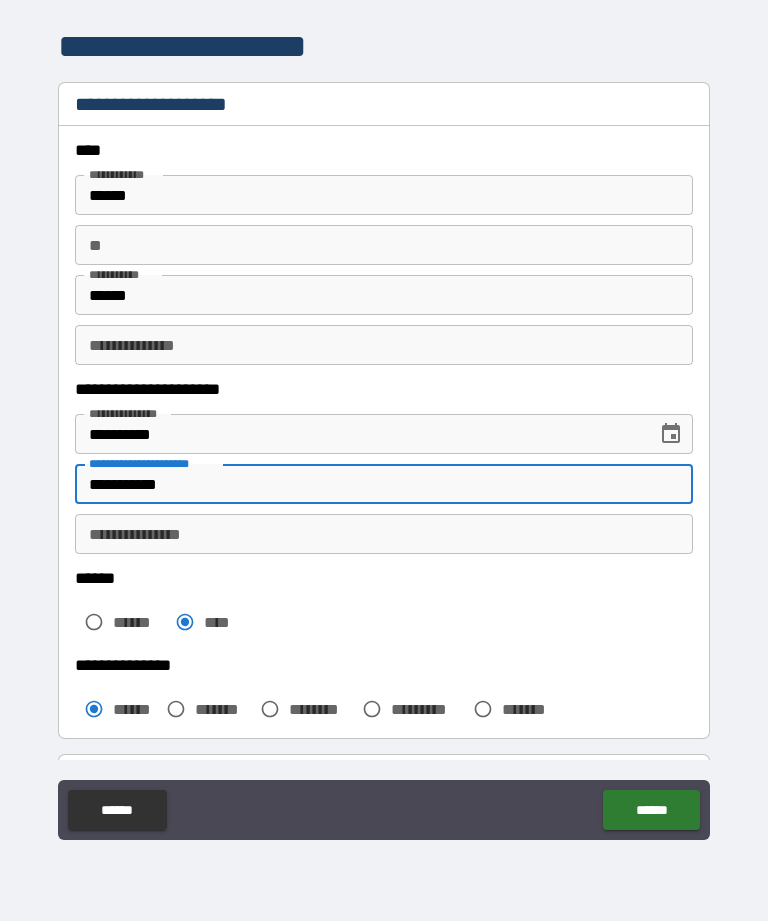 click on "**********" at bounding box center [384, 534] 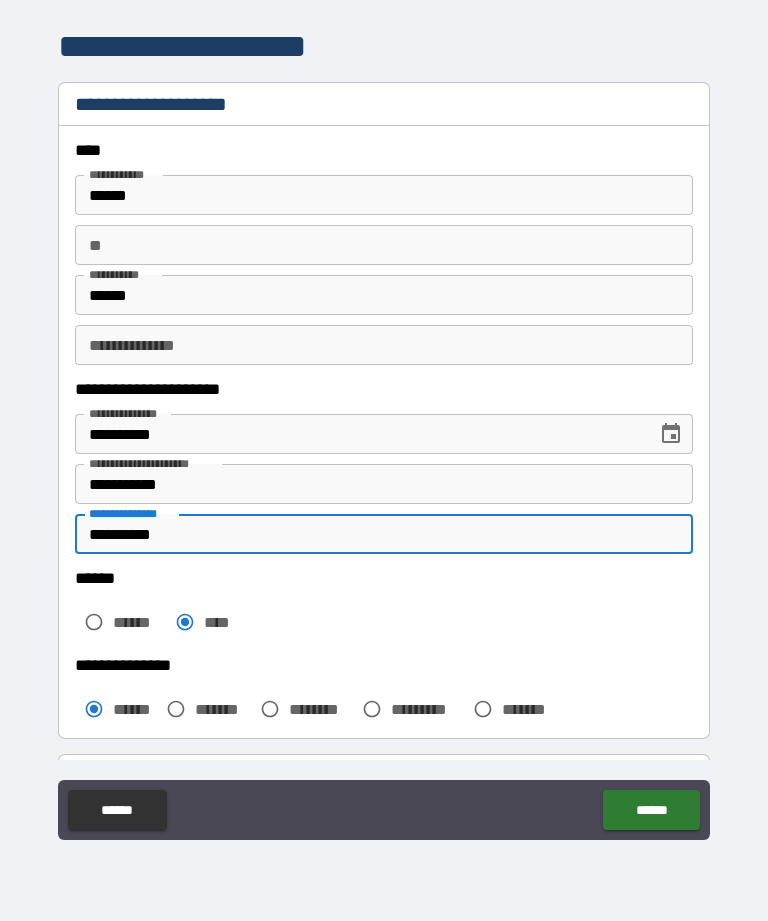 click on "**********" at bounding box center (384, 345) 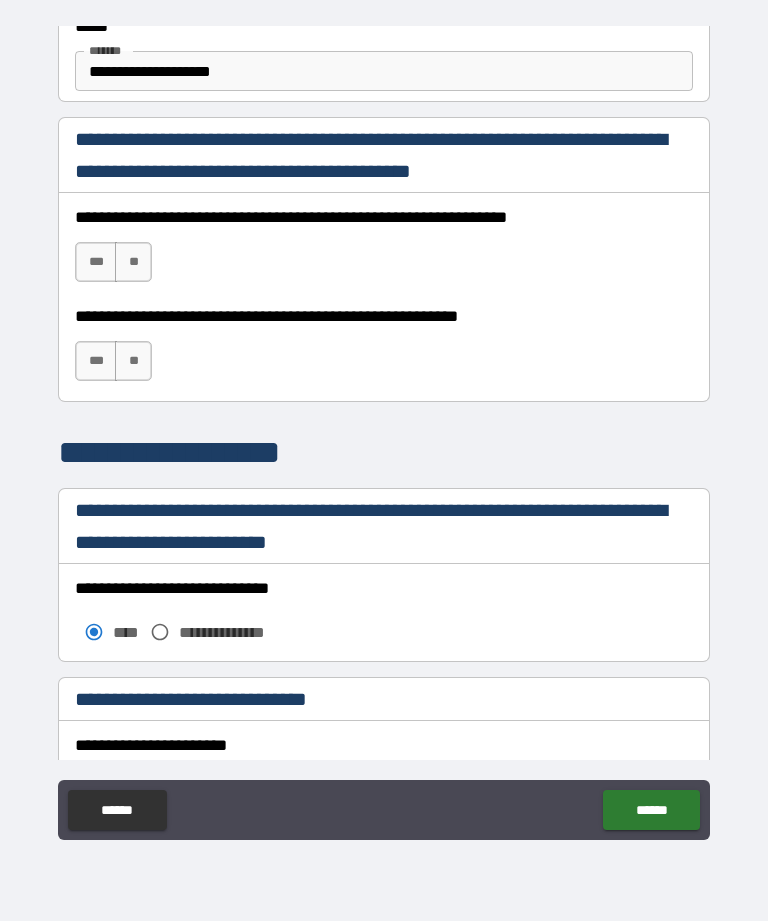 scroll, scrollTop: 1268, scrollLeft: 0, axis: vertical 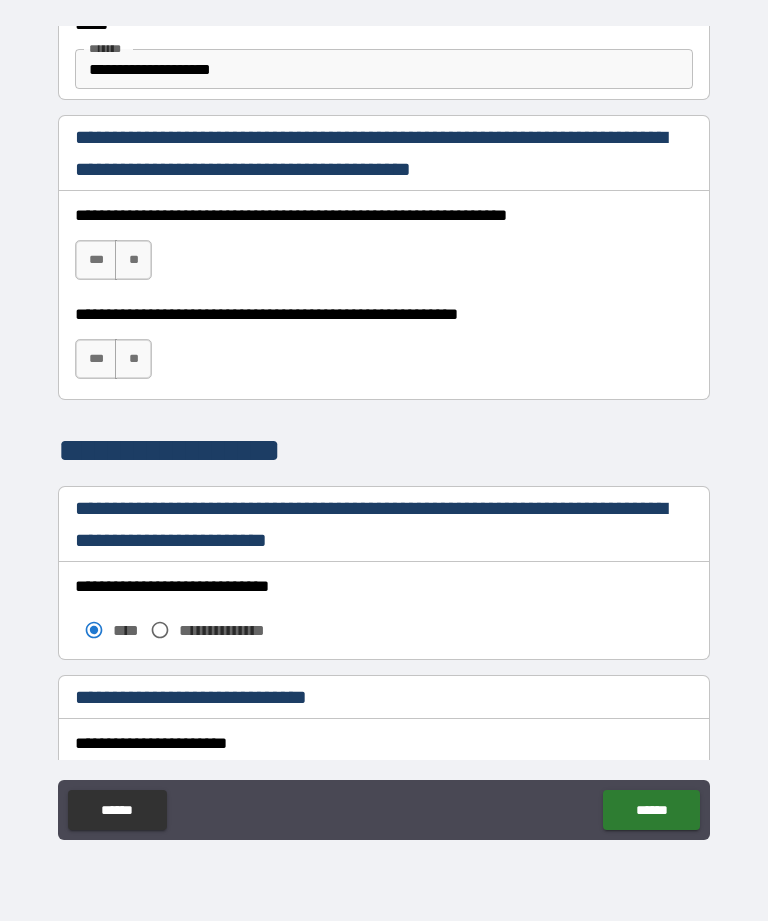 click on "***" at bounding box center (96, 260) 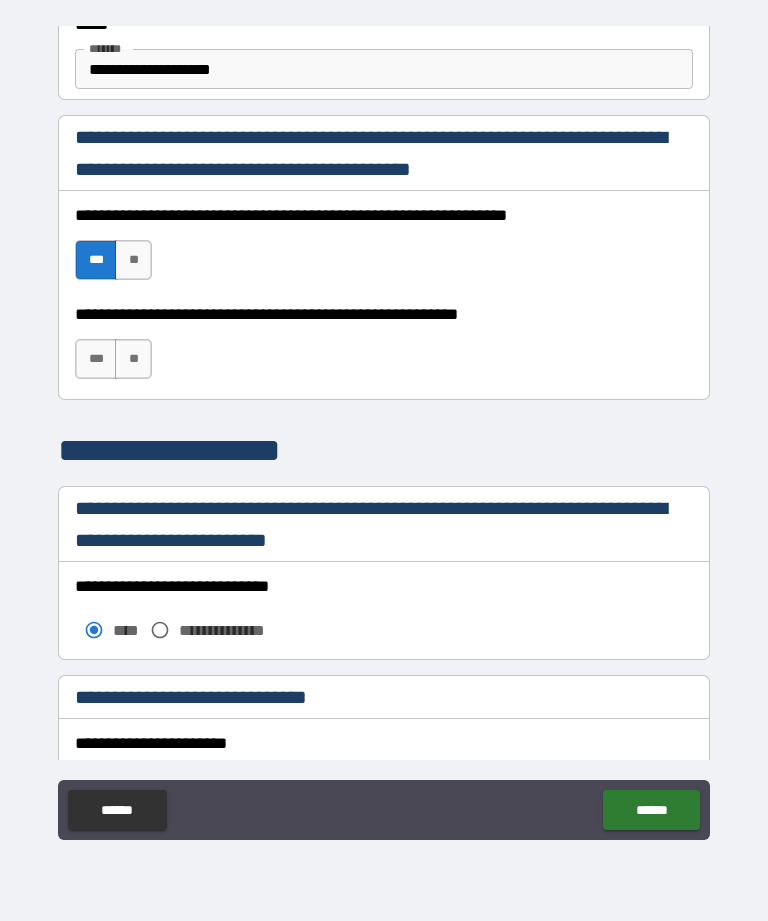 click on "***" at bounding box center [96, 359] 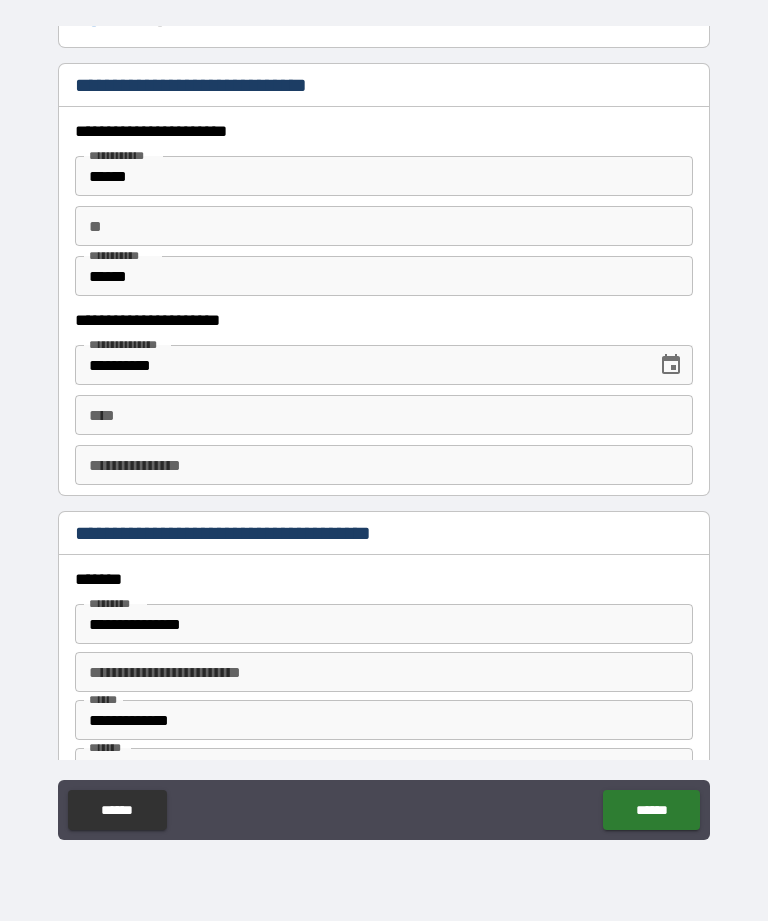 scroll, scrollTop: 1882, scrollLeft: 0, axis: vertical 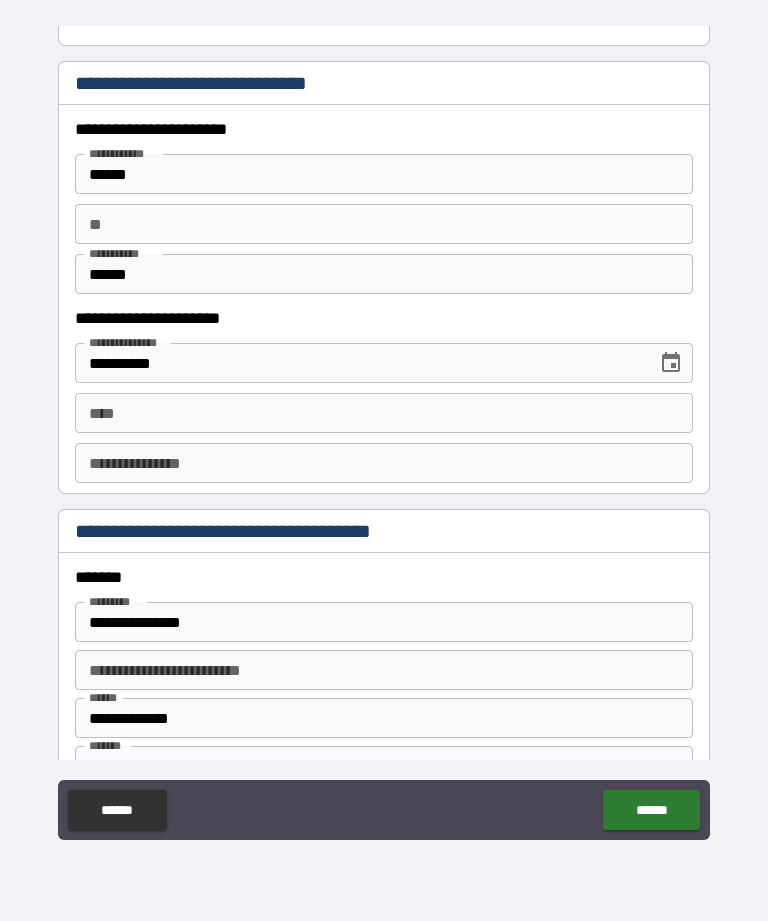 click on "**" at bounding box center [384, 224] 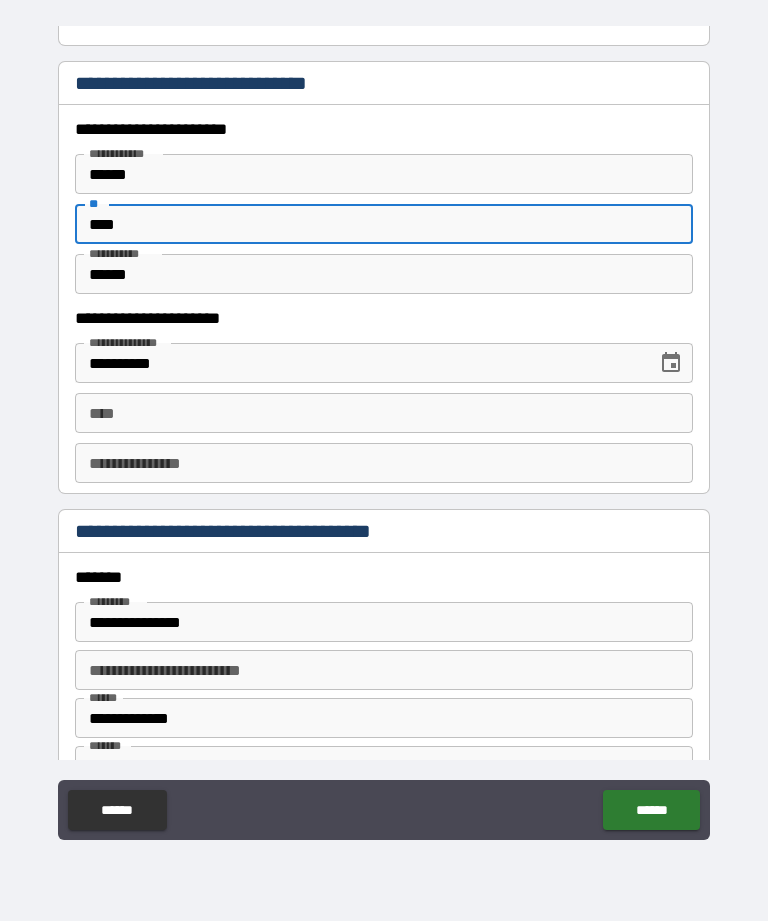 click on "****" at bounding box center (384, 413) 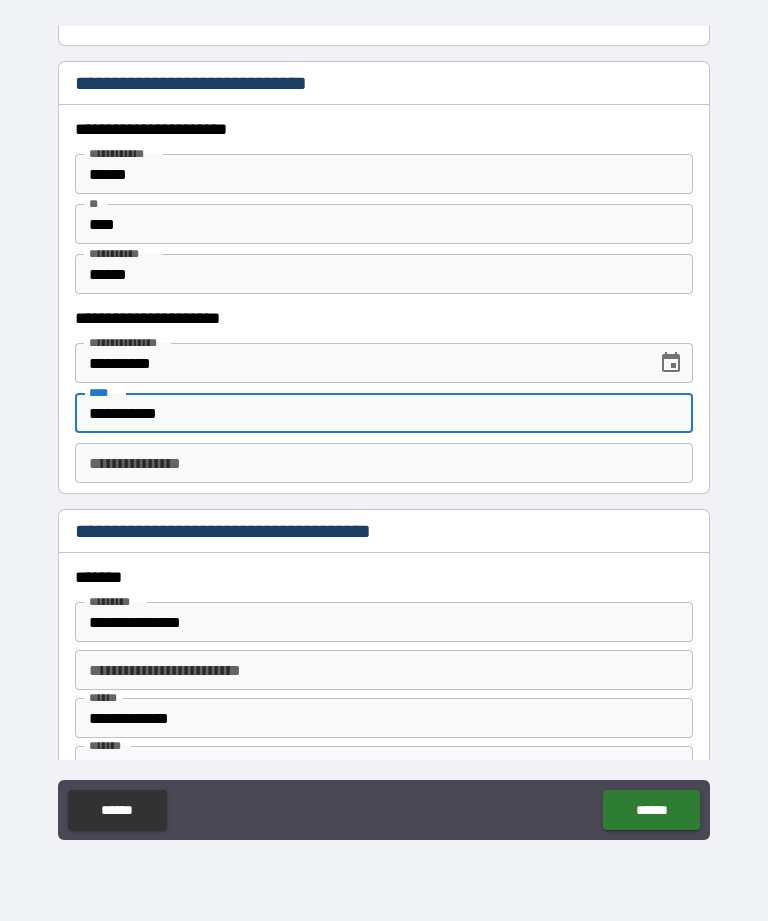 click on "**********" at bounding box center (384, 463) 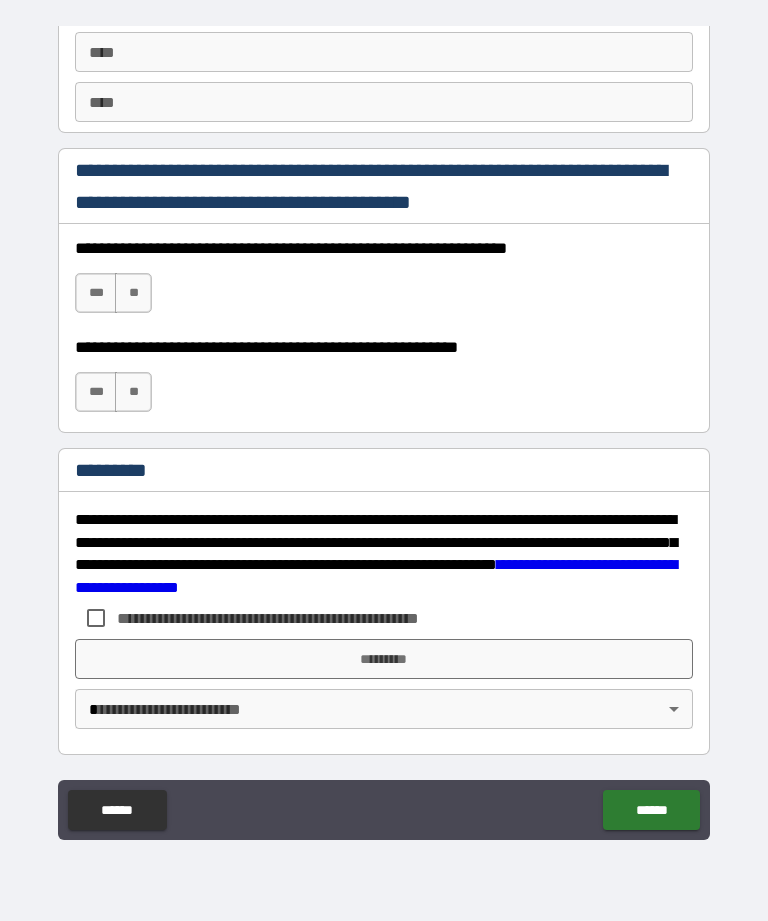 scroll, scrollTop: 2872, scrollLeft: 0, axis: vertical 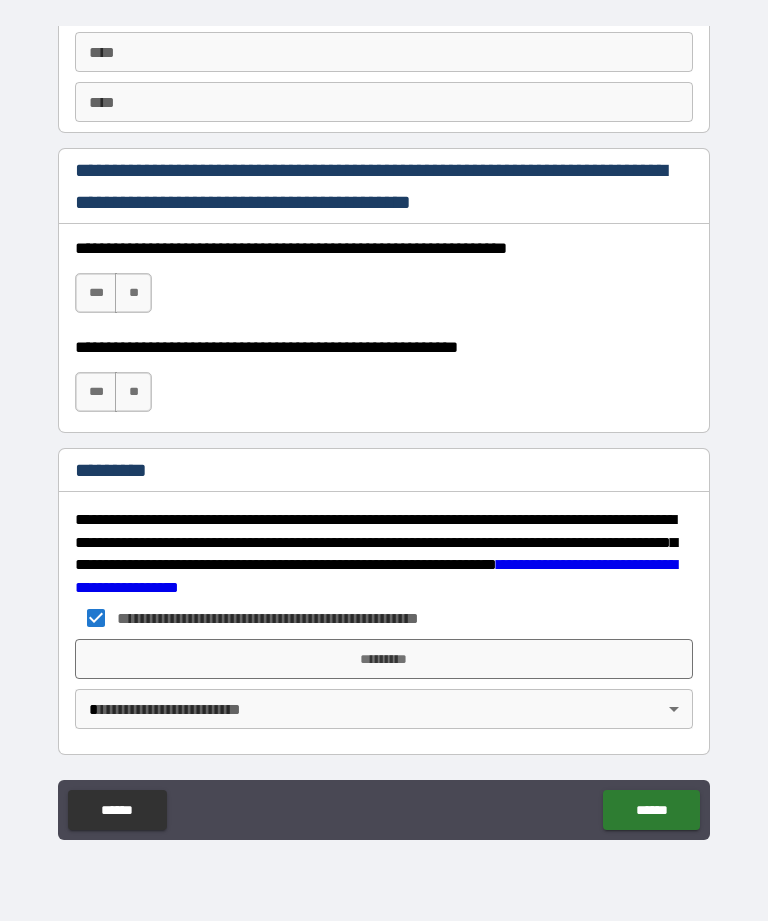 click on "*********" at bounding box center (384, 659) 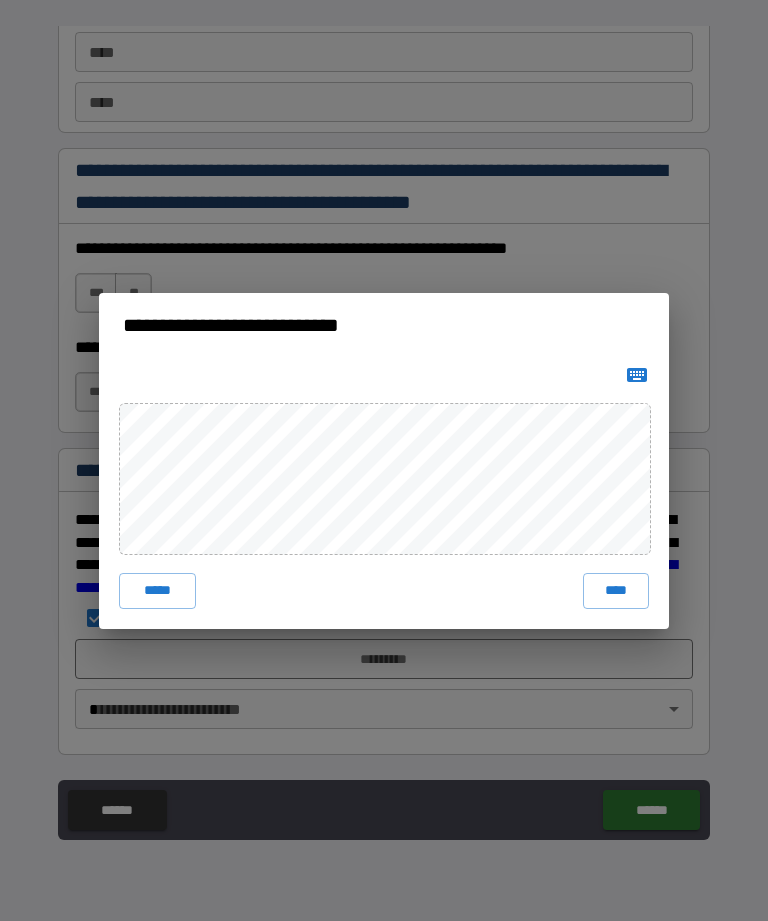 click on "****" at bounding box center [616, 591] 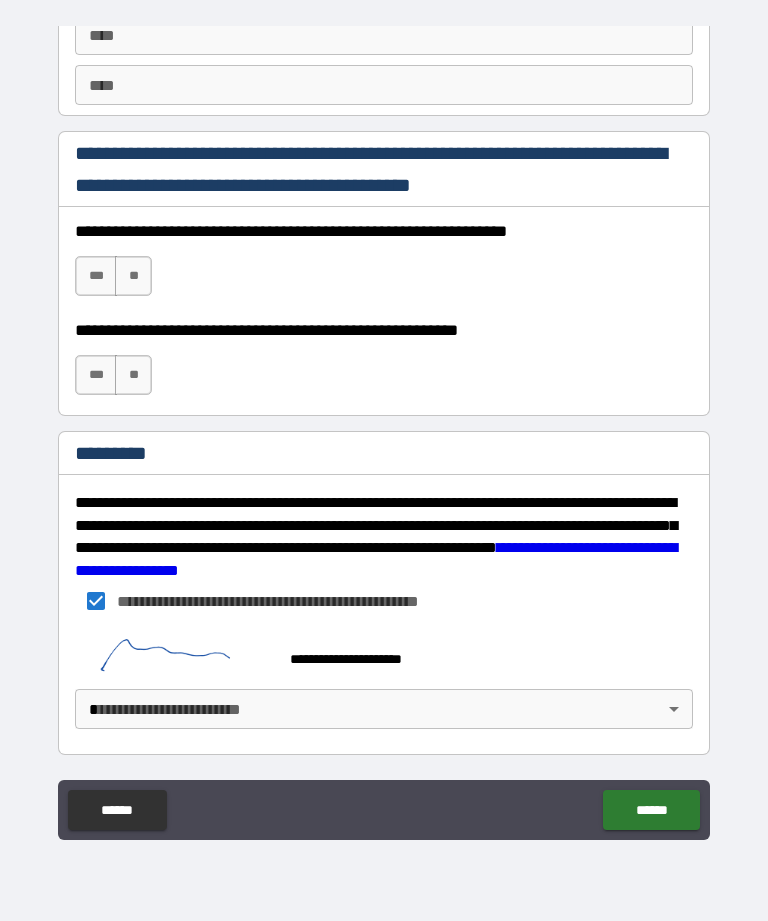 scroll, scrollTop: 2889, scrollLeft: 0, axis: vertical 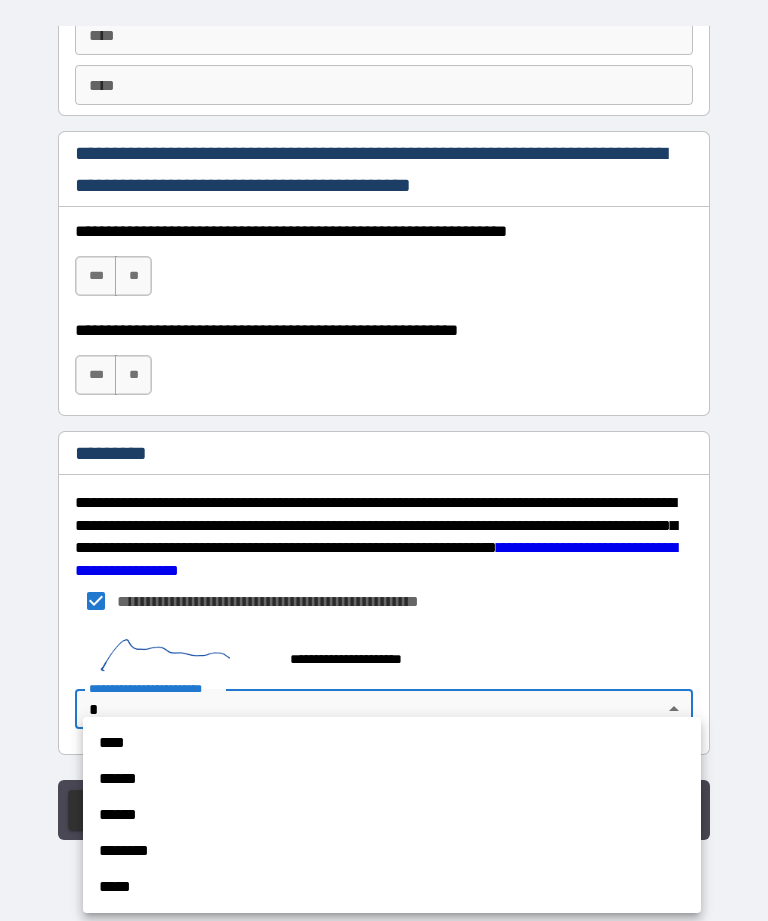 click on "****" at bounding box center (392, 743) 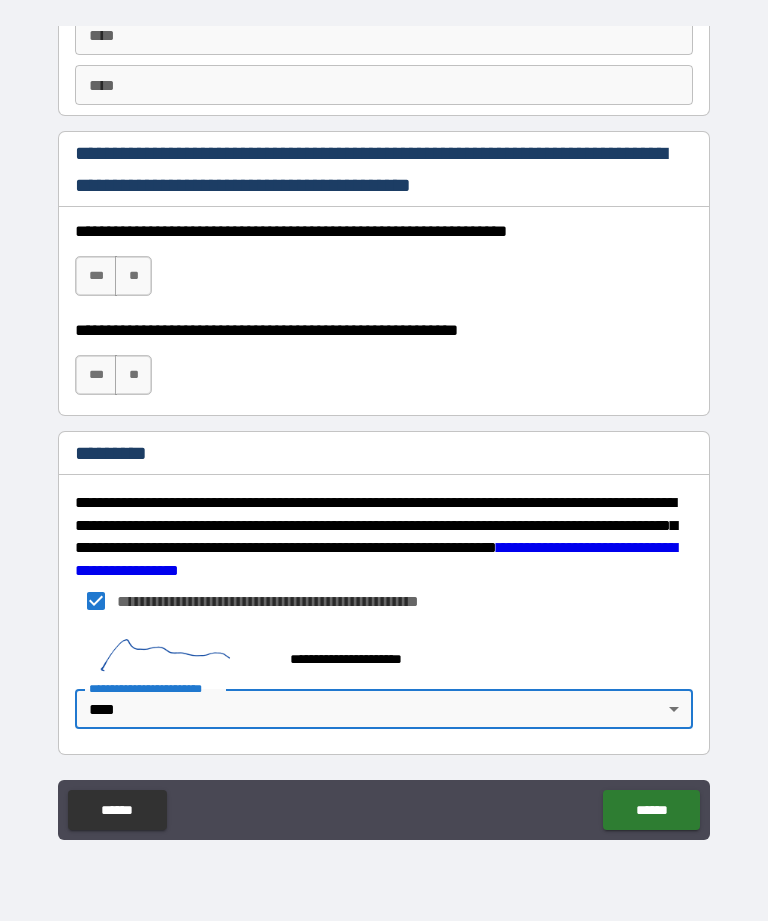 click on "******" at bounding box center [651, 810] 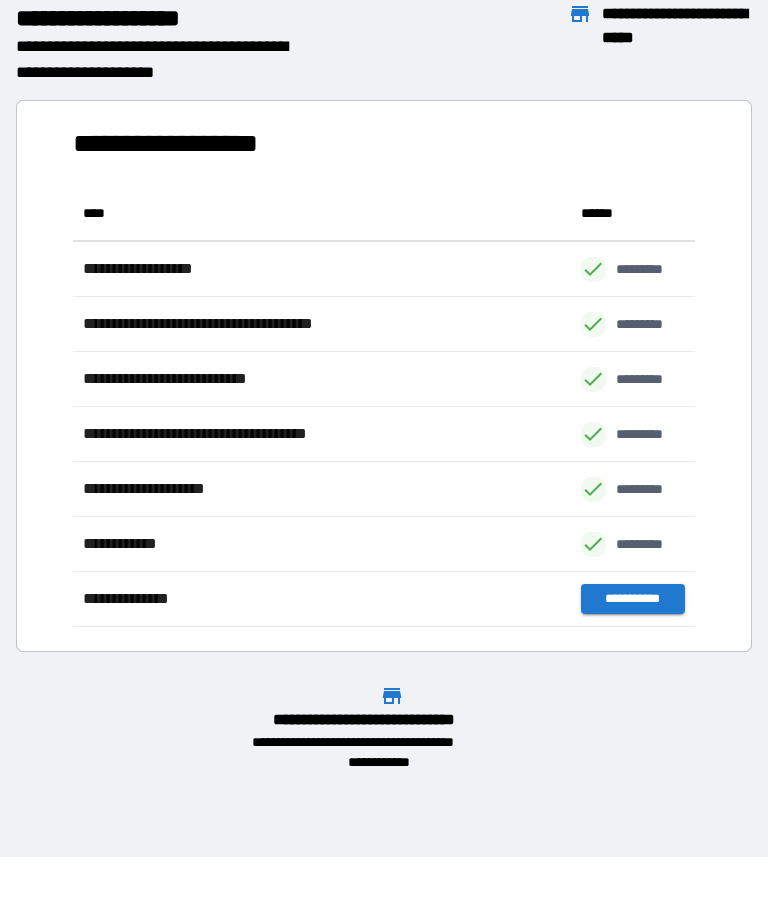 scroll, scrollTop: 1, scrollLeft: 1, axis: both 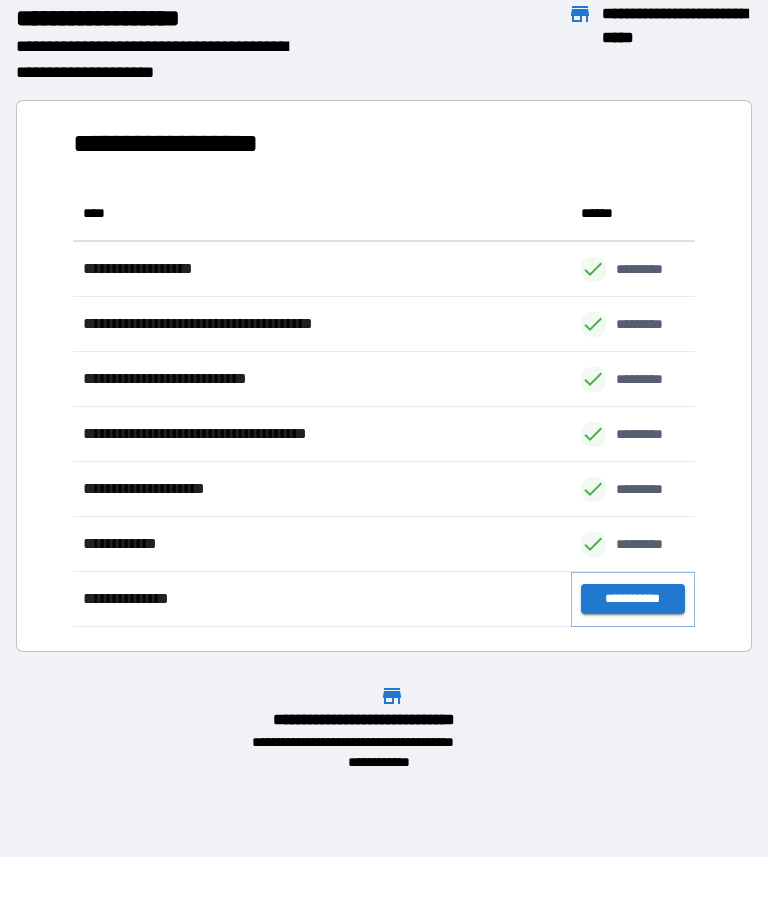 click on "**********" at bounding box center [633, 599] 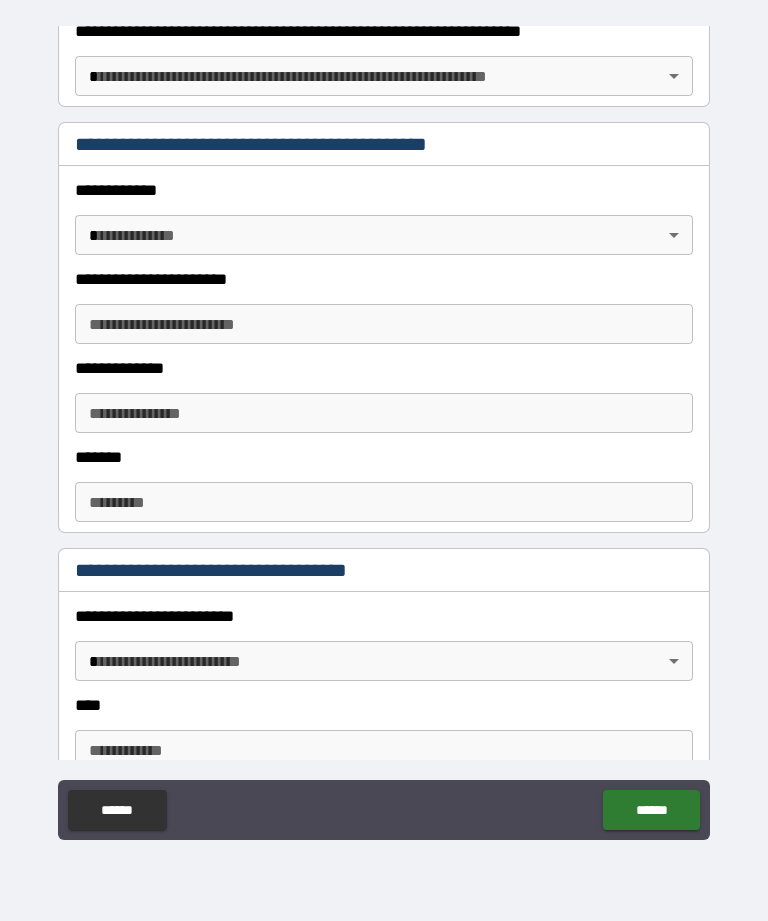 scroll, scrollTop: 393, scrollLeft: 0, axis: vertical 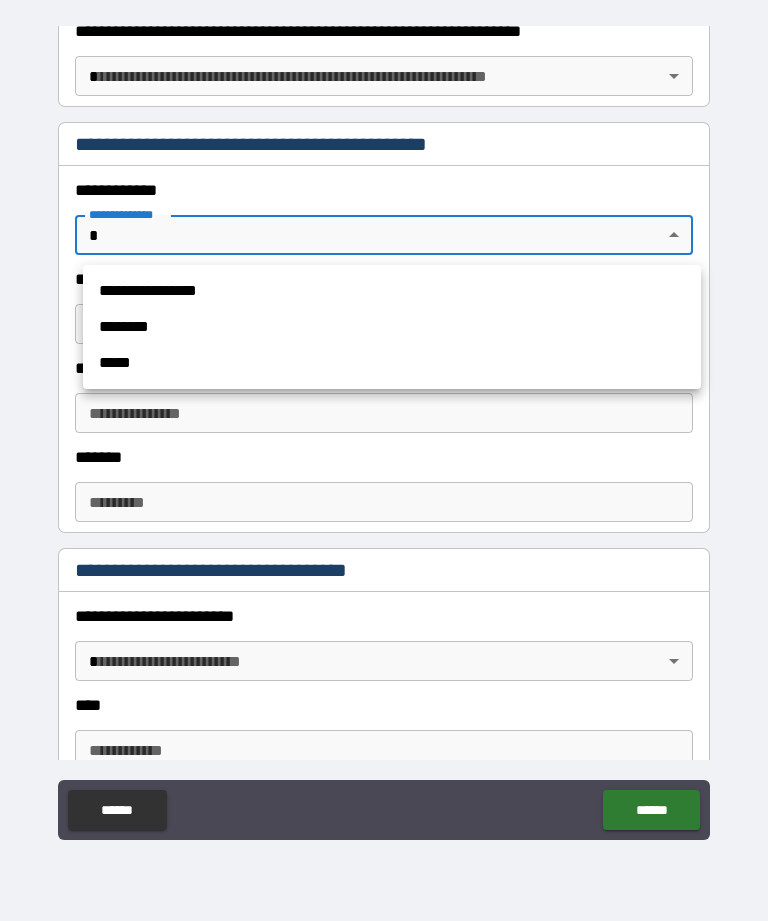click on "**********" at bounding box center (392, 291) 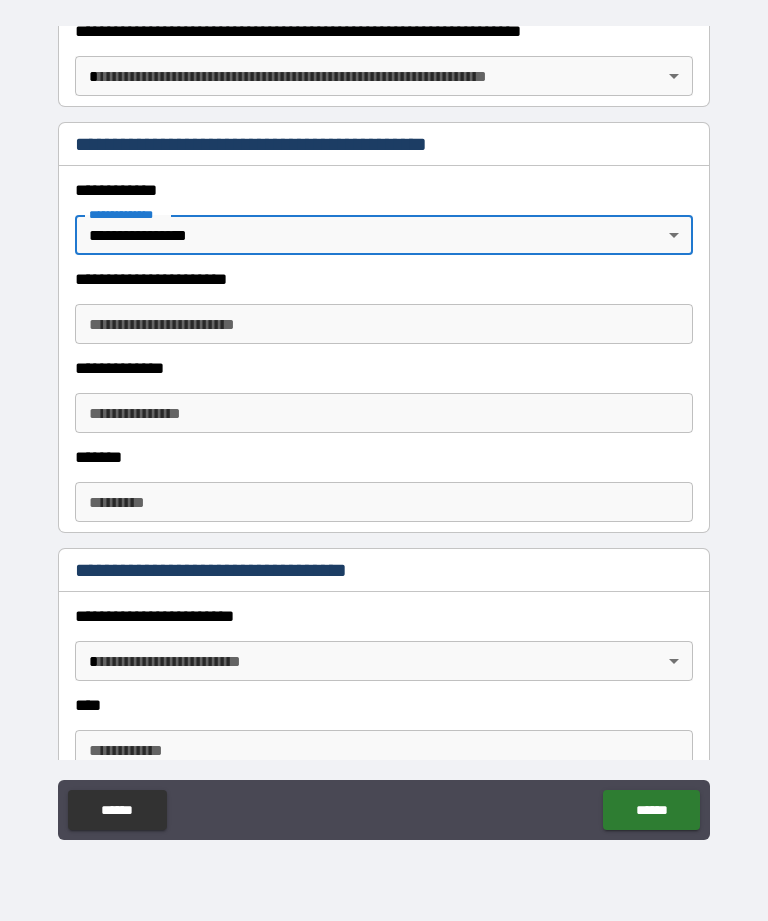 click on "**********" at bounding box center (384, 324) 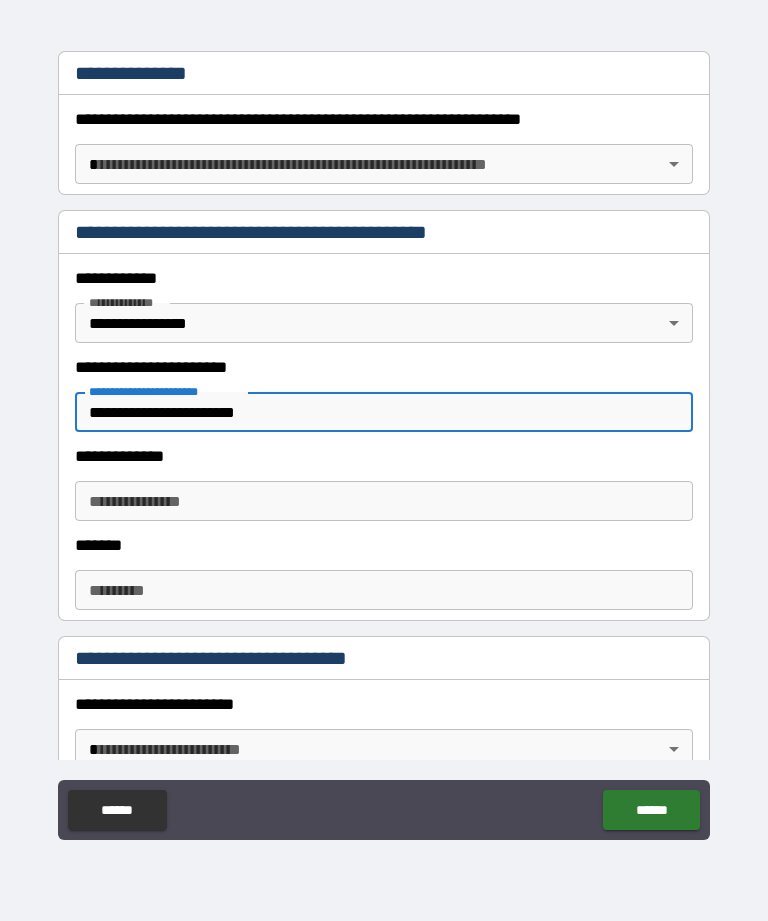 scroll, scrollTop: 305, scrollLeft: 0, axis: vertical 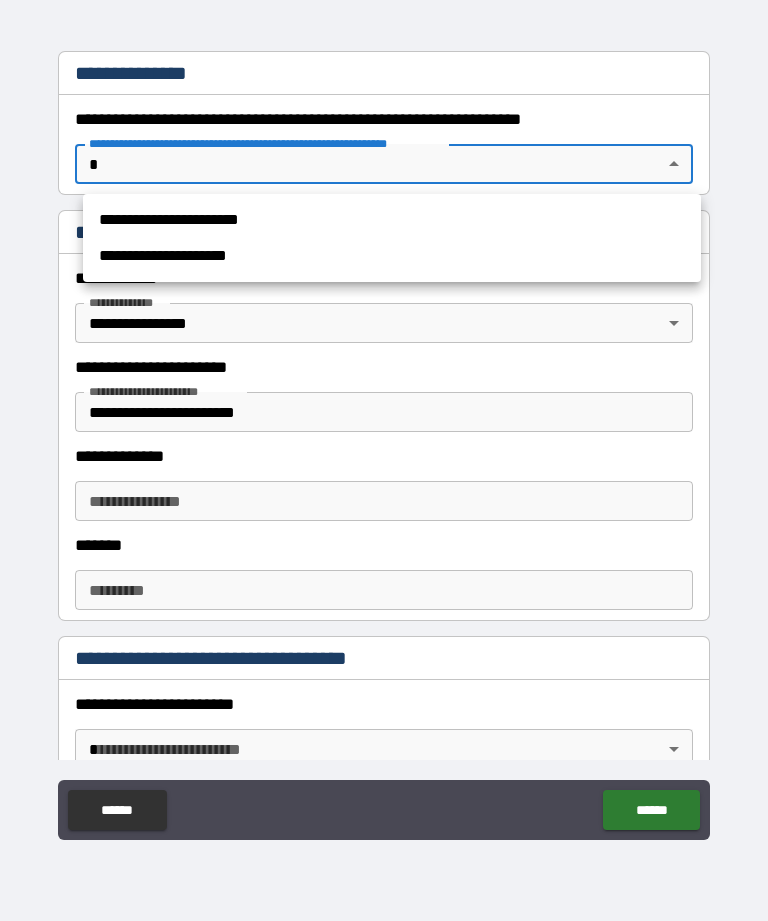 click on "**********" at bounding box center [392, 256] 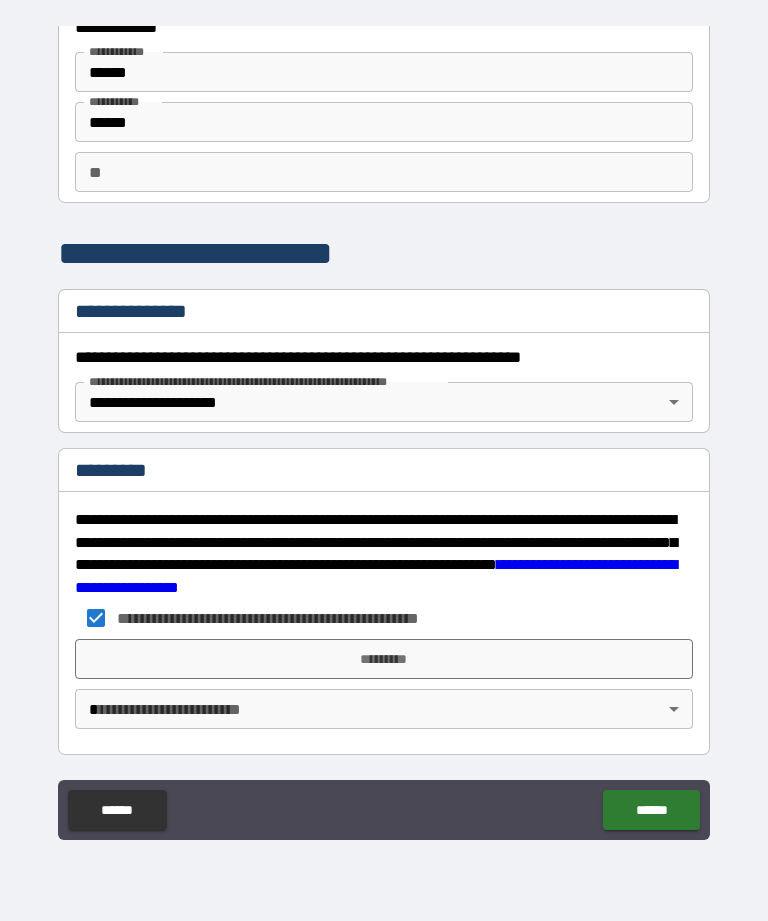 scroll, scrollTop: 67, scrollLeft: 0, axis: vertical 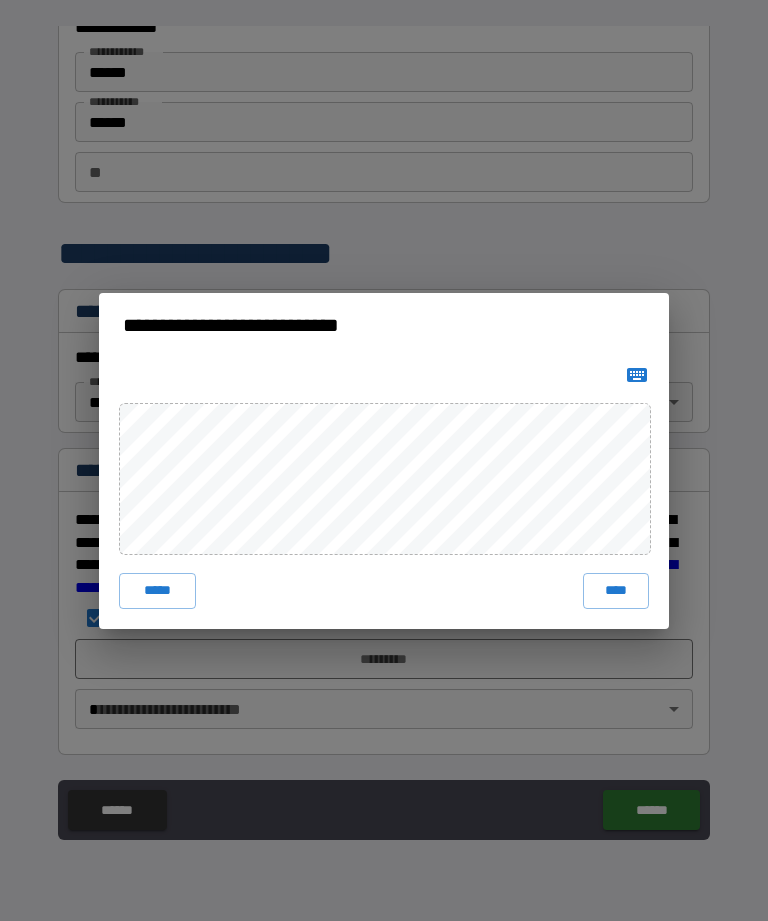 click on "****" at bounding box center [616, 591] 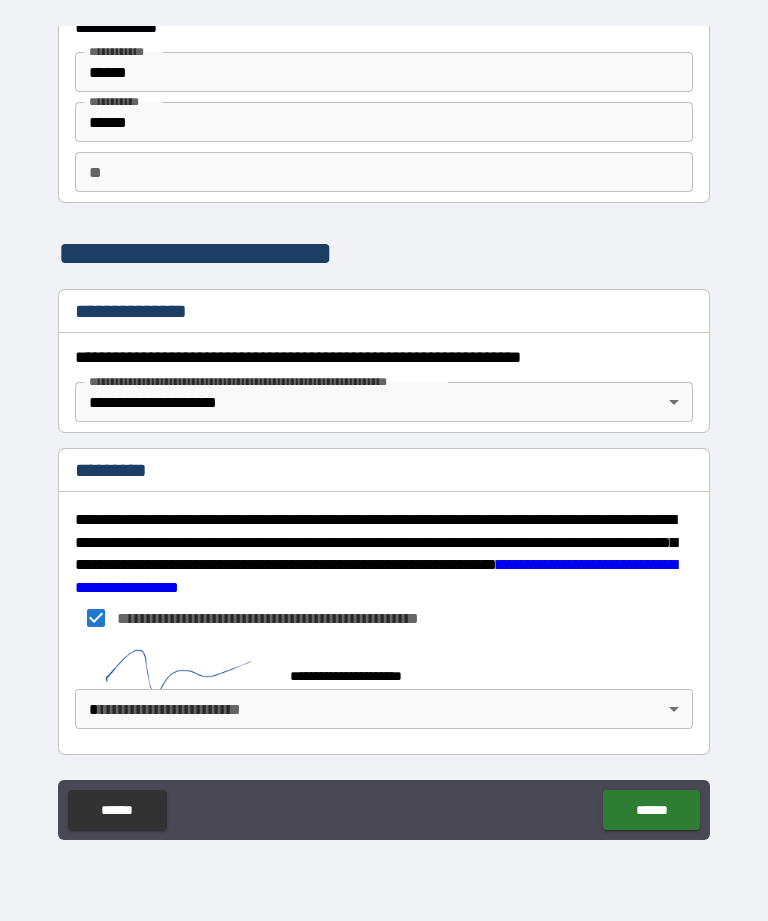 scroll, scrollTop: 57, scrollLeft: 0, axis: vertical 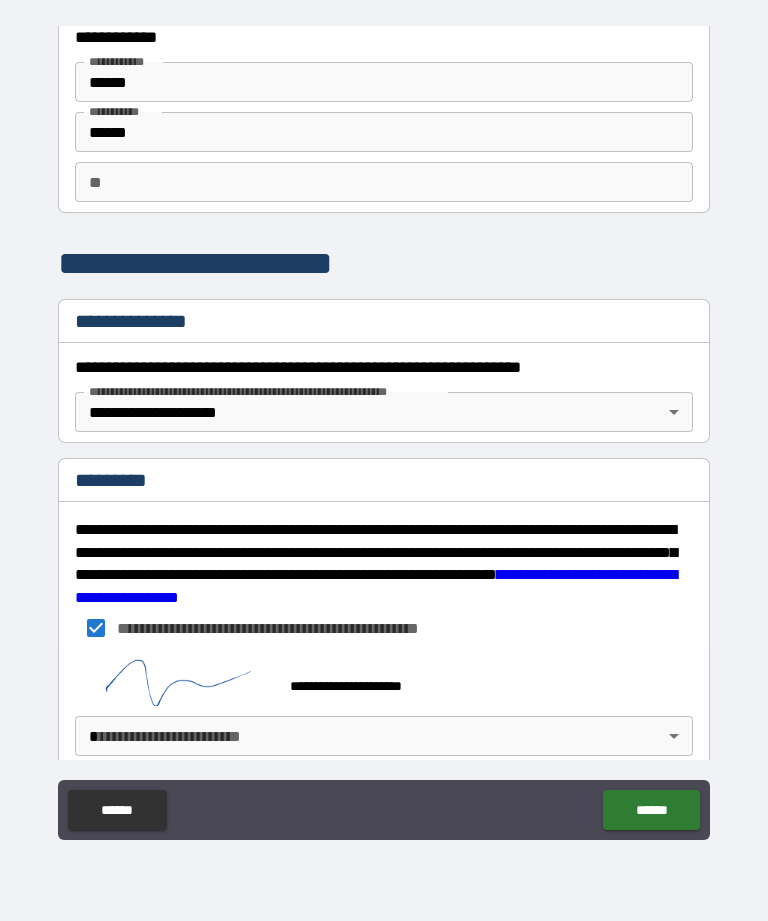 click on "**********" at bounding box center [384, 428] 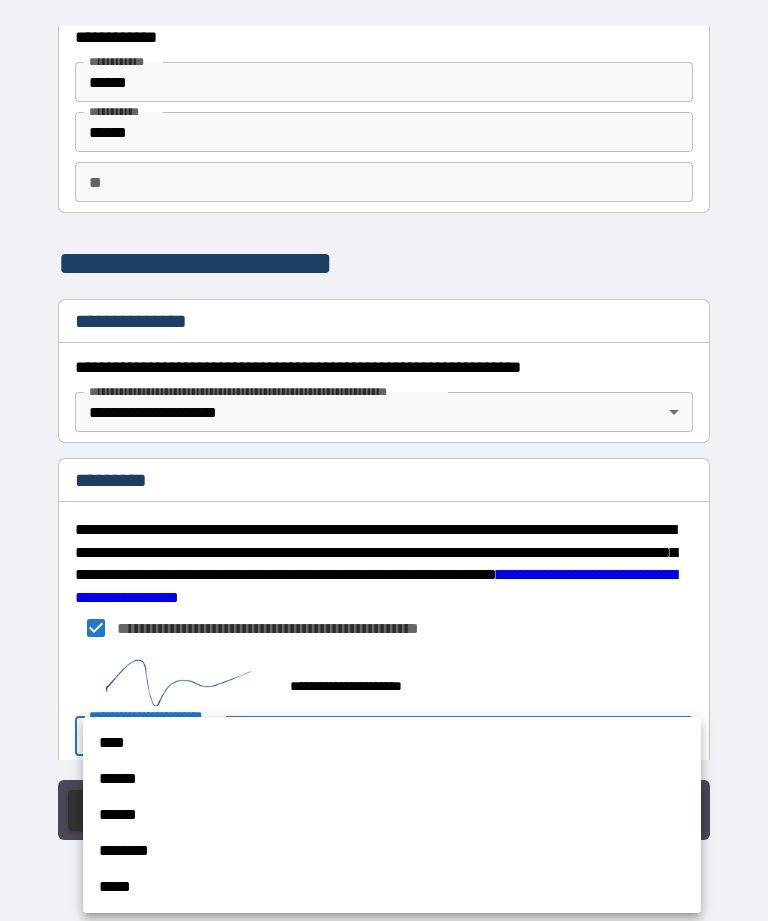 click on "****" at bounding box center [392, 743] 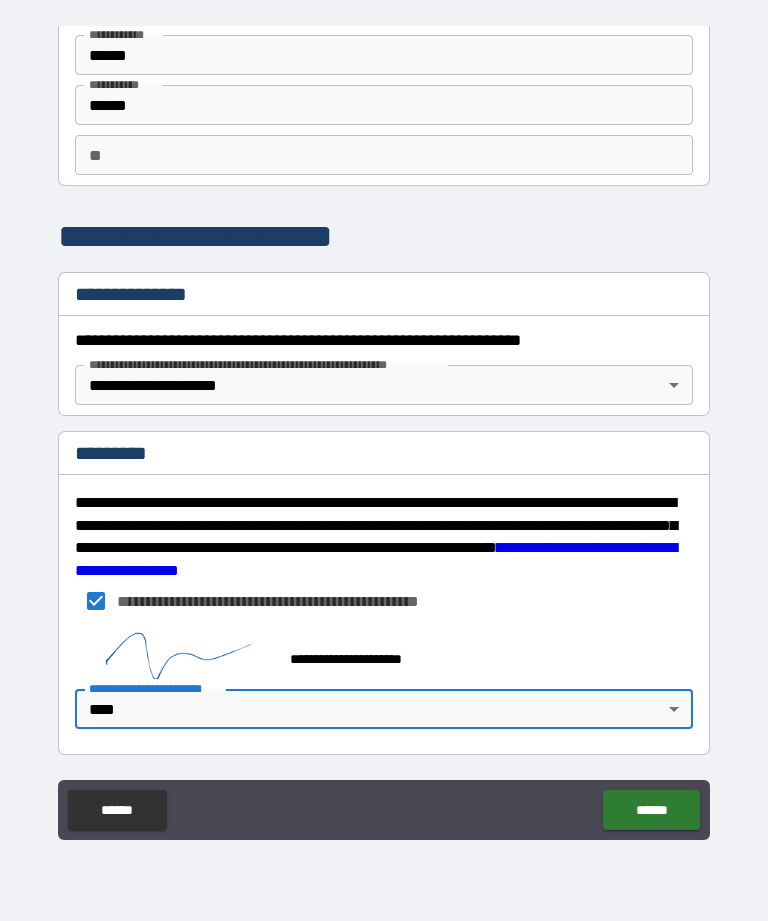 scroll, scrollTop: 84, scrollLeft: 0, axis: vertical 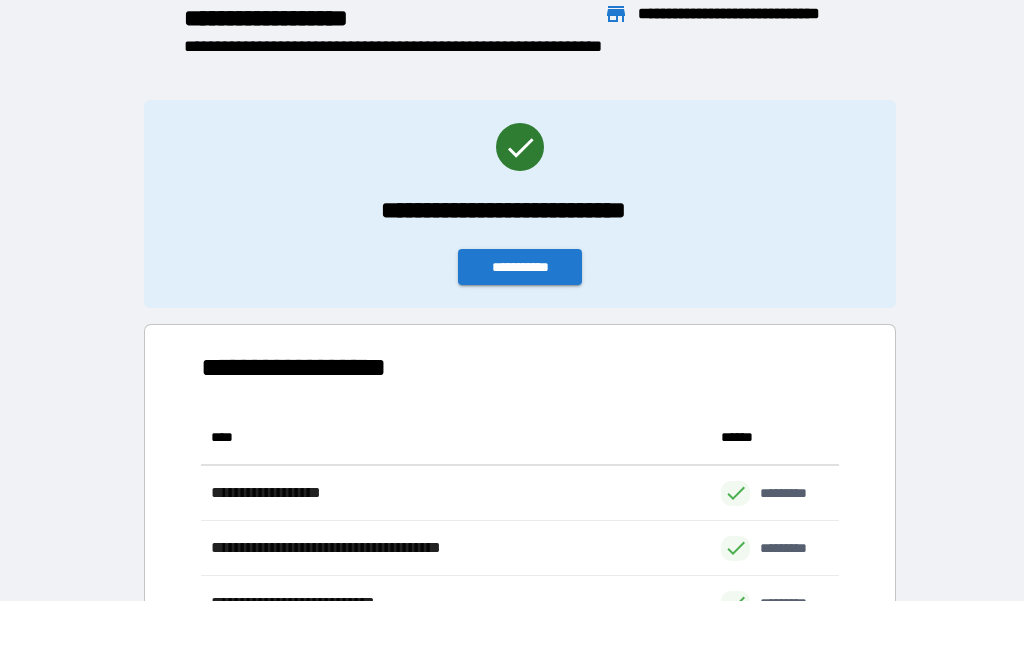 click on "**********" at bounding box center (512, 471) 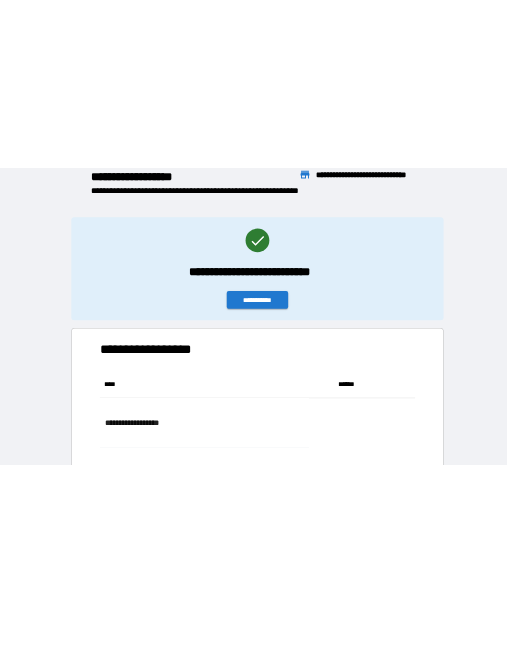 scroll, scrollTop: 0, scrollLeft: 0, axis: both 